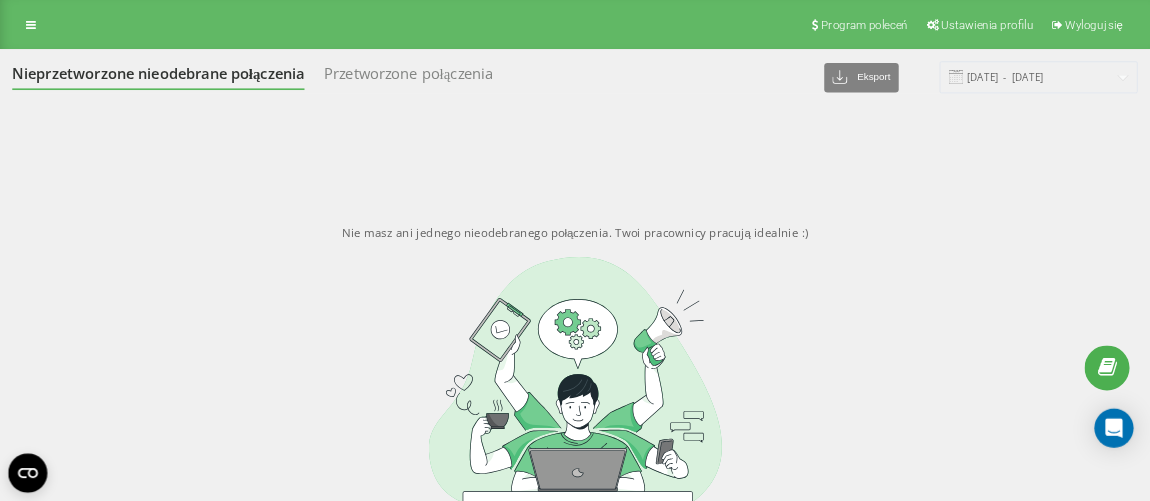 scroll, scrollTop: 0, scrollLeft: 0, axis: both 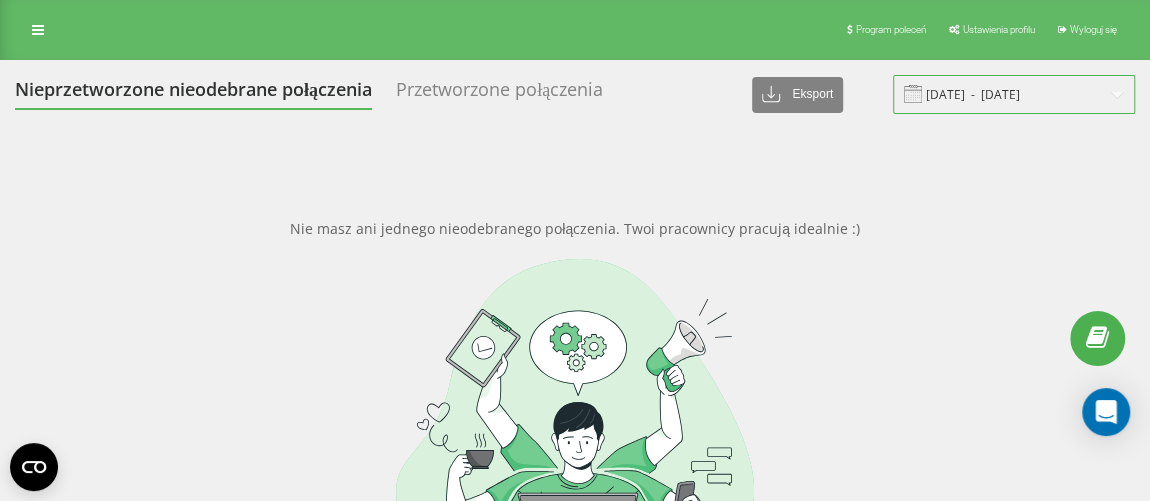 click on "11.03.2025  -  11.04.2025" at bounding box center [1014, 94] 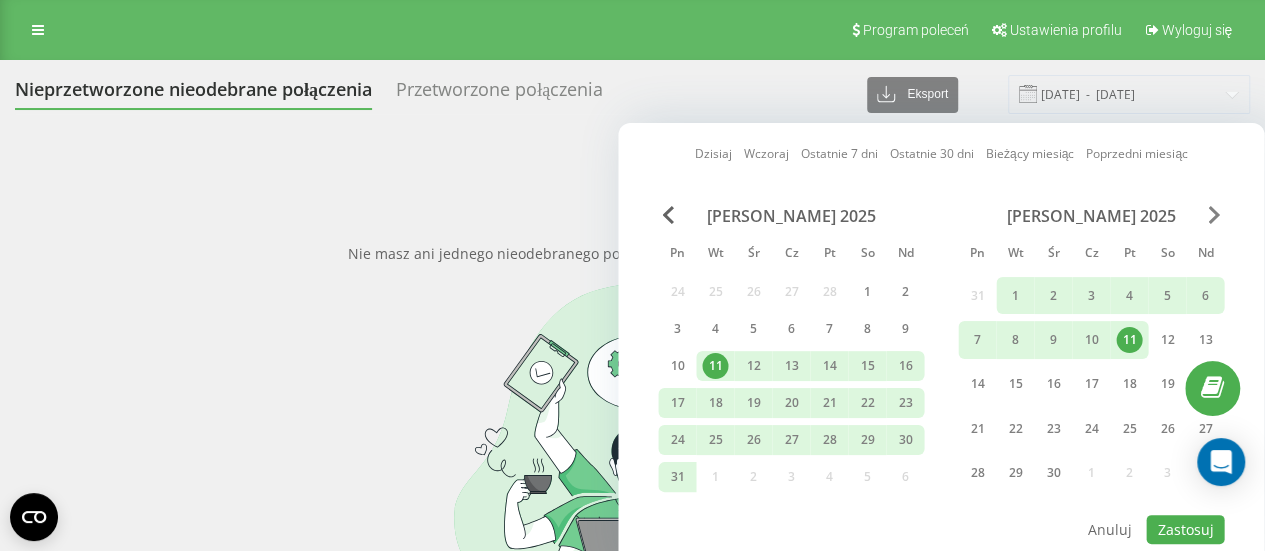 click at bounding box center [1214, 215] 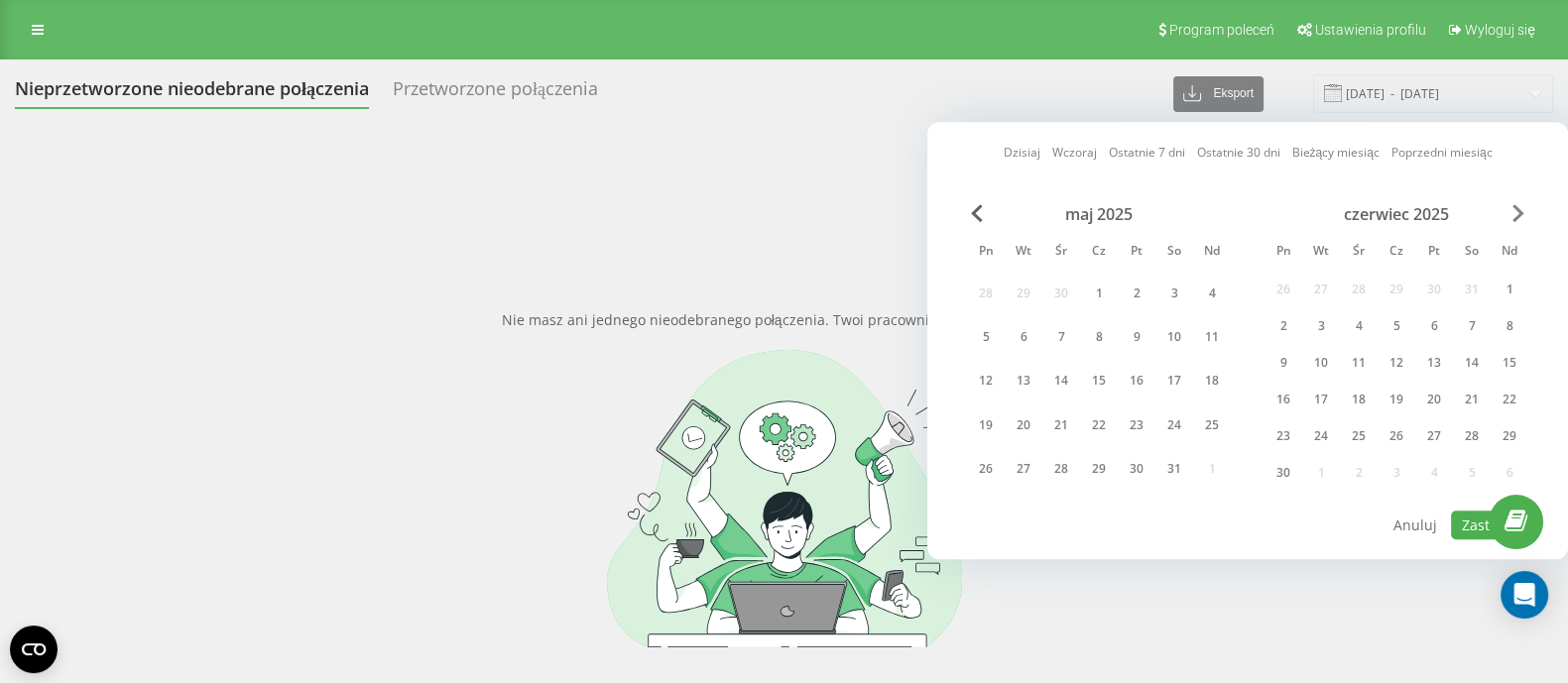 click at bounding box center (1518, 213) 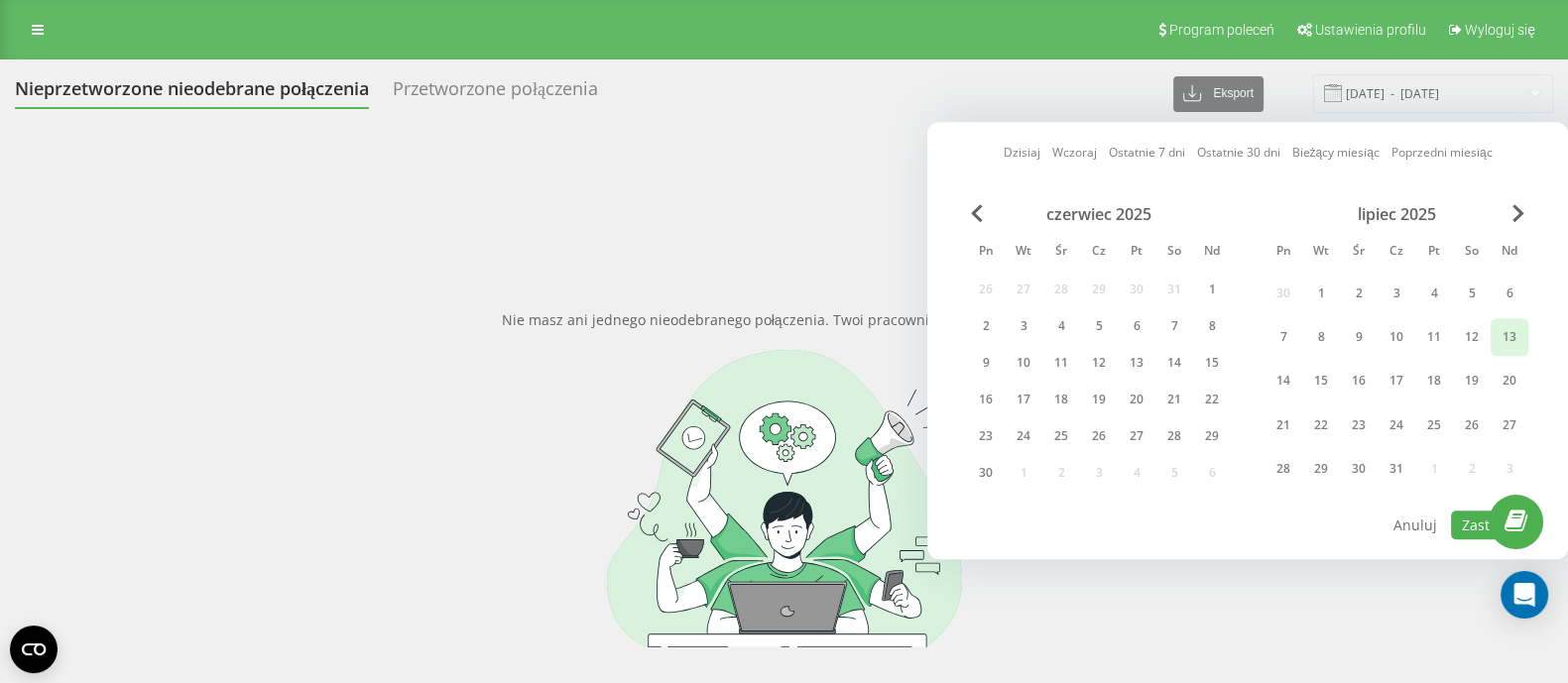 drag, startPoint x: 1514, startPoint y: 294, endPoint x: 1493, endPoint y: 327, distance: 39.115214 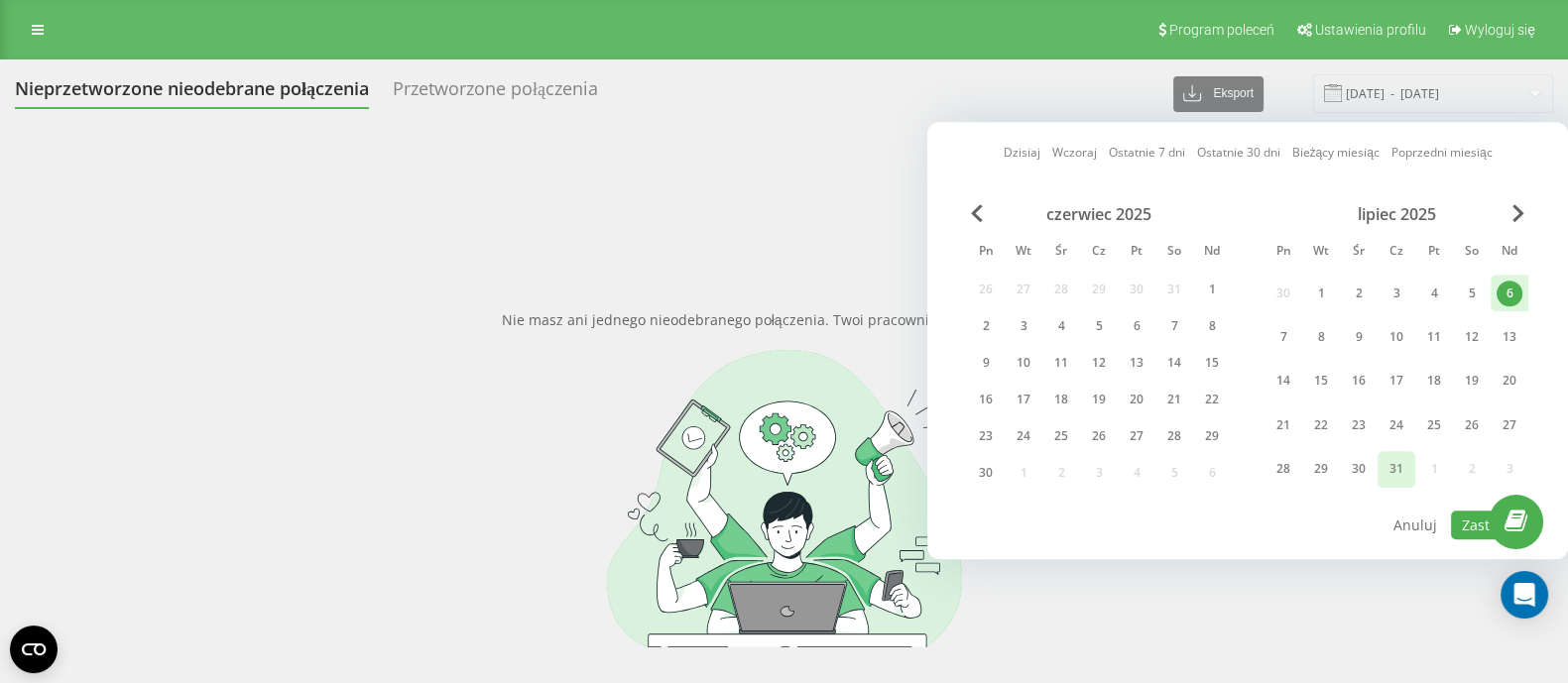 click on "31" at bounding box center [1396, 469] 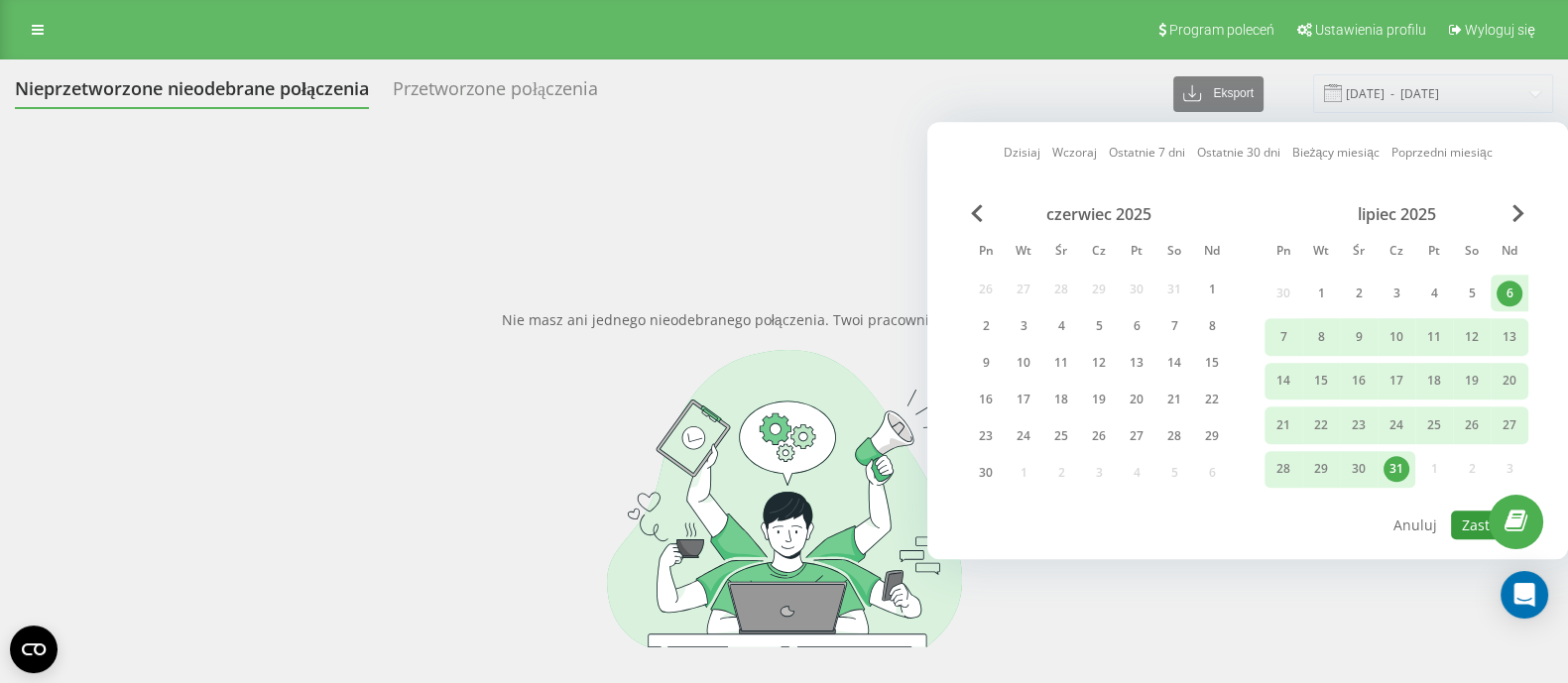 click on "Zastosuj" at bounding box center (1490, 524) 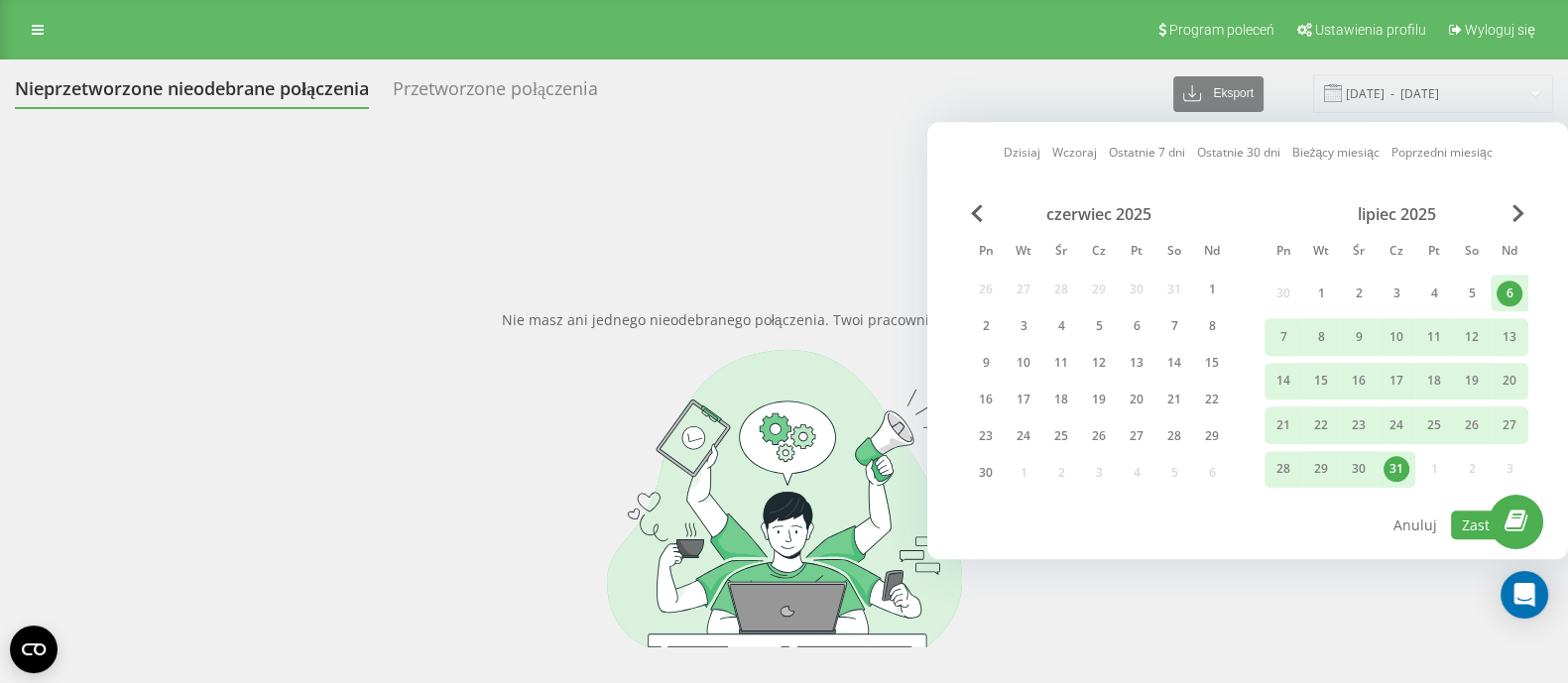 type on "06.07.2025  -  31.07.2025" 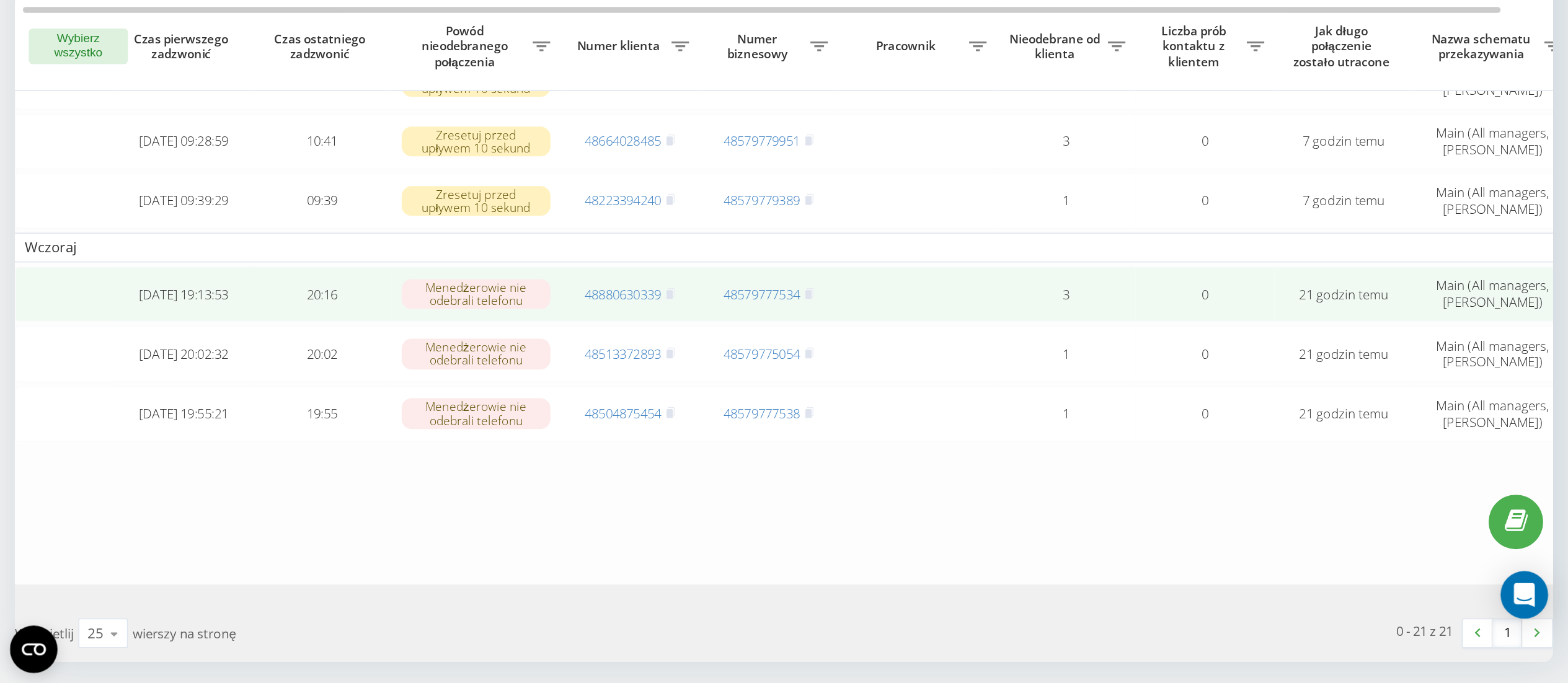 scroll, scrollTop: 496, scrollLeft: 0, axis: vertical 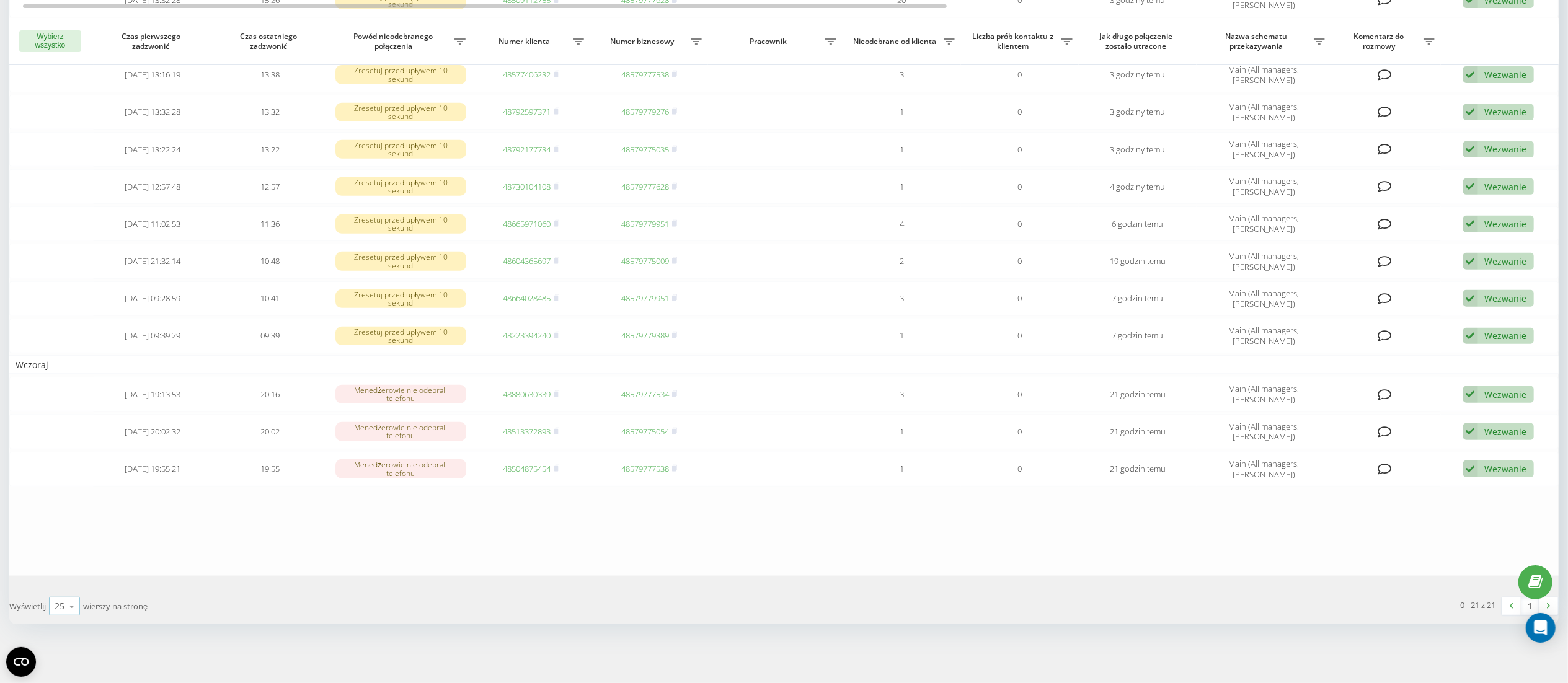click on "25" at bounding box center [60, 606] 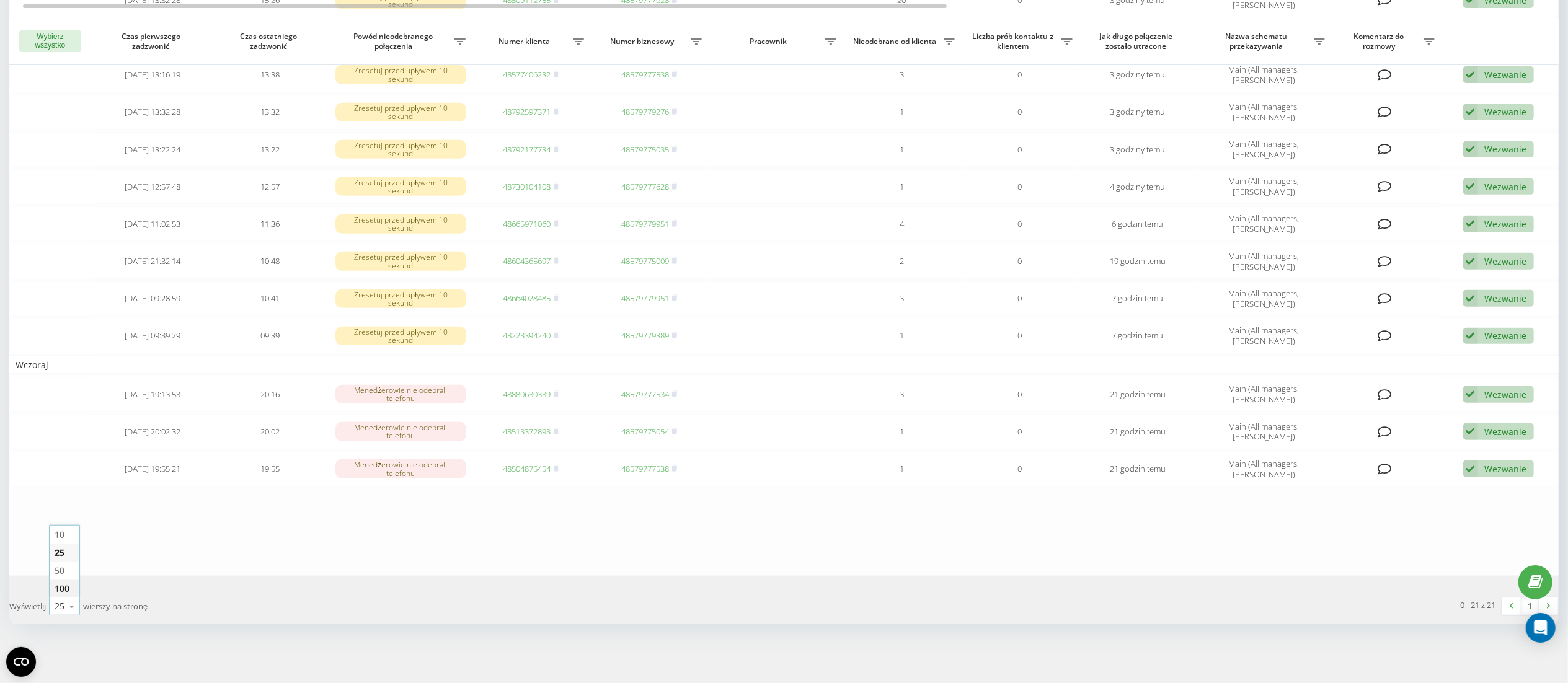 click on "100" at bounding box center [64, 588] 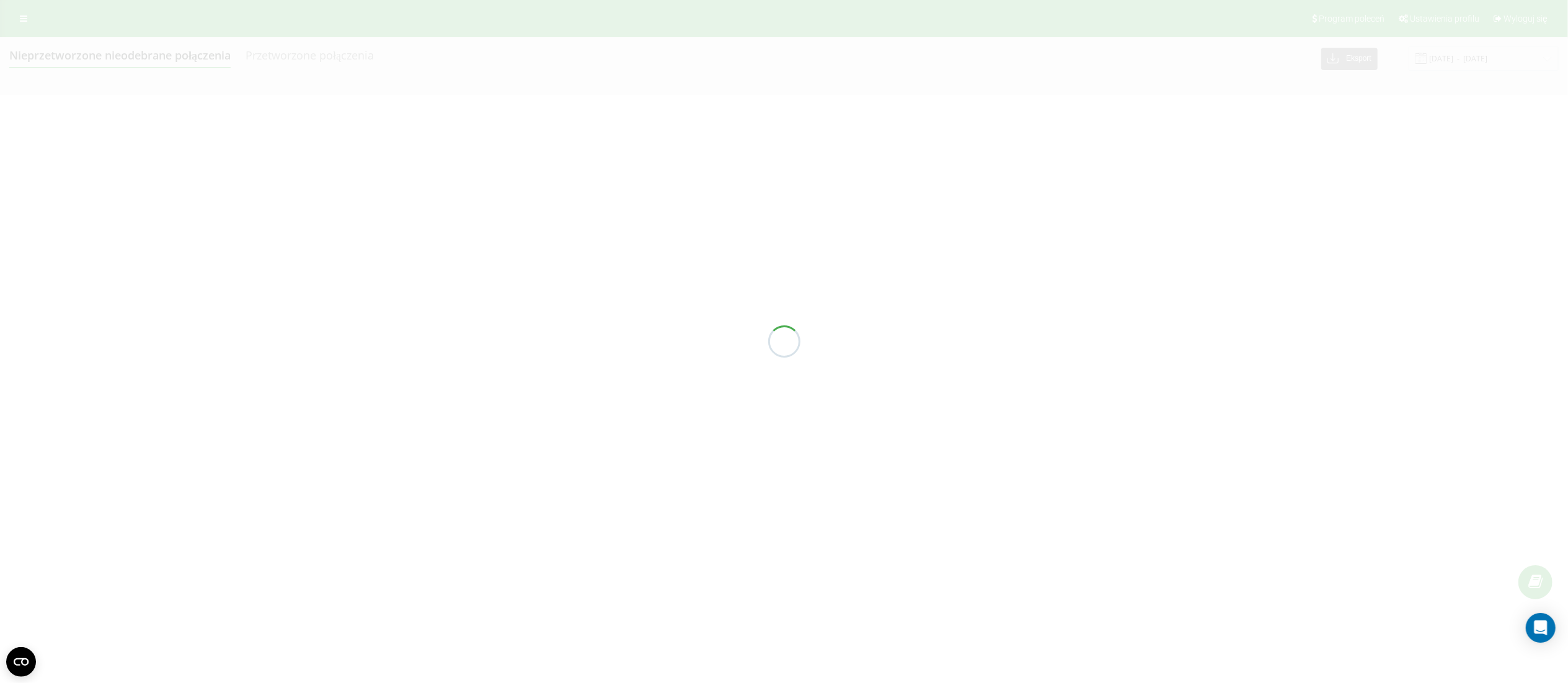 scroll, scrollTop: 0, scrollLeft: 0, axis: both 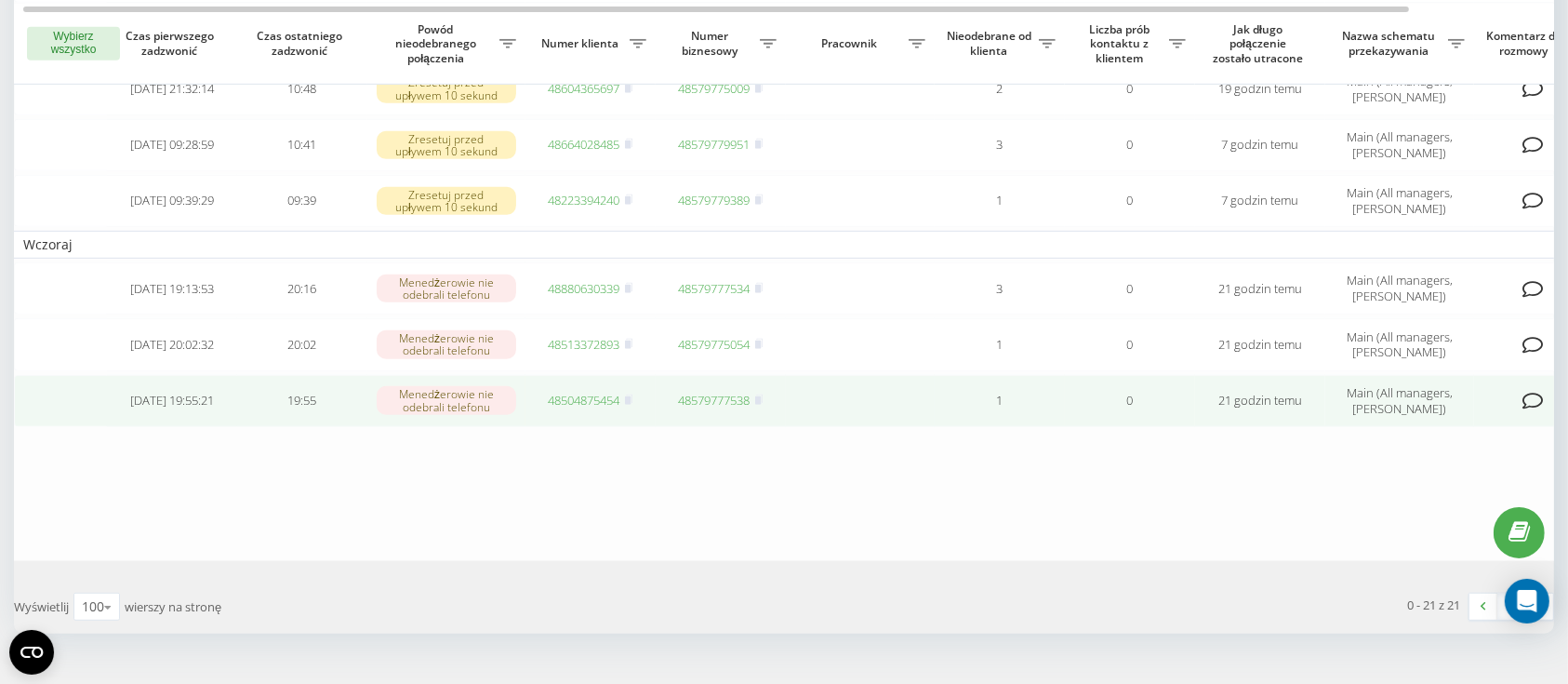 click on "48504875454" at bounding box center [584, 400] 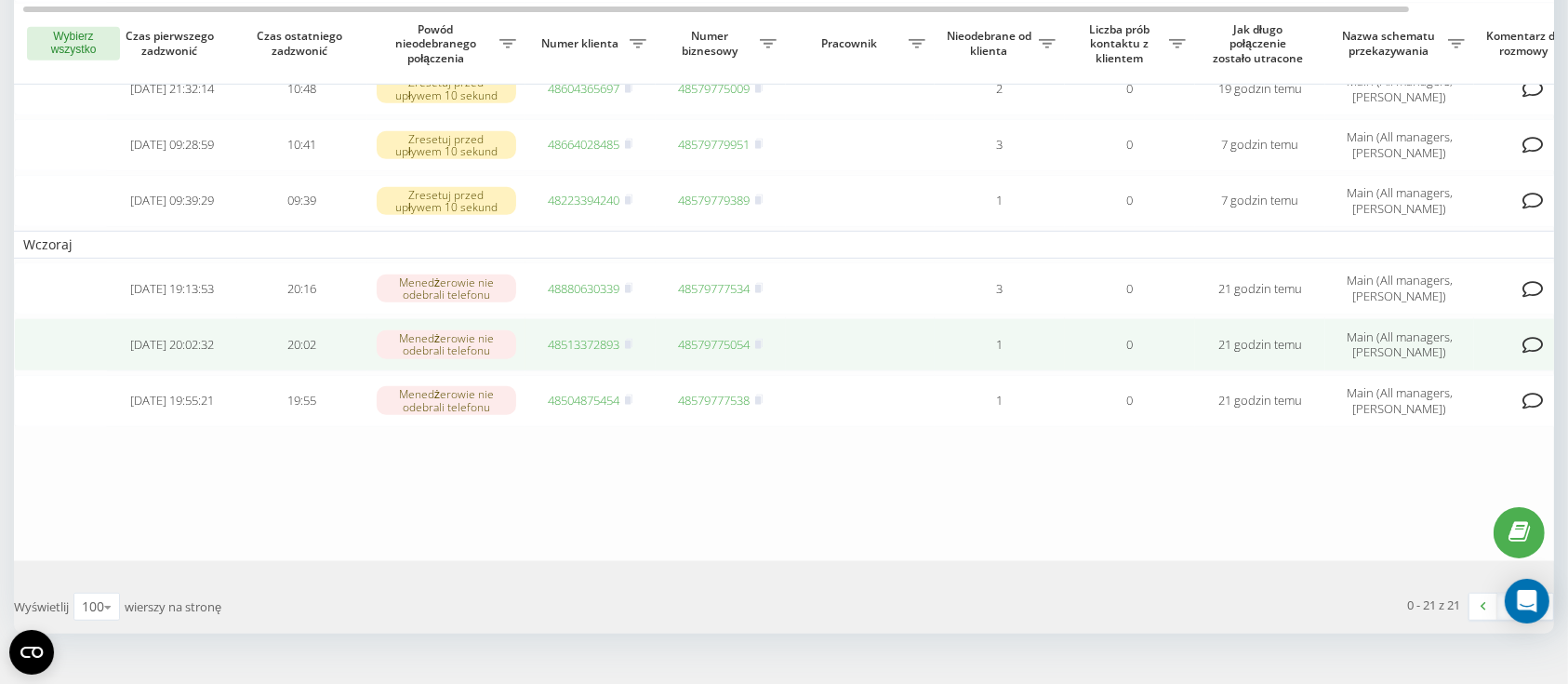 click on "48513372893" at bounding box center (584, 344) 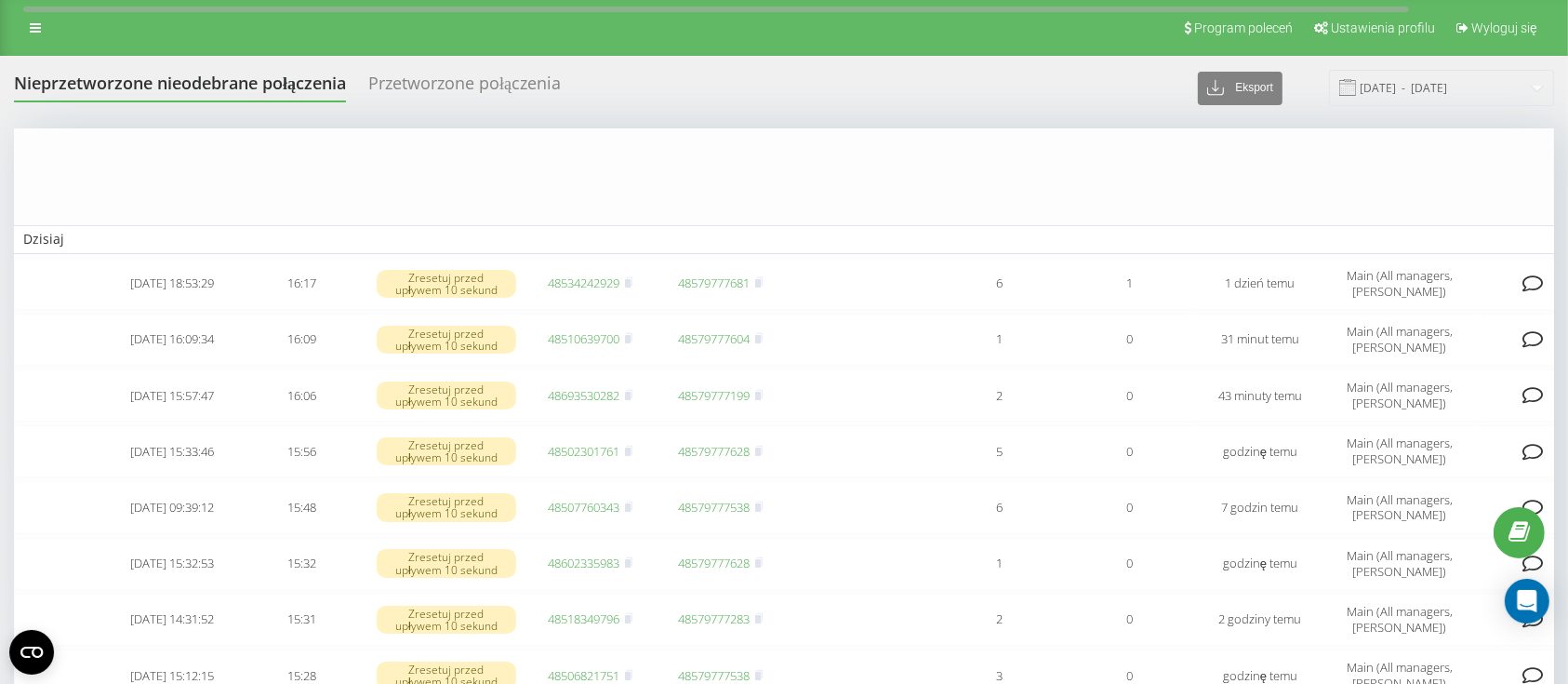 scroll, scrollTop: 992, scrollLeft: 0, axis: vertical 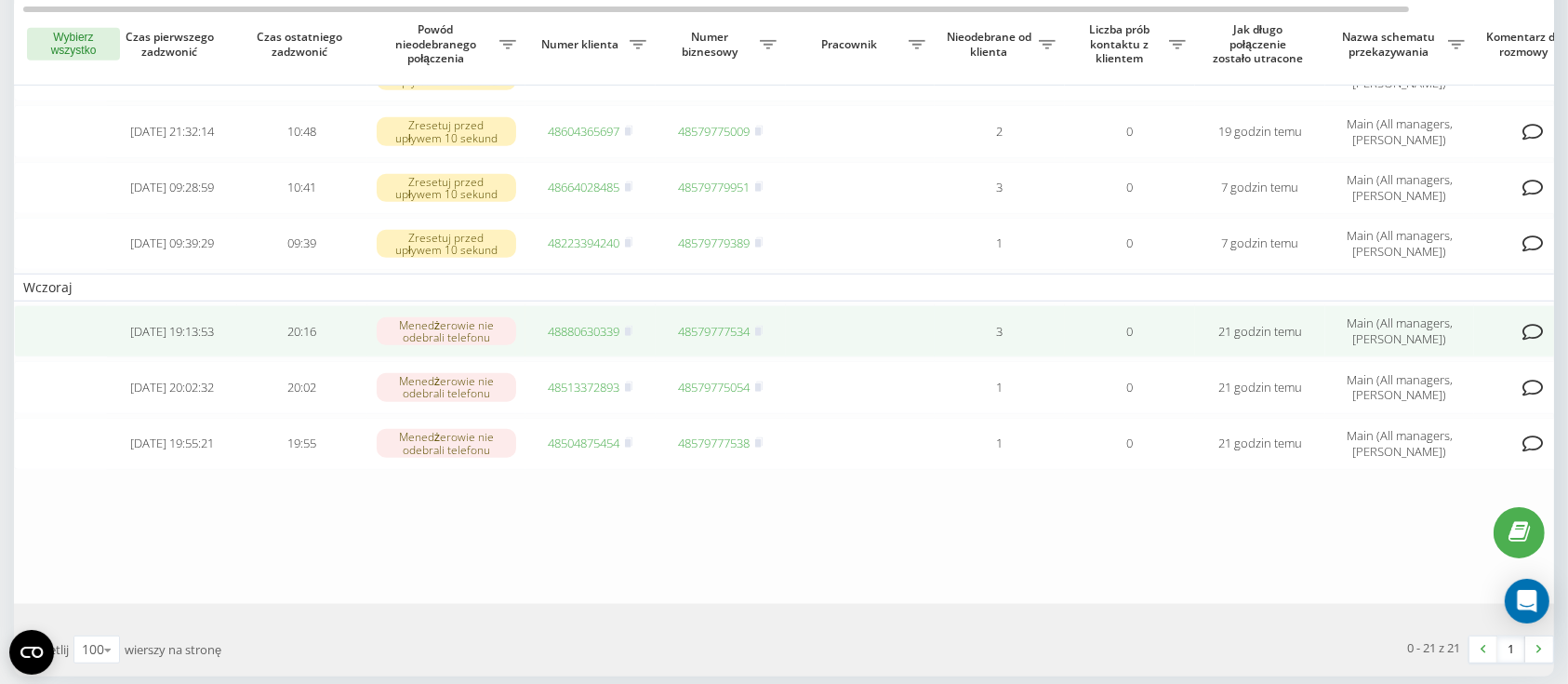 click on "48880630339" at bounding box center [584, 331] 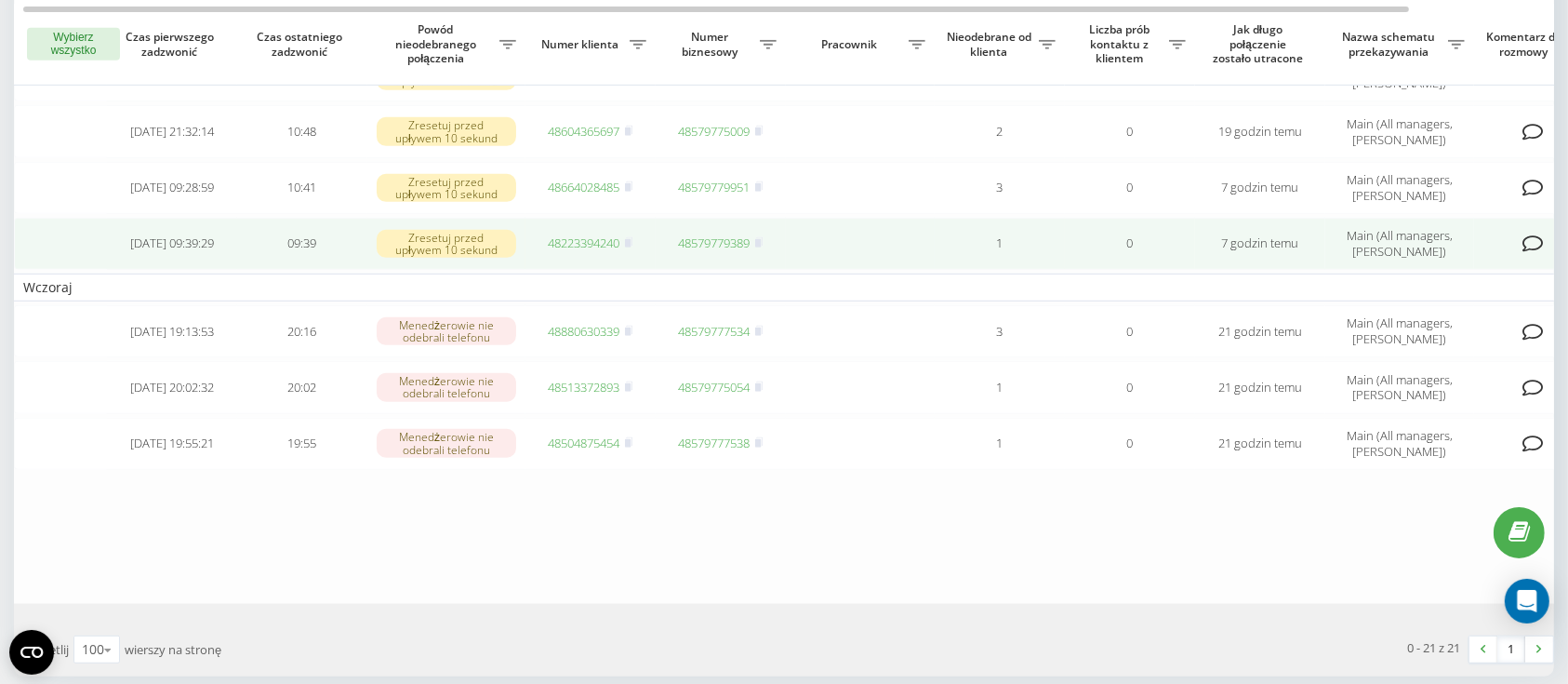 click on "48223394240" at bounding box center (584, 243) 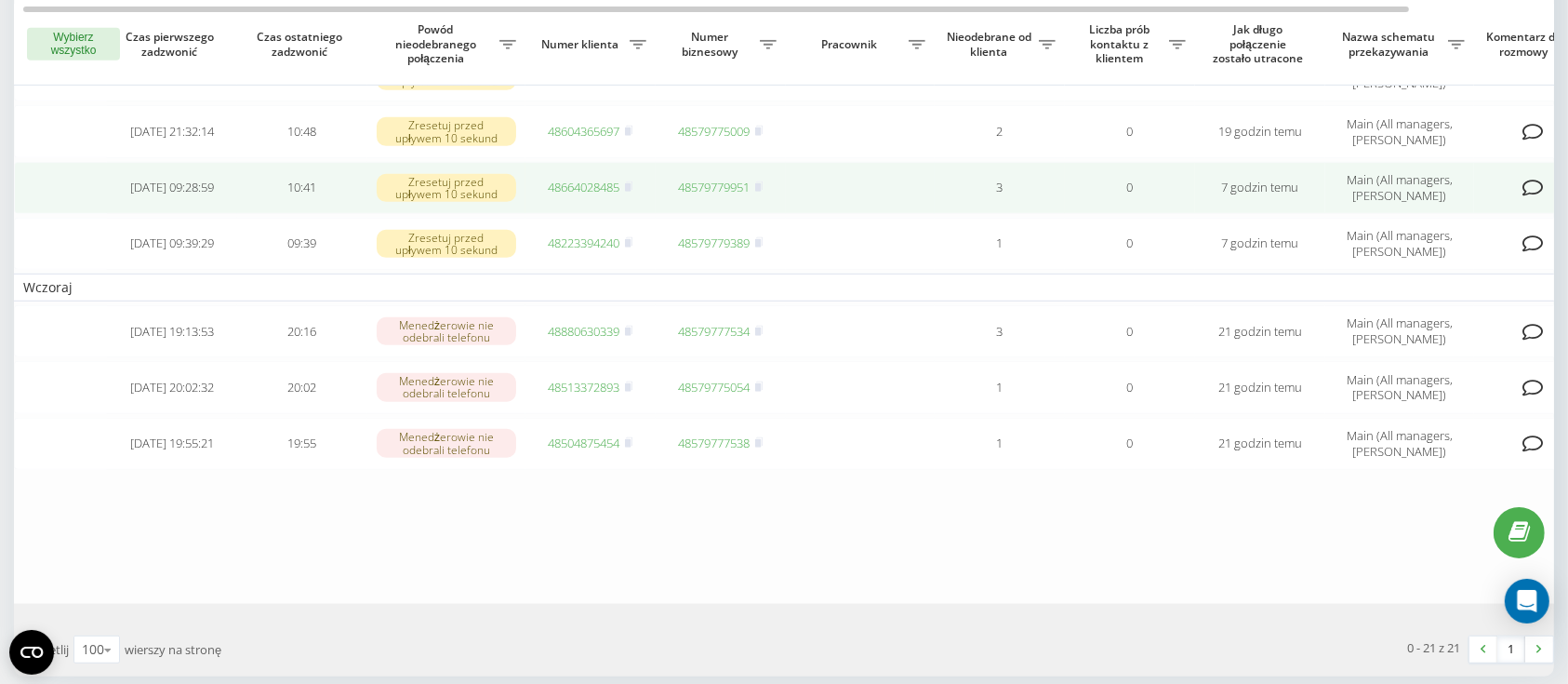 click on "48664028485" at bounding box center [591, 188] 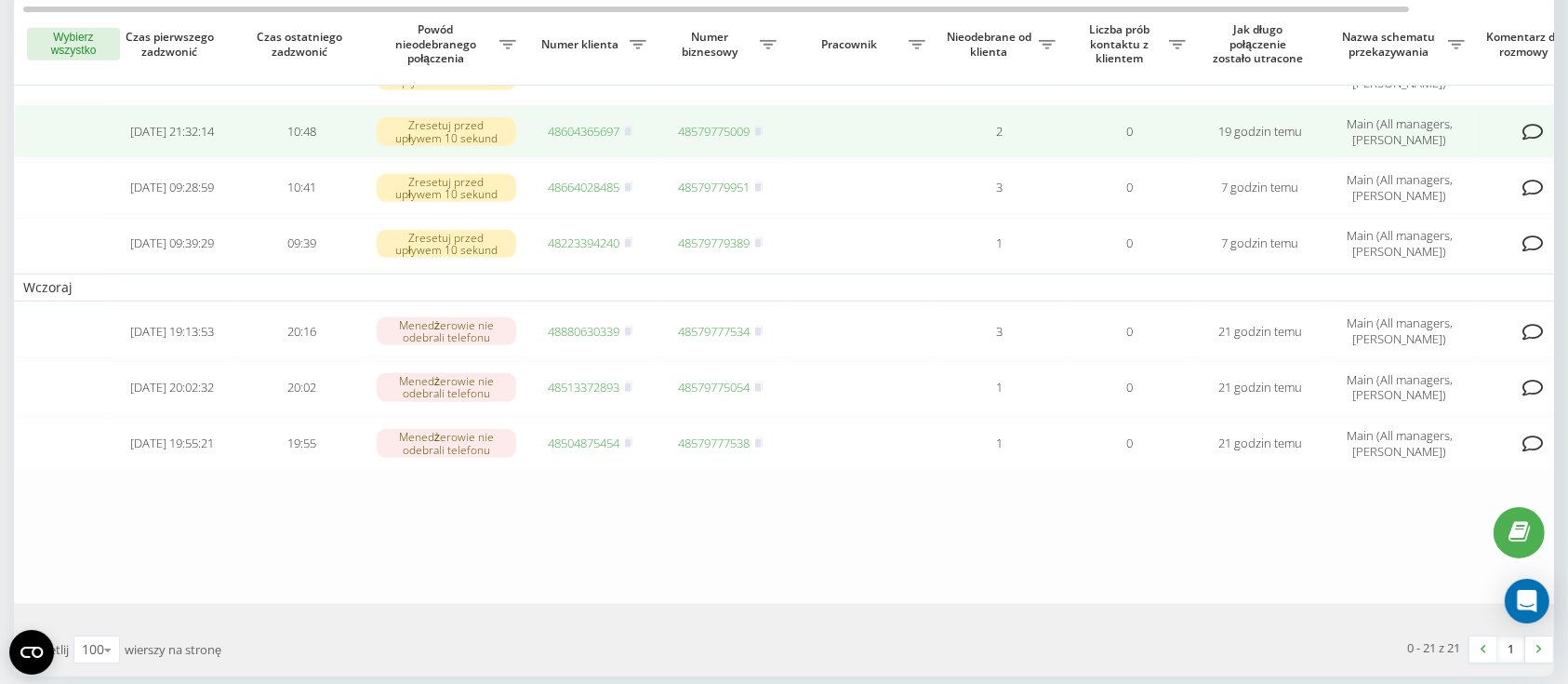 click on "48604365697" at bounding box center [584, 131] 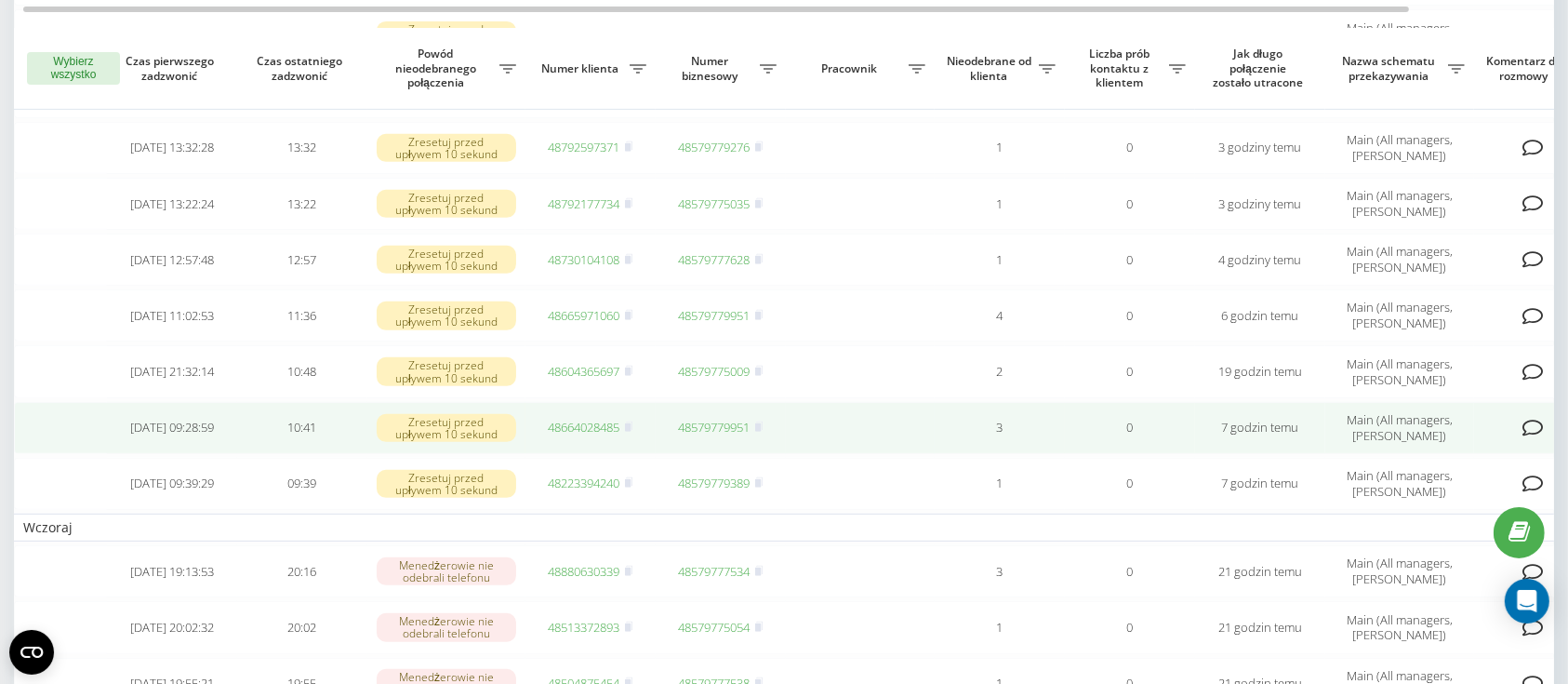 scroll, scrollTop: 744, scrollLeft: 0, axis: vertical 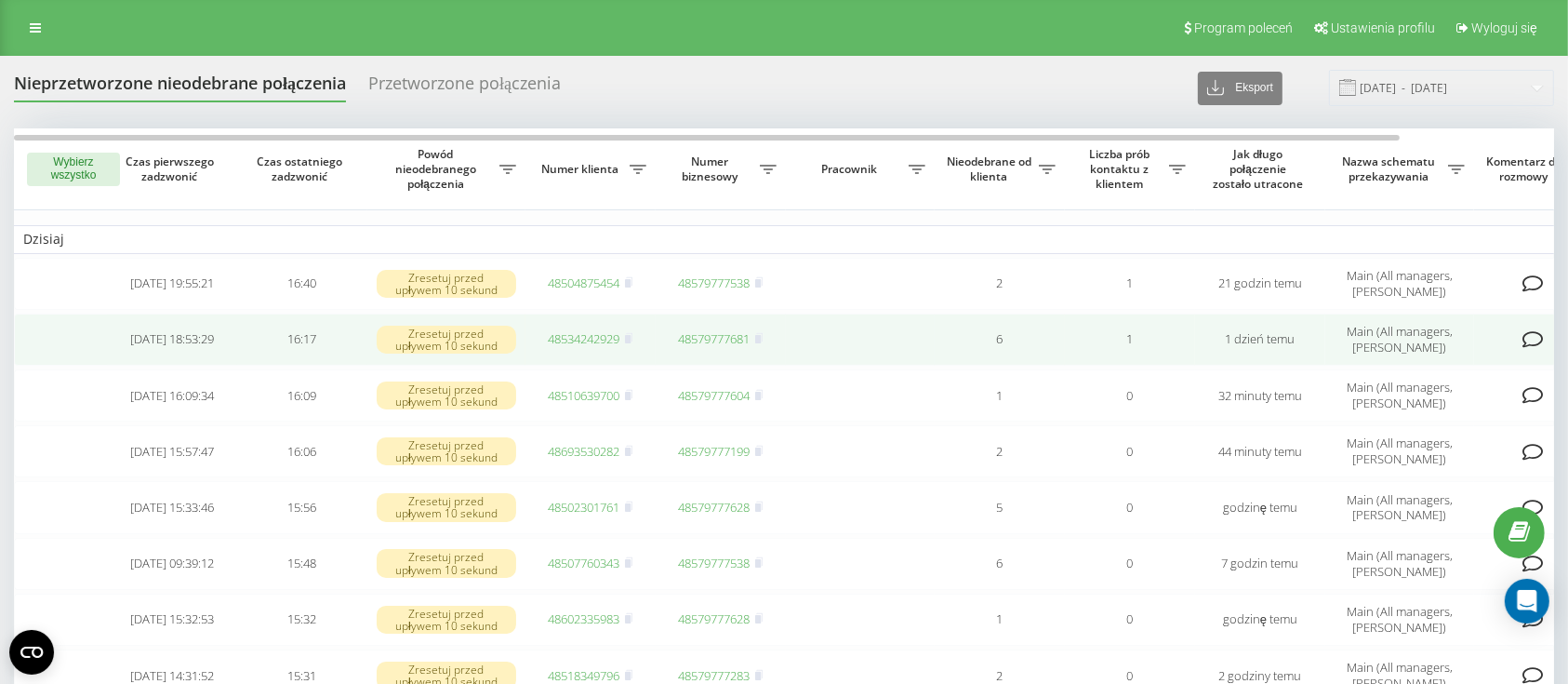 click on "48534242929" at bounding box center (584, 339) 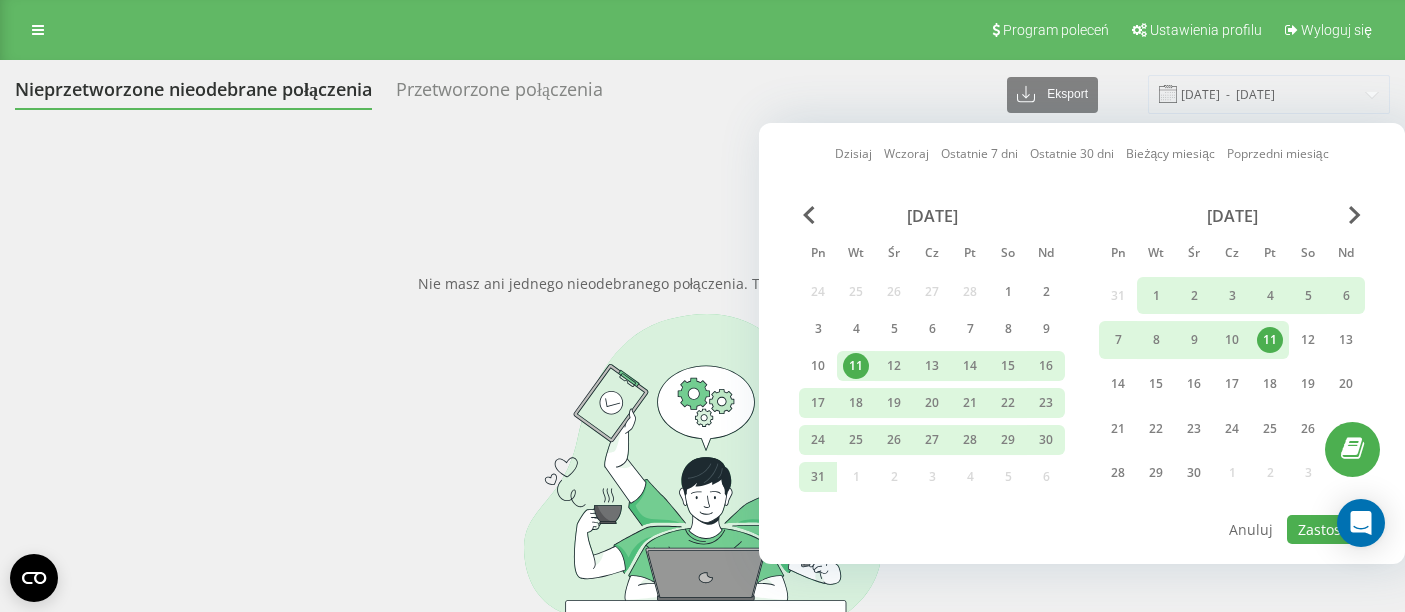 scroll, scrollTop: 0, scrollLeft: 0, axis: both 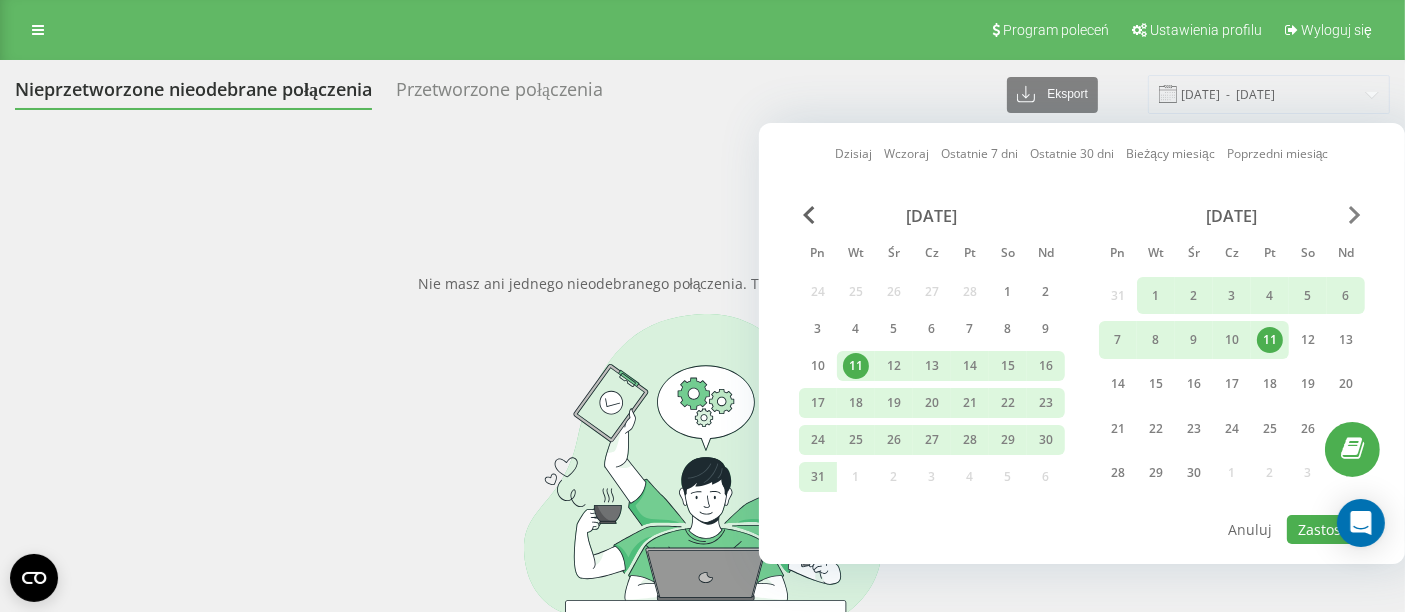 drag, startPoint x: 1345, startPoint y: 203, endPoint x: 1355, endPoint y: 209, distance: 11.661903 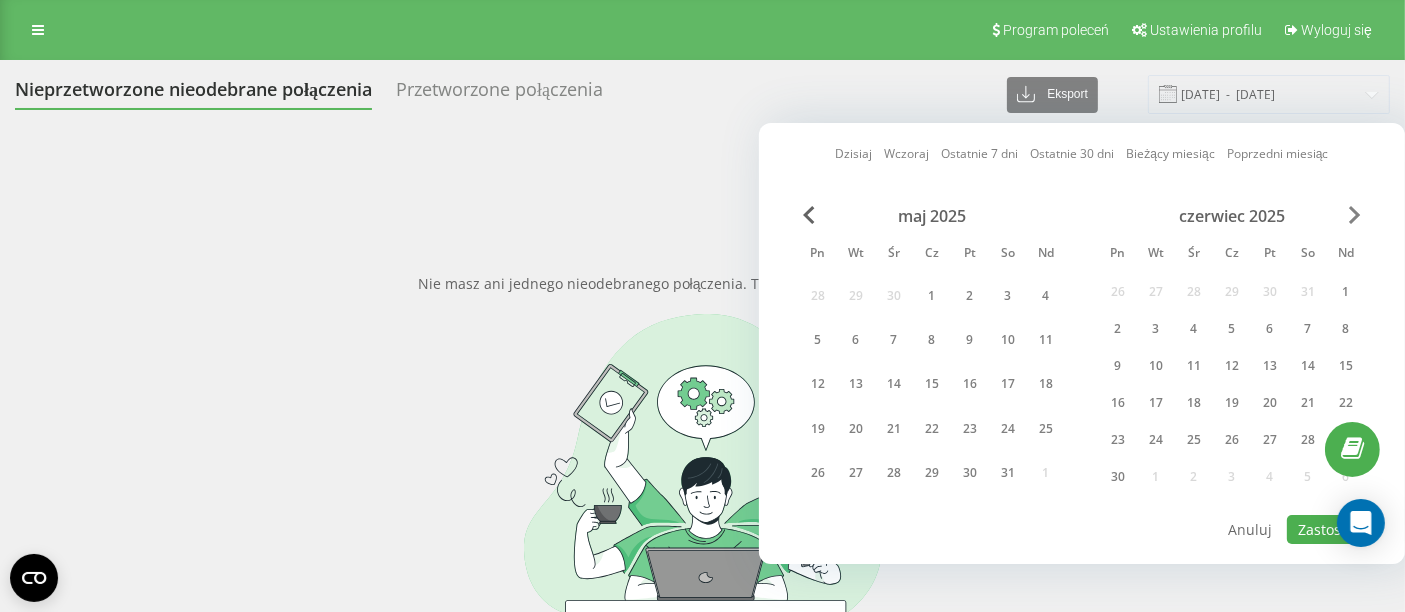 click at bounding box center [1355, 215] 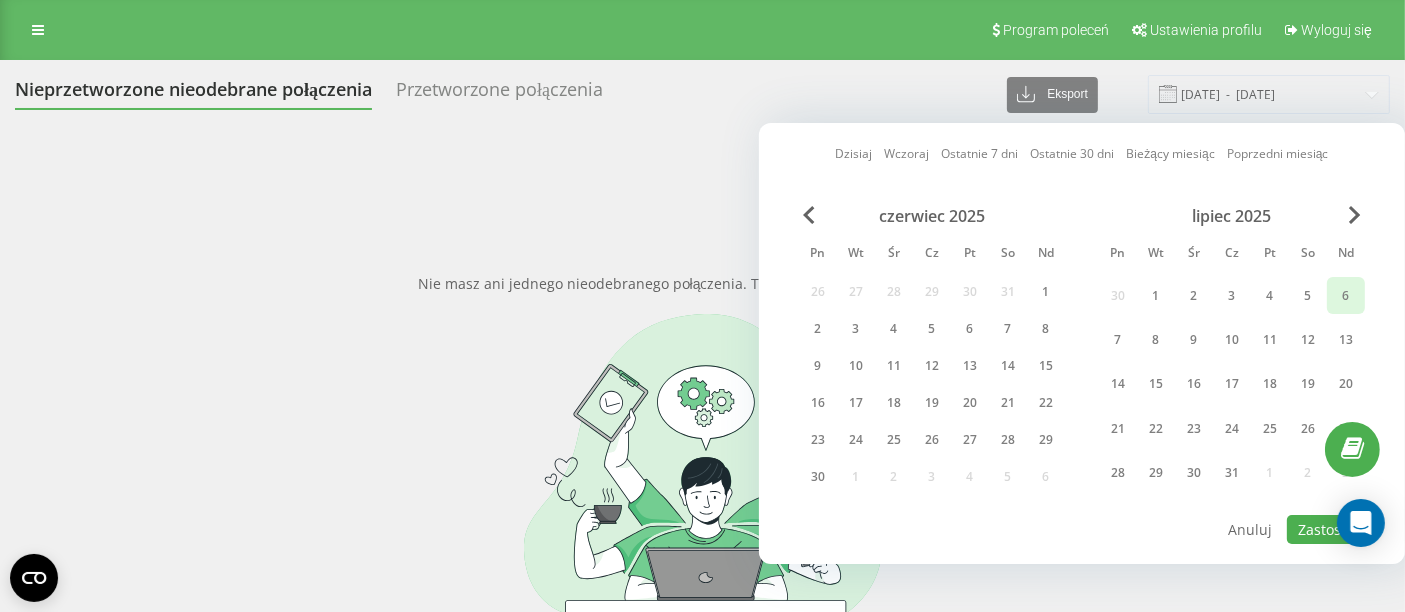 click on "6" at bounding box center (1346, 295) 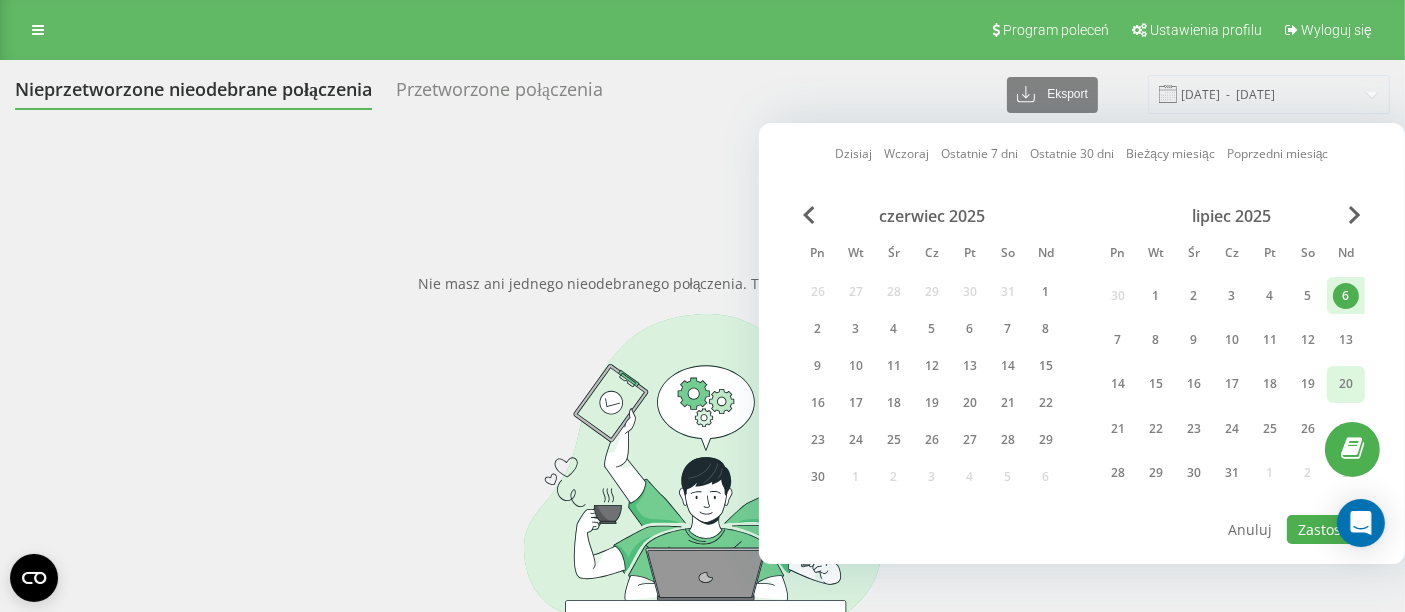 click on "20" at bounding box center [1346, 384] 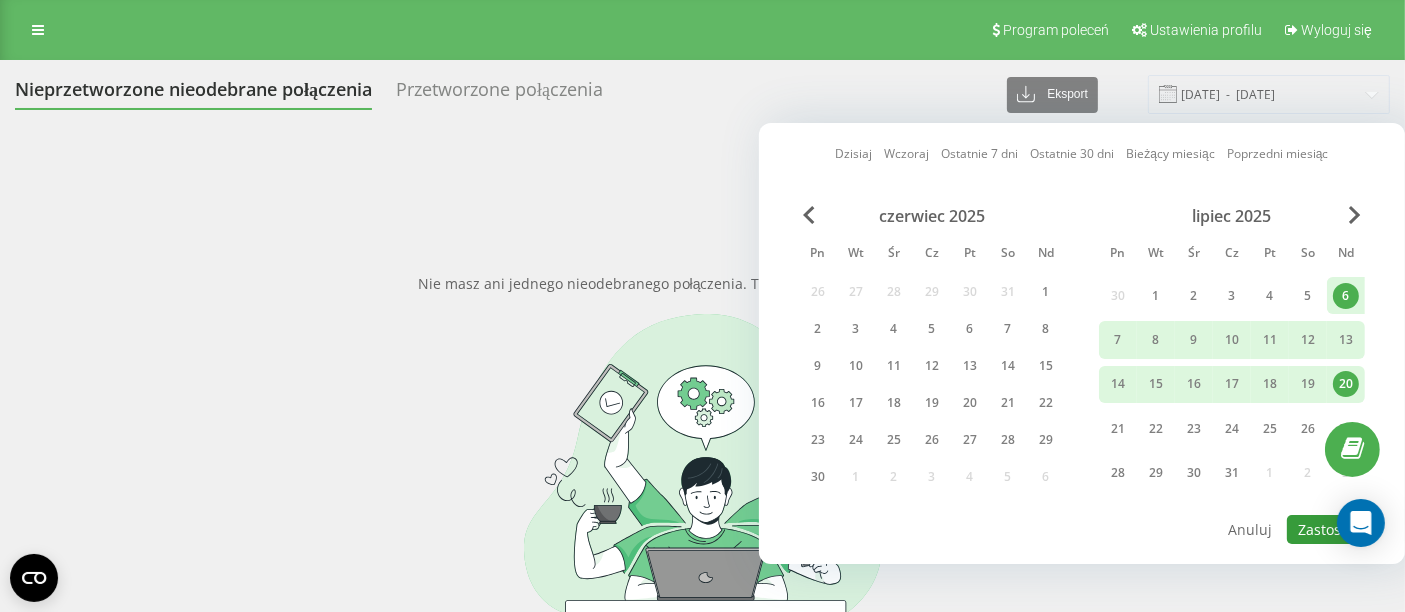 click on "Zastosuj" at bounding box center [1326, 529] 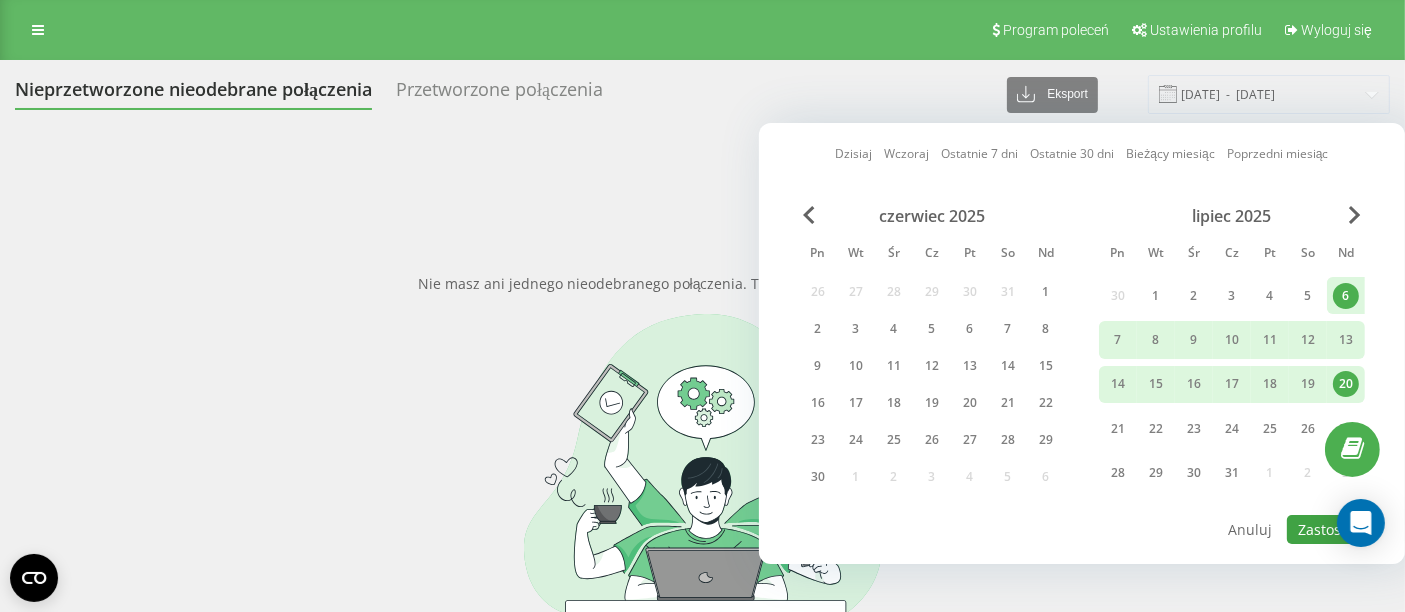 type on "[DATE]  -  [DATE]" 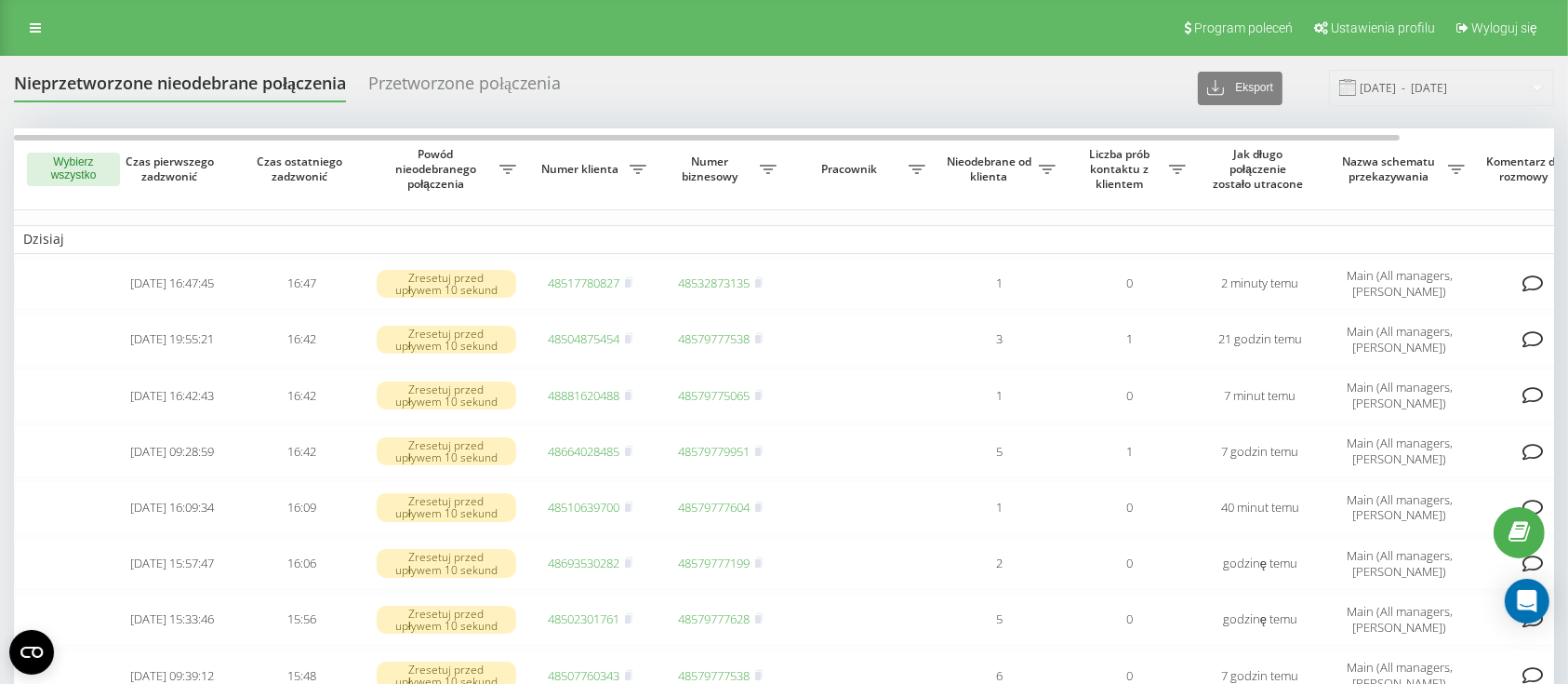 scroll, scrollTop: 496, scrollLeft: 0, axis: vertical 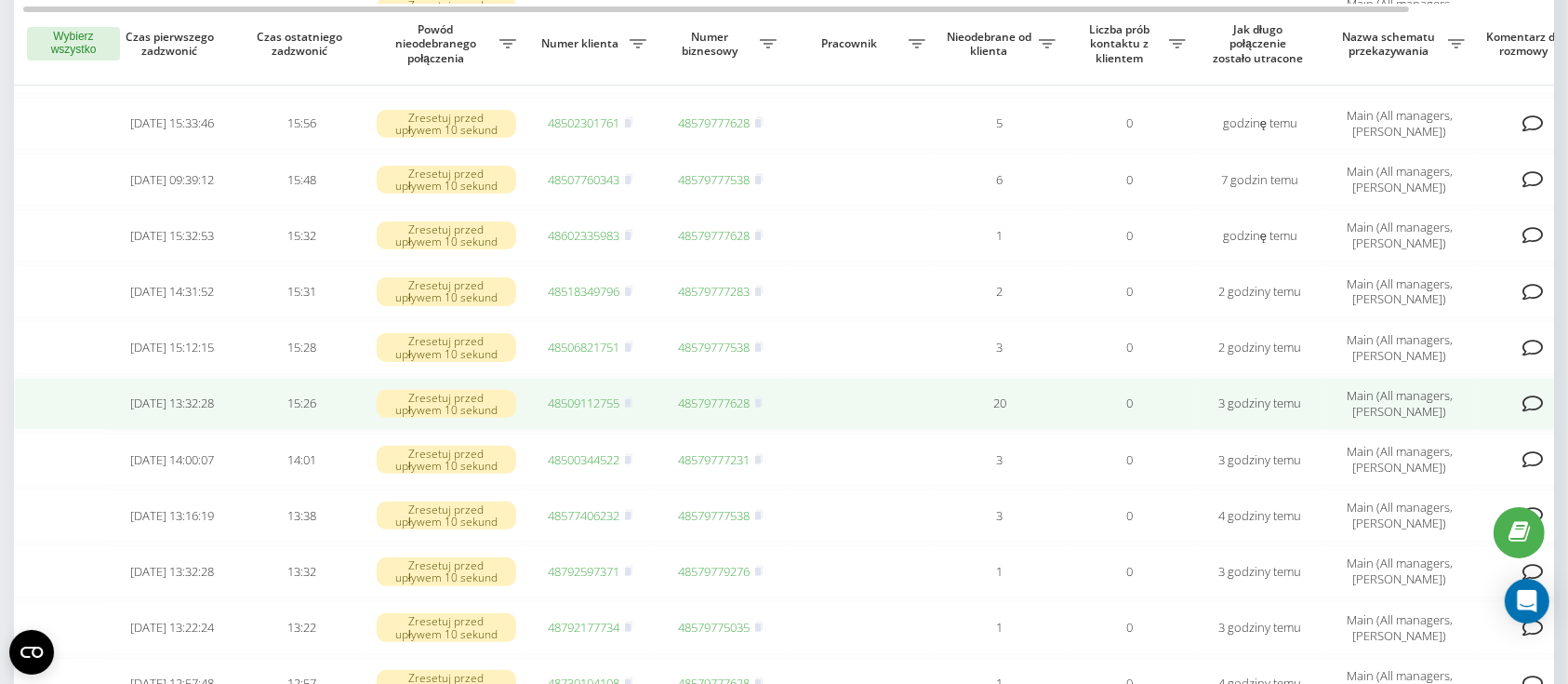 click on "48509112755" at bounding box center (584, 403) 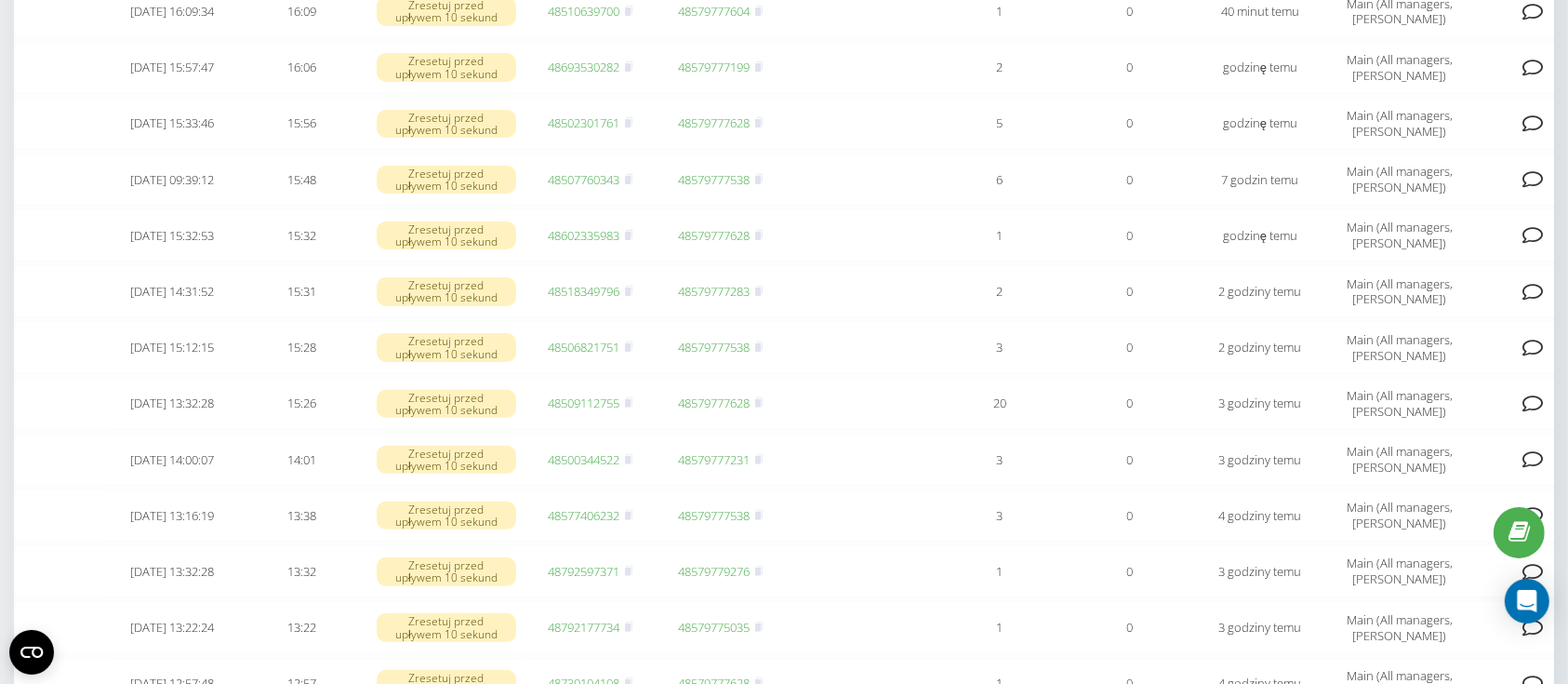 scroll, scrollTop: 0, scrollLeft: 0, axis: both 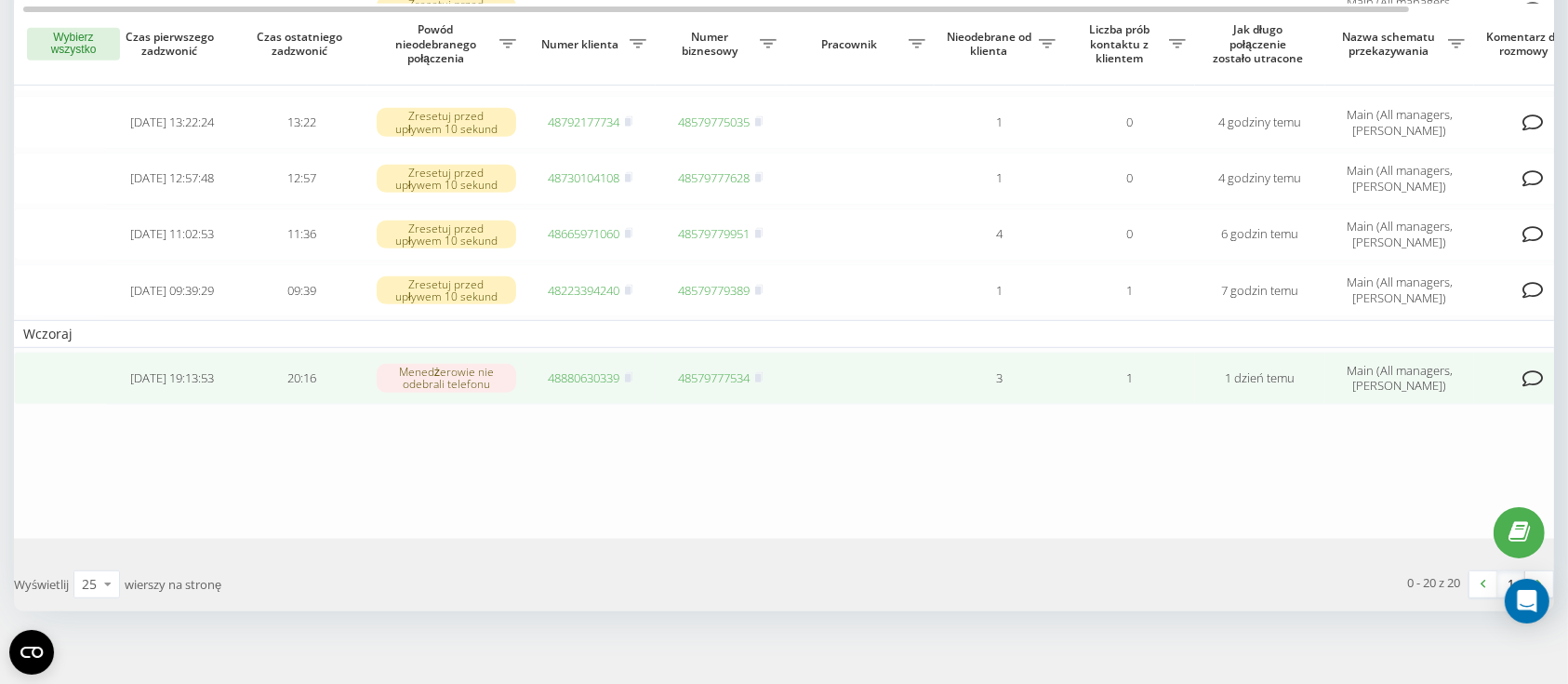 click on "48880630339" at bounding box center (591, 378) 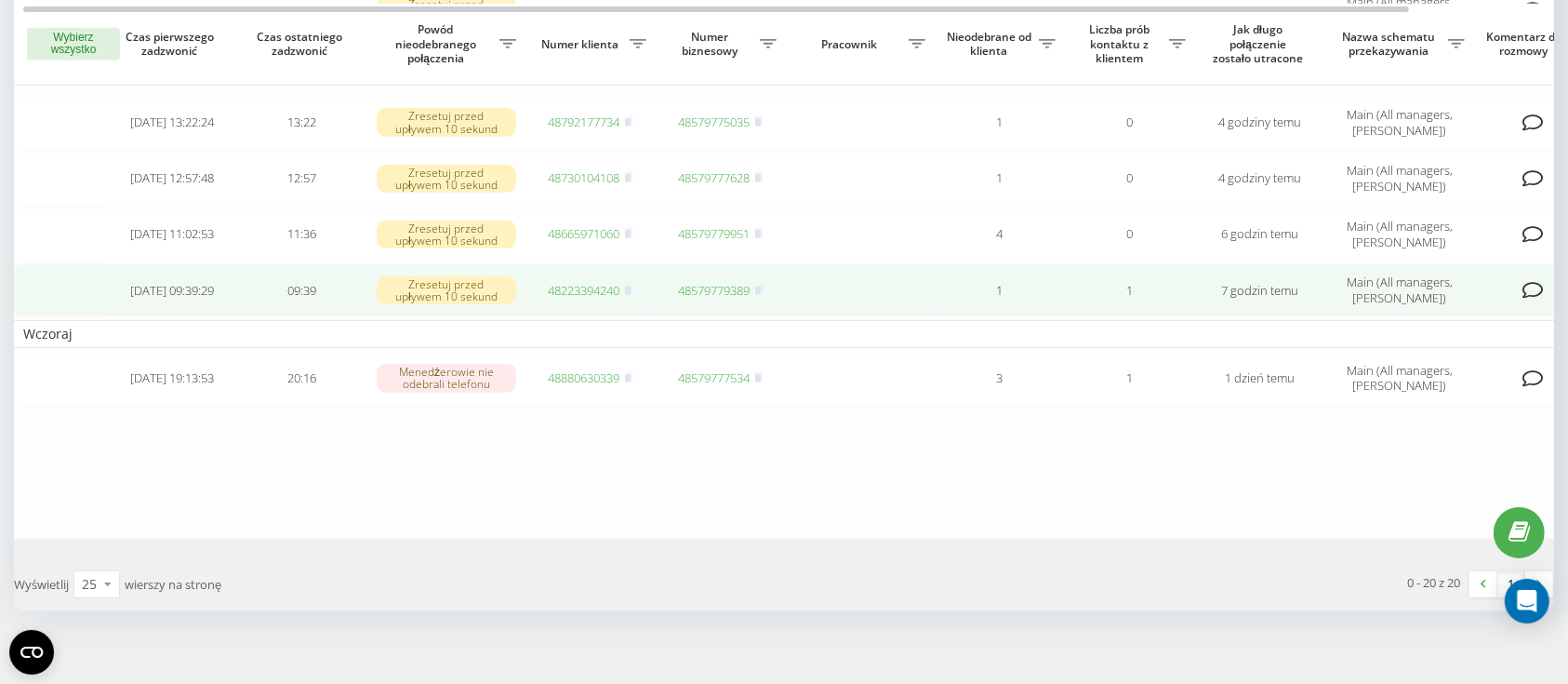 click on "48223394240" at bounding box center [584, 290] 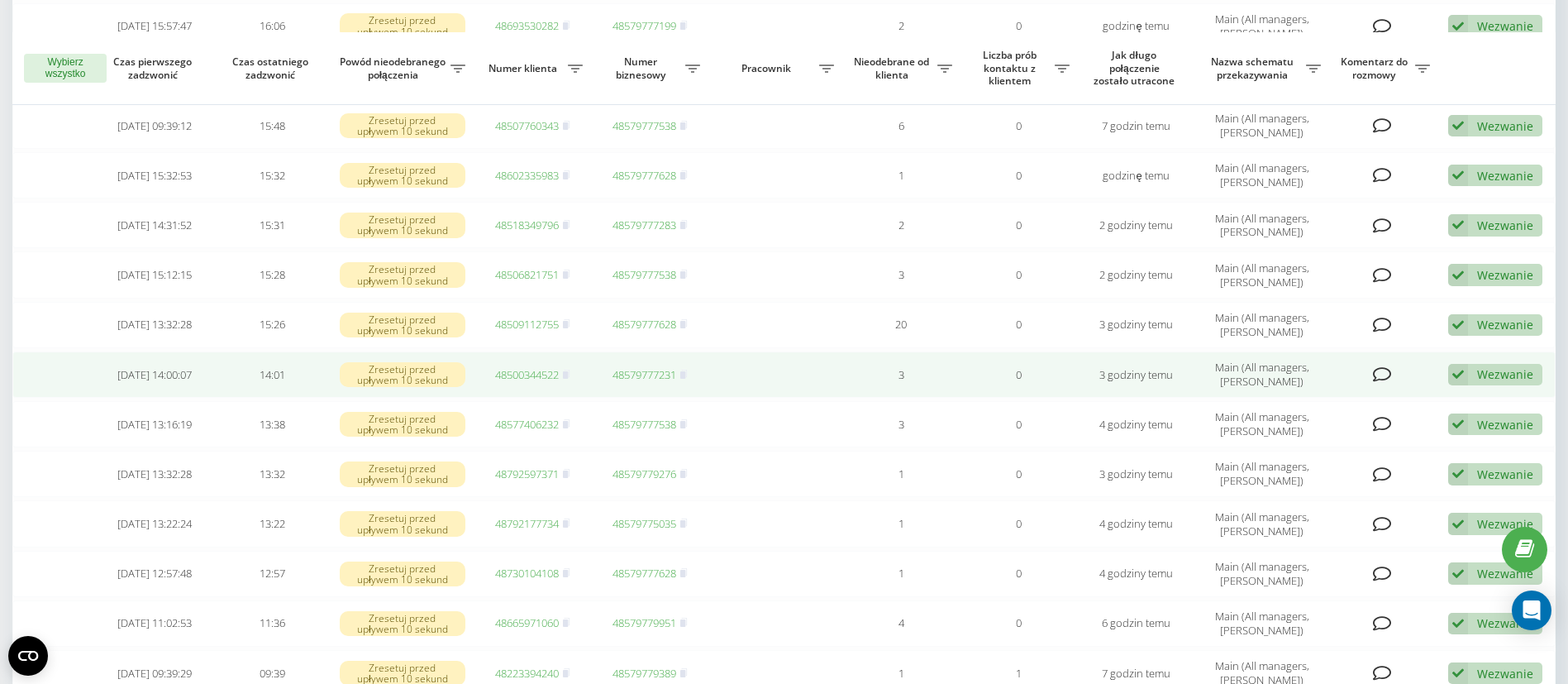 scroll, scrollTop: 456, scrollLeft: 0, axis: vertical 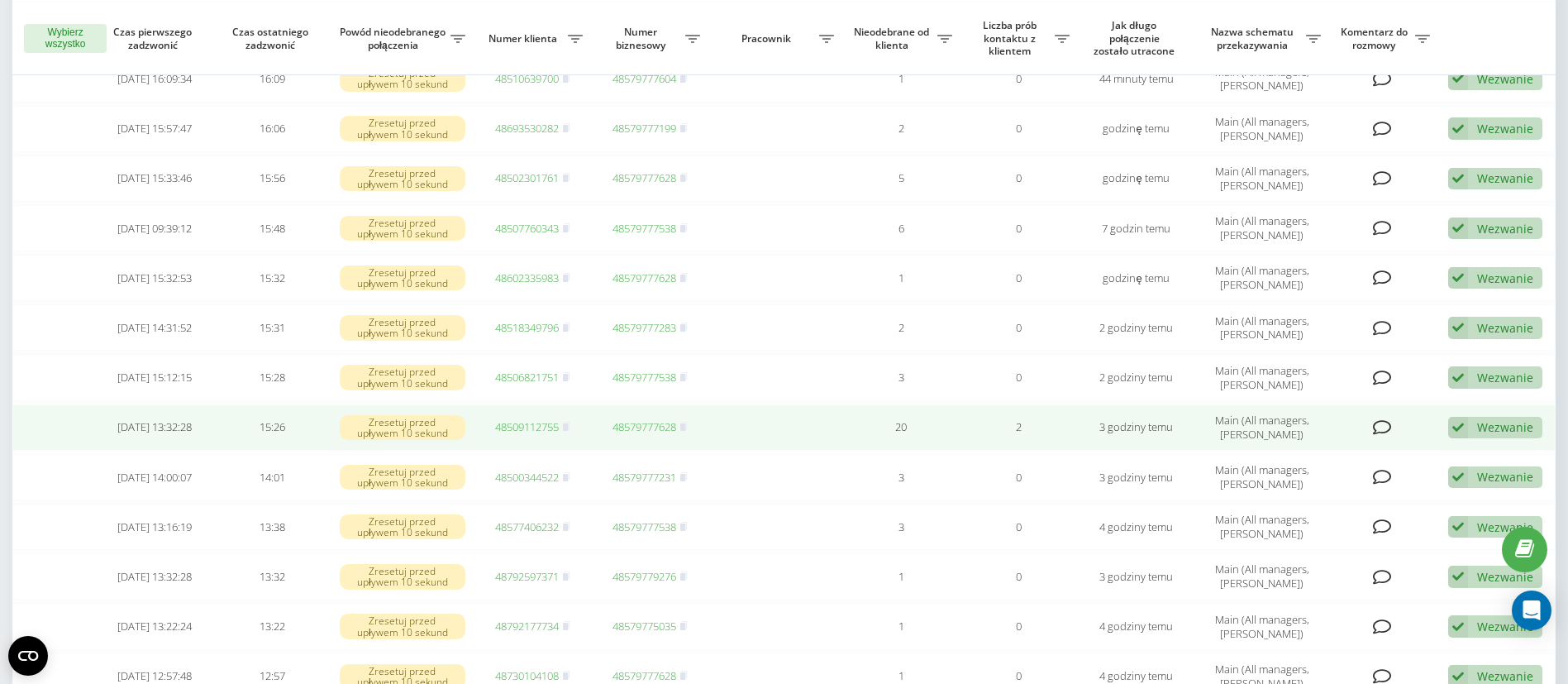 click at bounding box center [1458, 428] 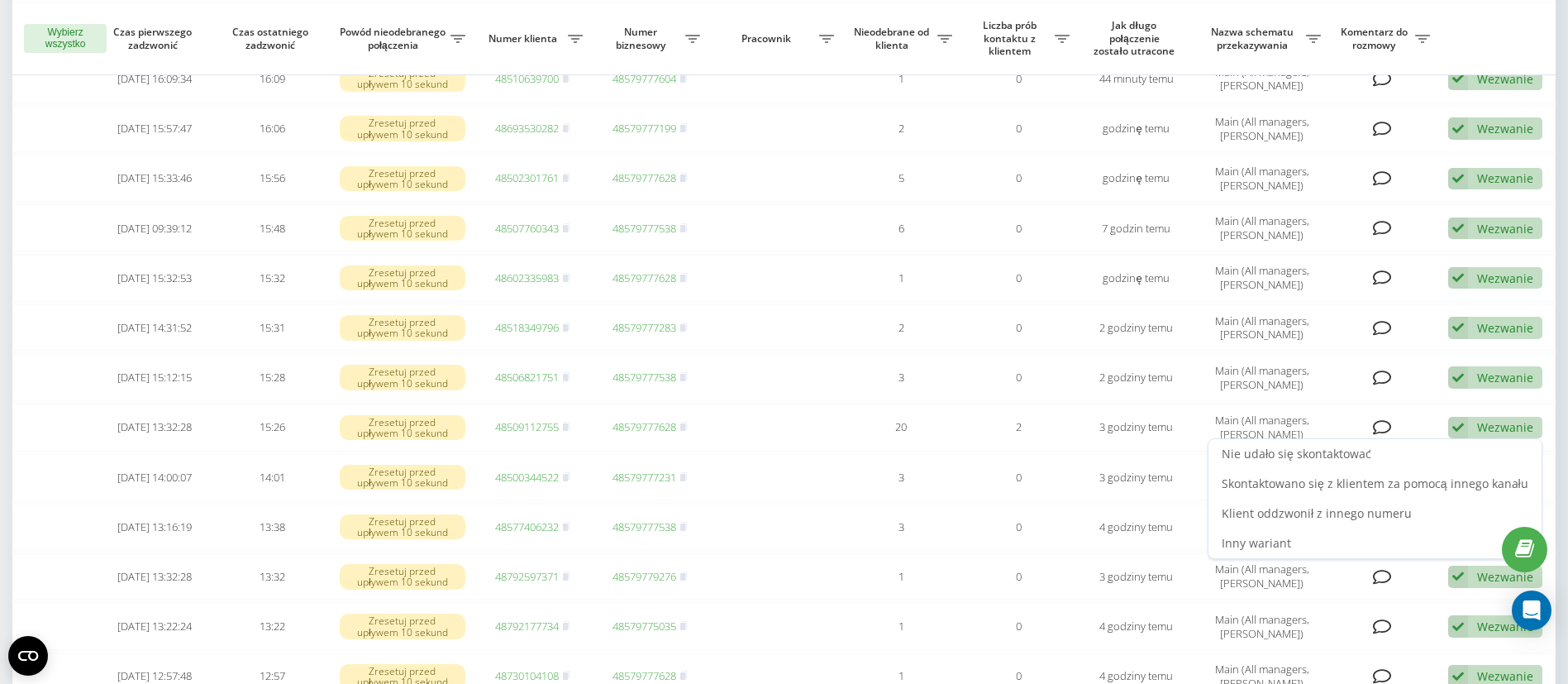 drag, startPoint x: 1399, startPoint y: 446, endPoint x: 1385, endPoint y: 447, distance: 14.035669 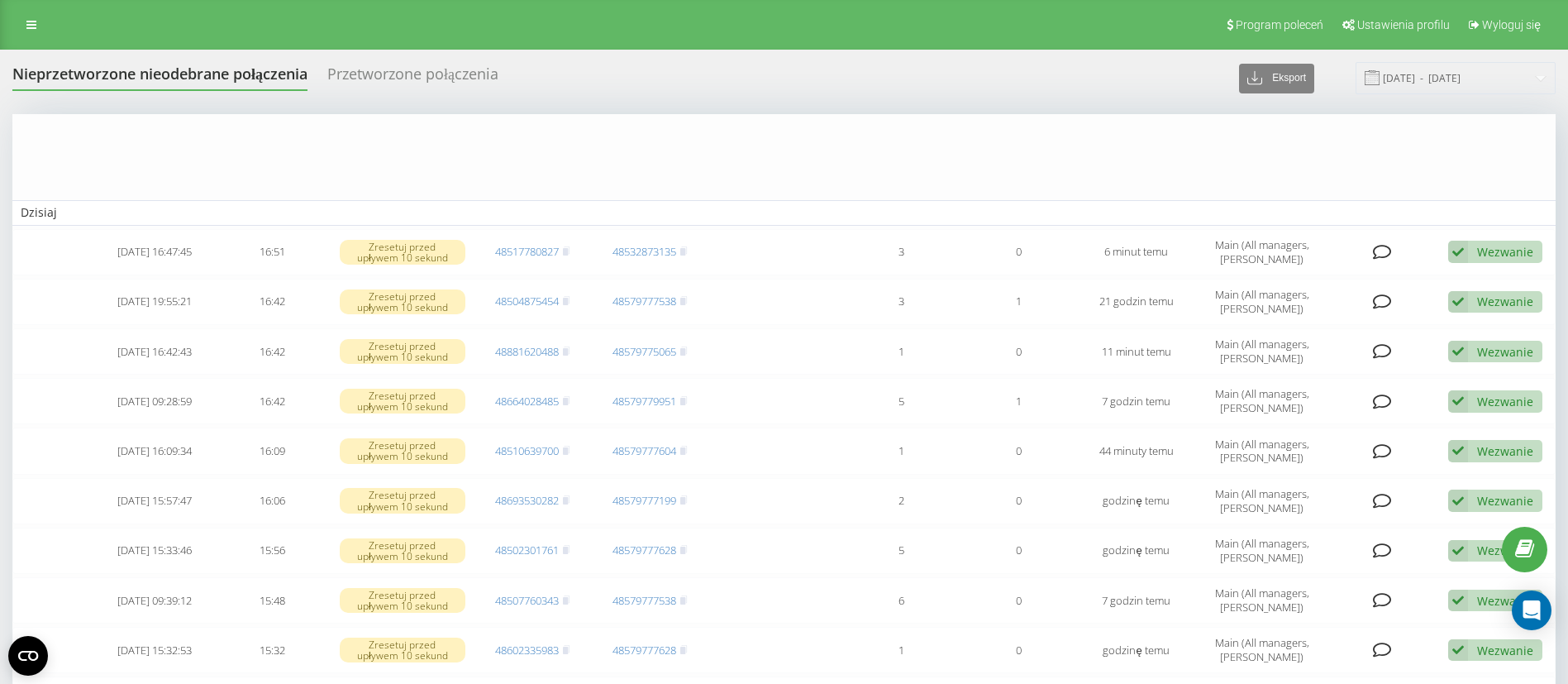 scroll, scrollTop: 728, scrollLeft: 0, axis: vertical 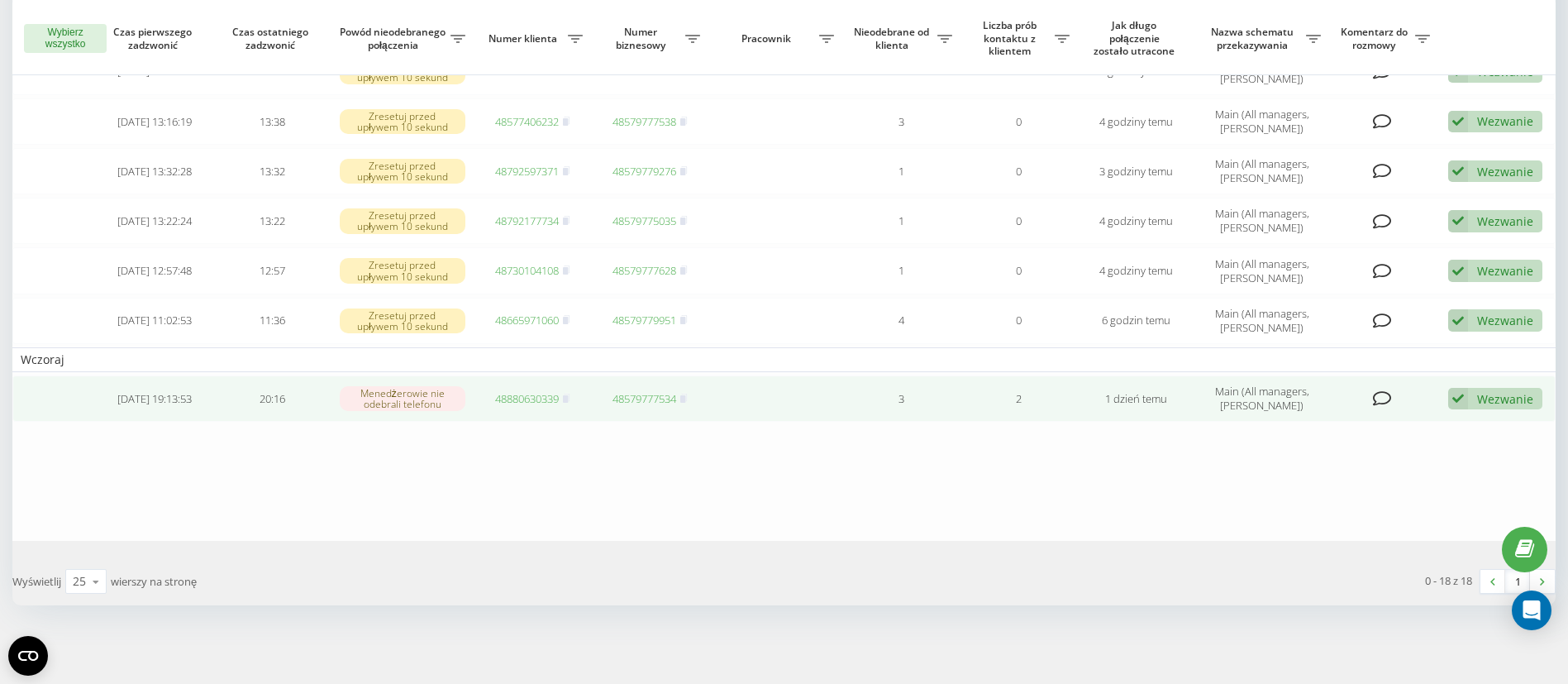 click on "Wezwanie Nie udało się skontaktować Skontaktowano się z klientem za pomocą innego kanału Klient oddzwonił z innego numeru Inny wariant" at bounding box center (1495, 399) 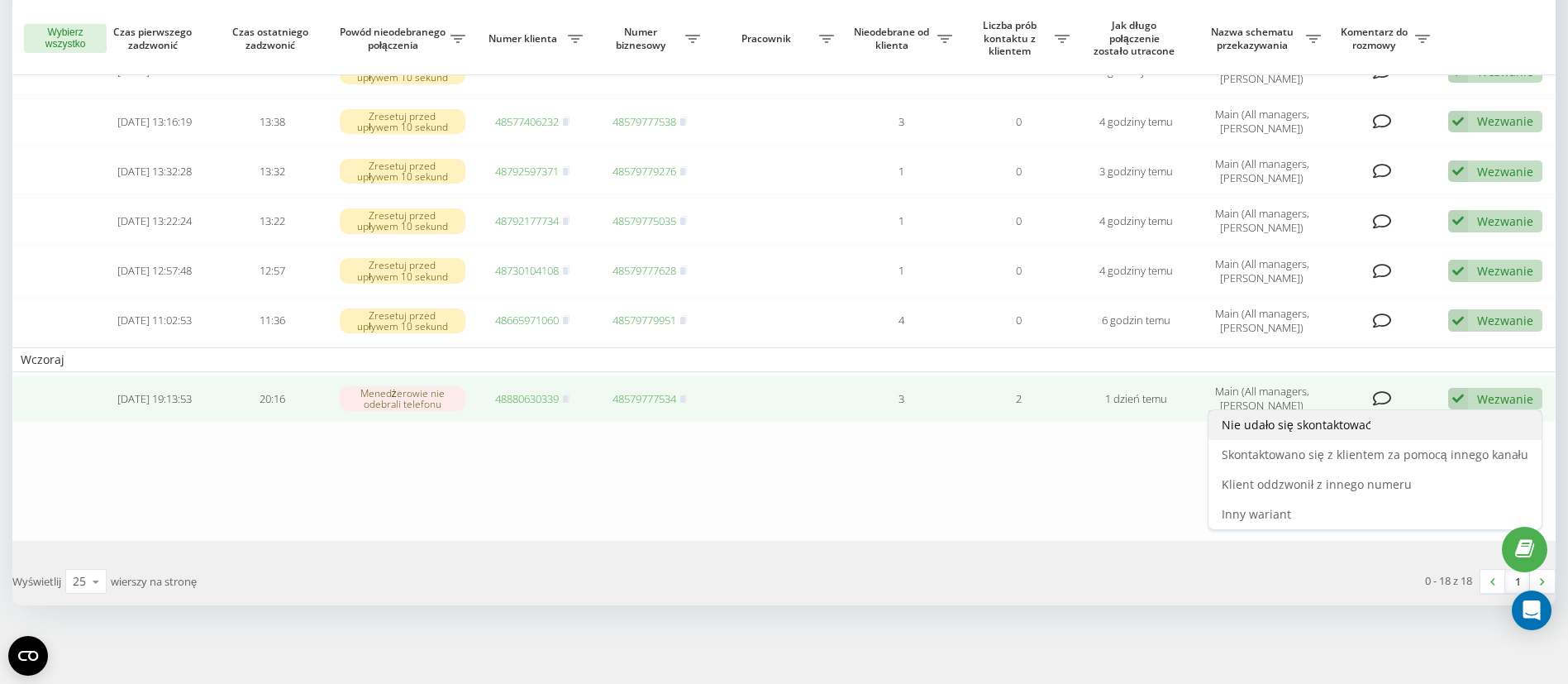 click on "Nie udało się skontaktować" at bounding box center (1375, 425) 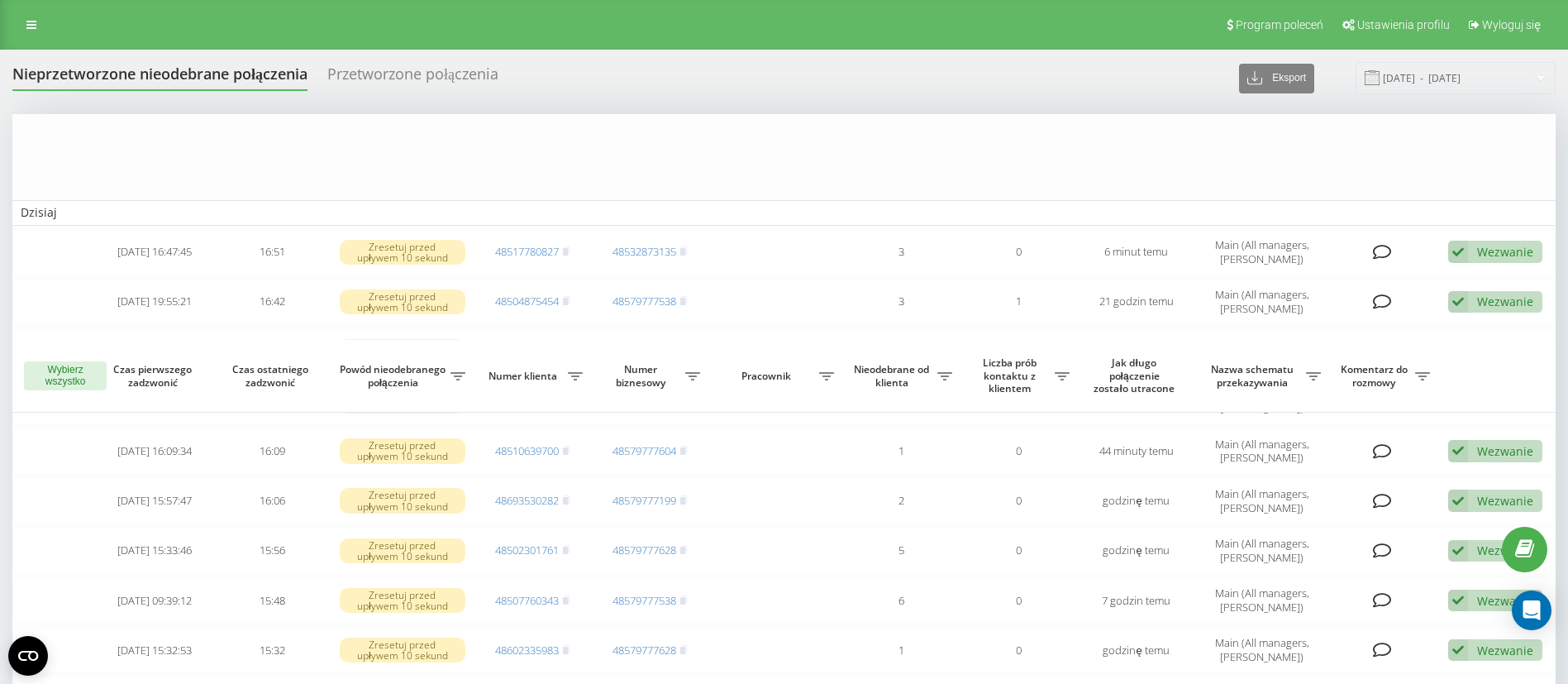 scroll, scrollTop: 650, scrollLeft: 0, axis: vertical 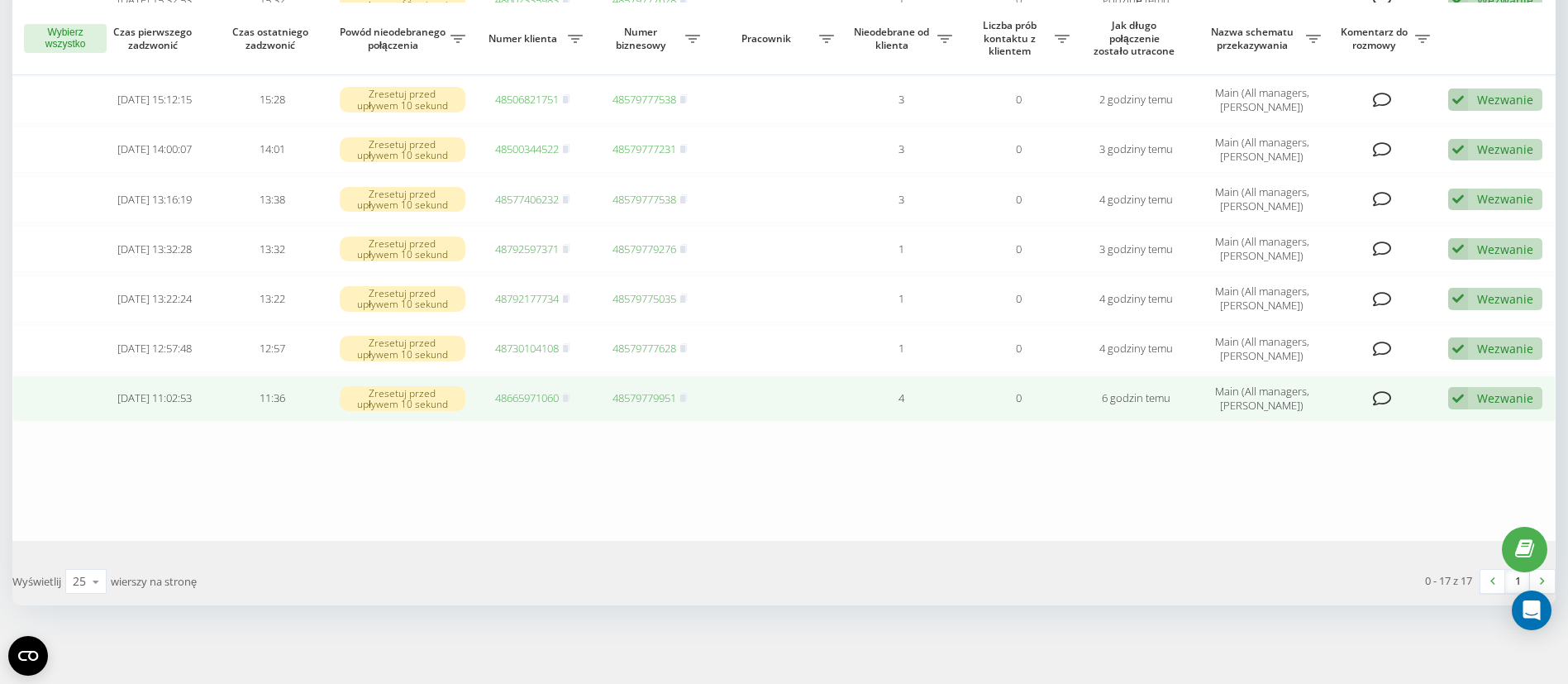 click on "48665971060" at bounding box center [527, 398] 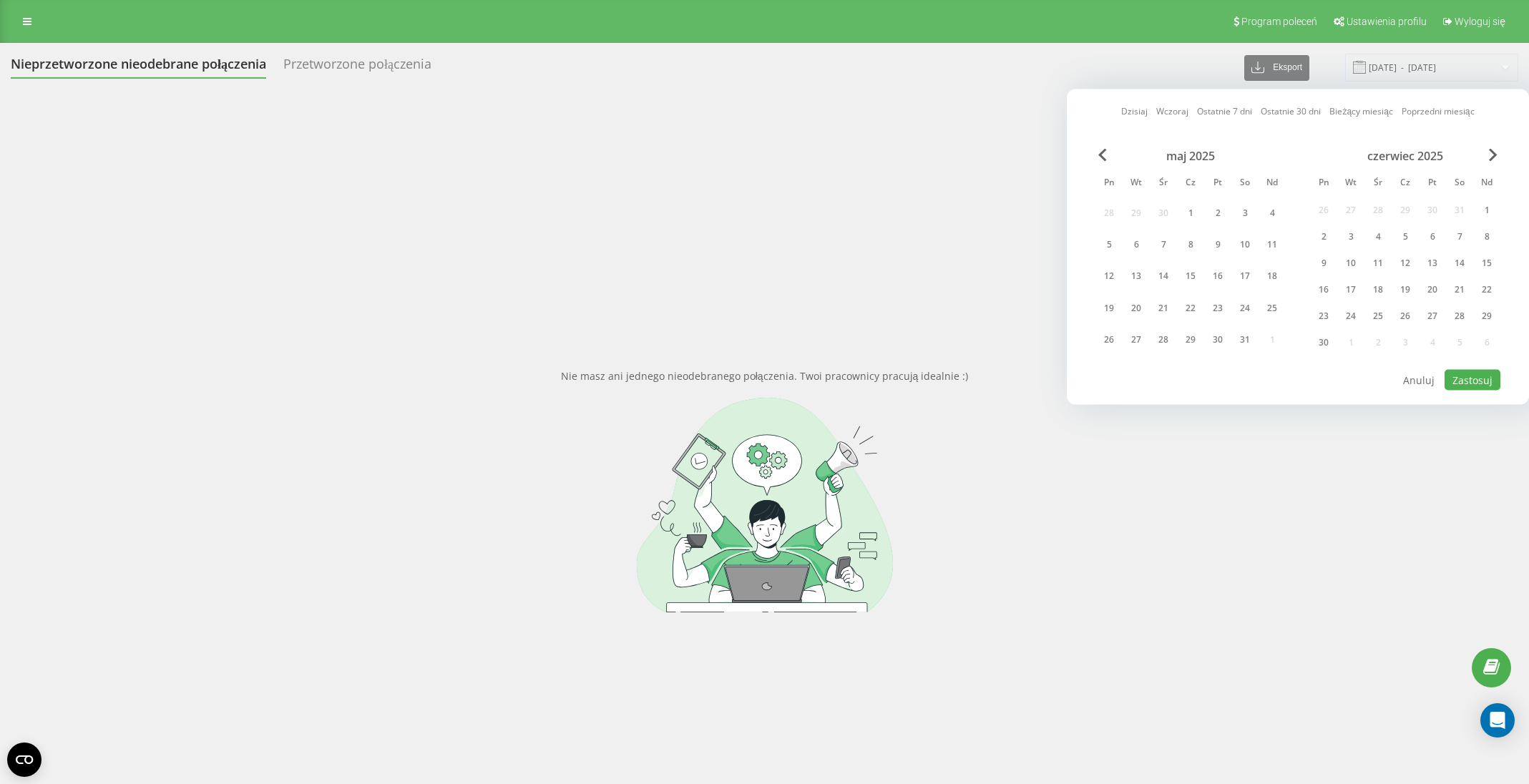 scroll, scrollTop: 0, scrollLeft: 0, axis: both 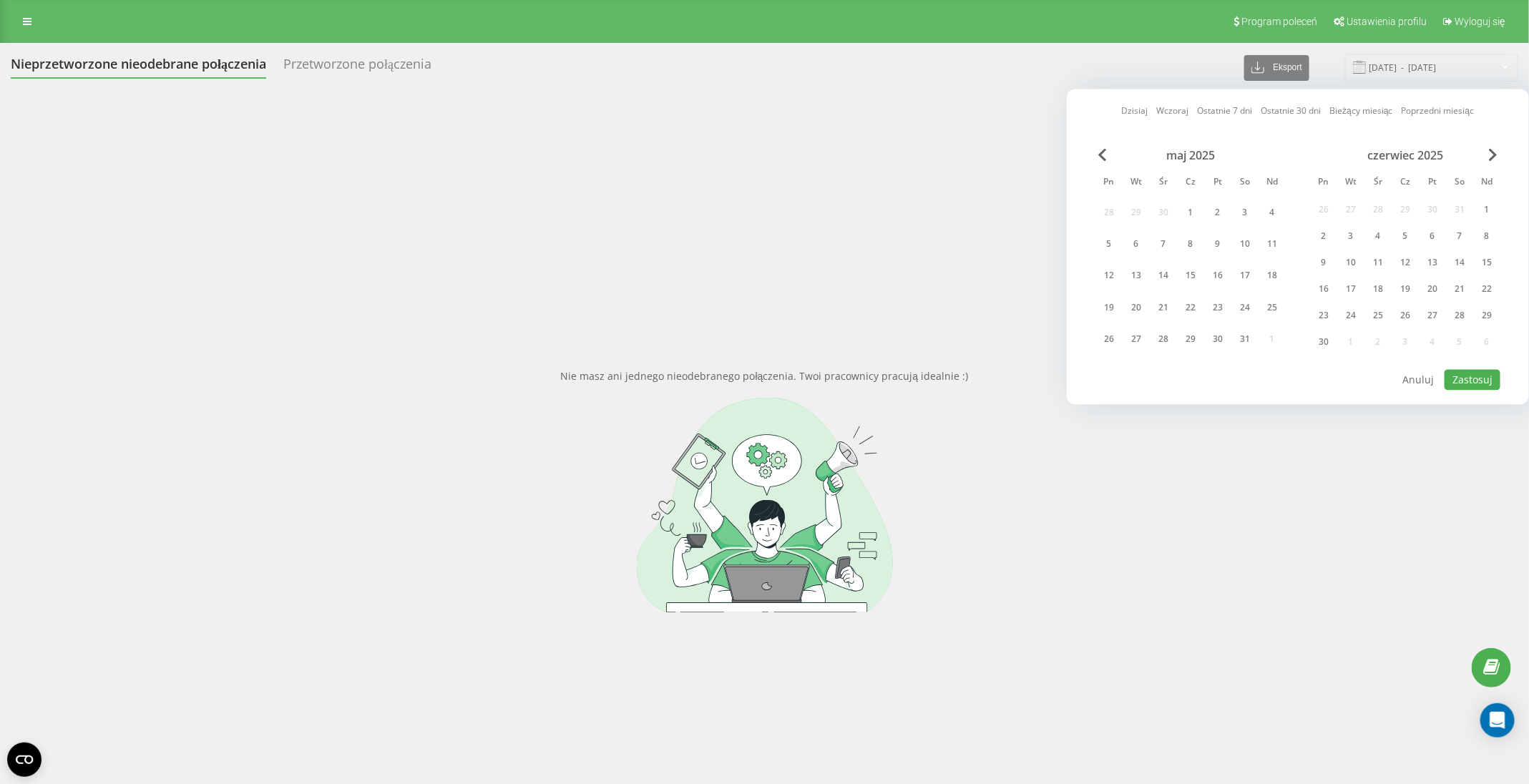 click at bounding box center [1493, 155] 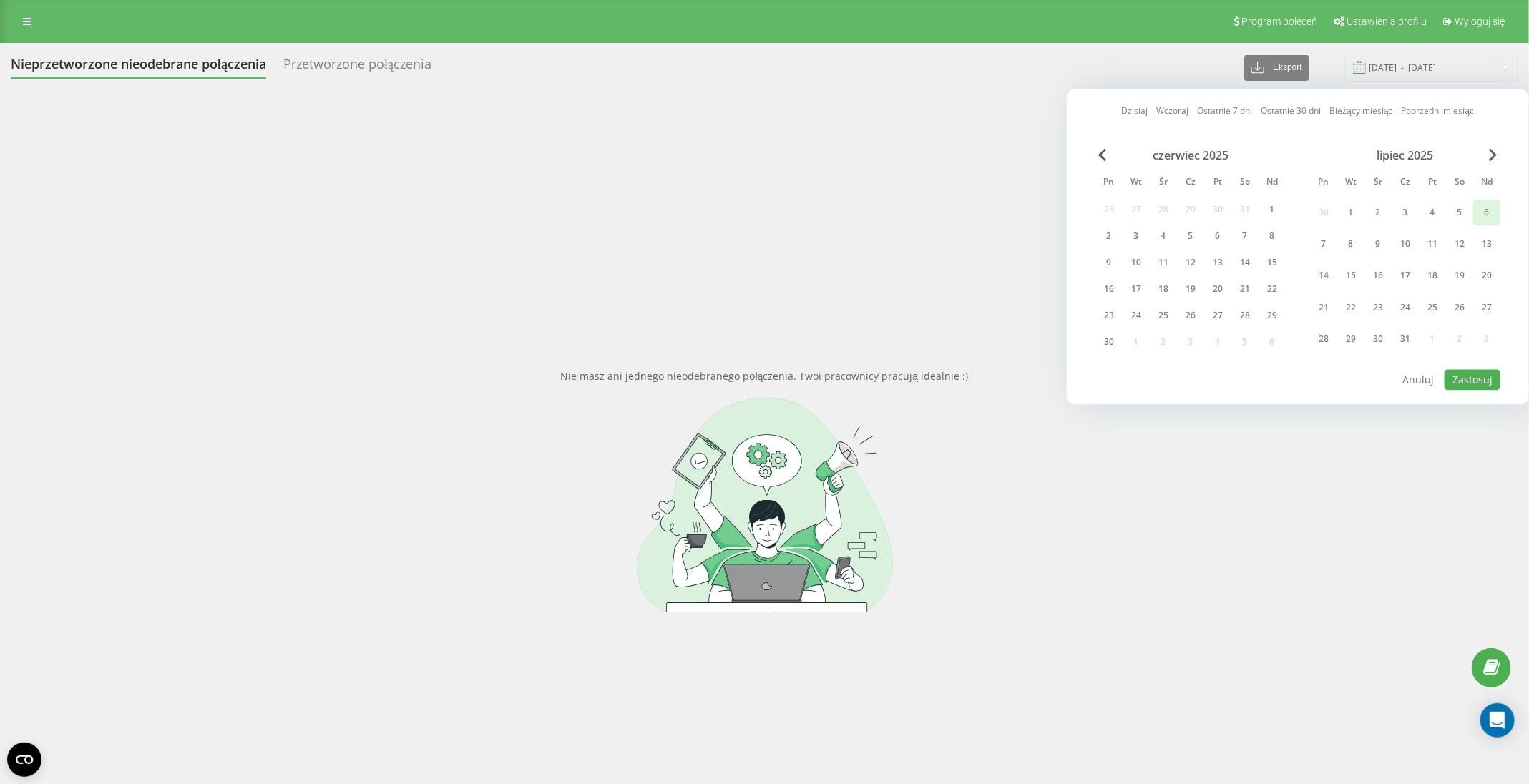 click on "6" at bounding box center (1487, 212) 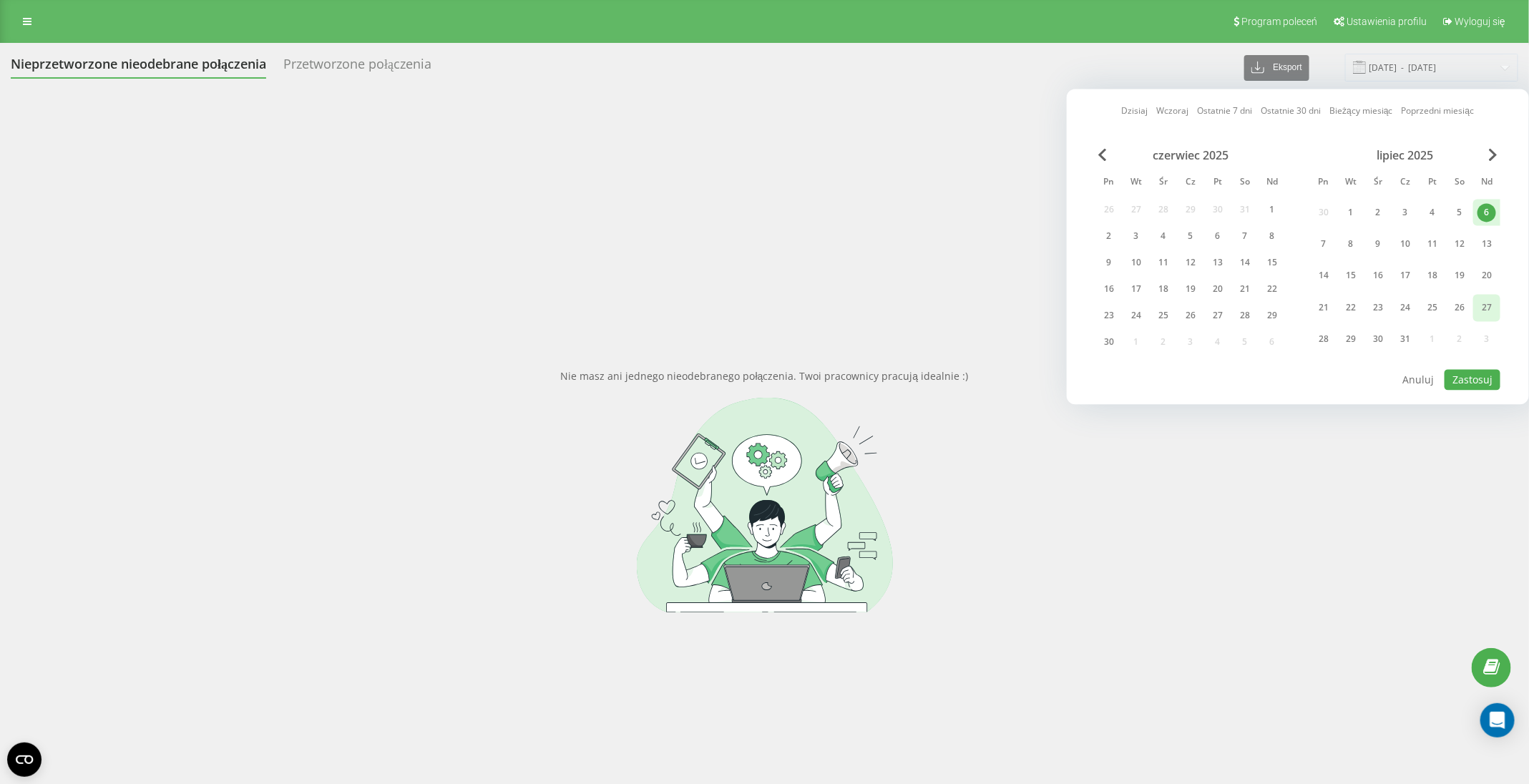 drag, startPoint x: 1490, startPoint y: 295, endPoint x: 1493, endPoint y: 308, distance: 13.341664 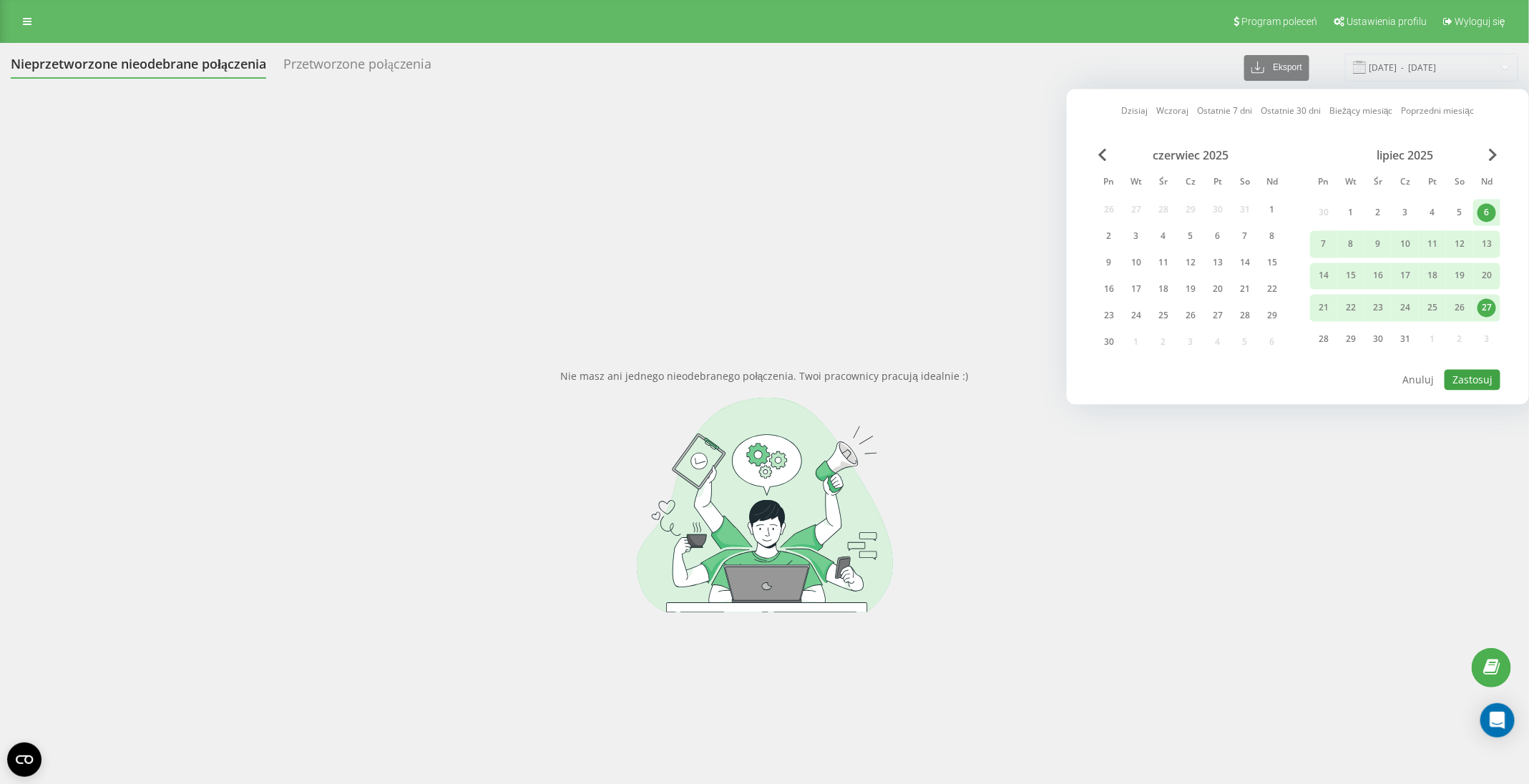 drag, startPoint x: 1501, startPoint y: 370, endPoint x: 1485, endPoint y: 370, distance: 16 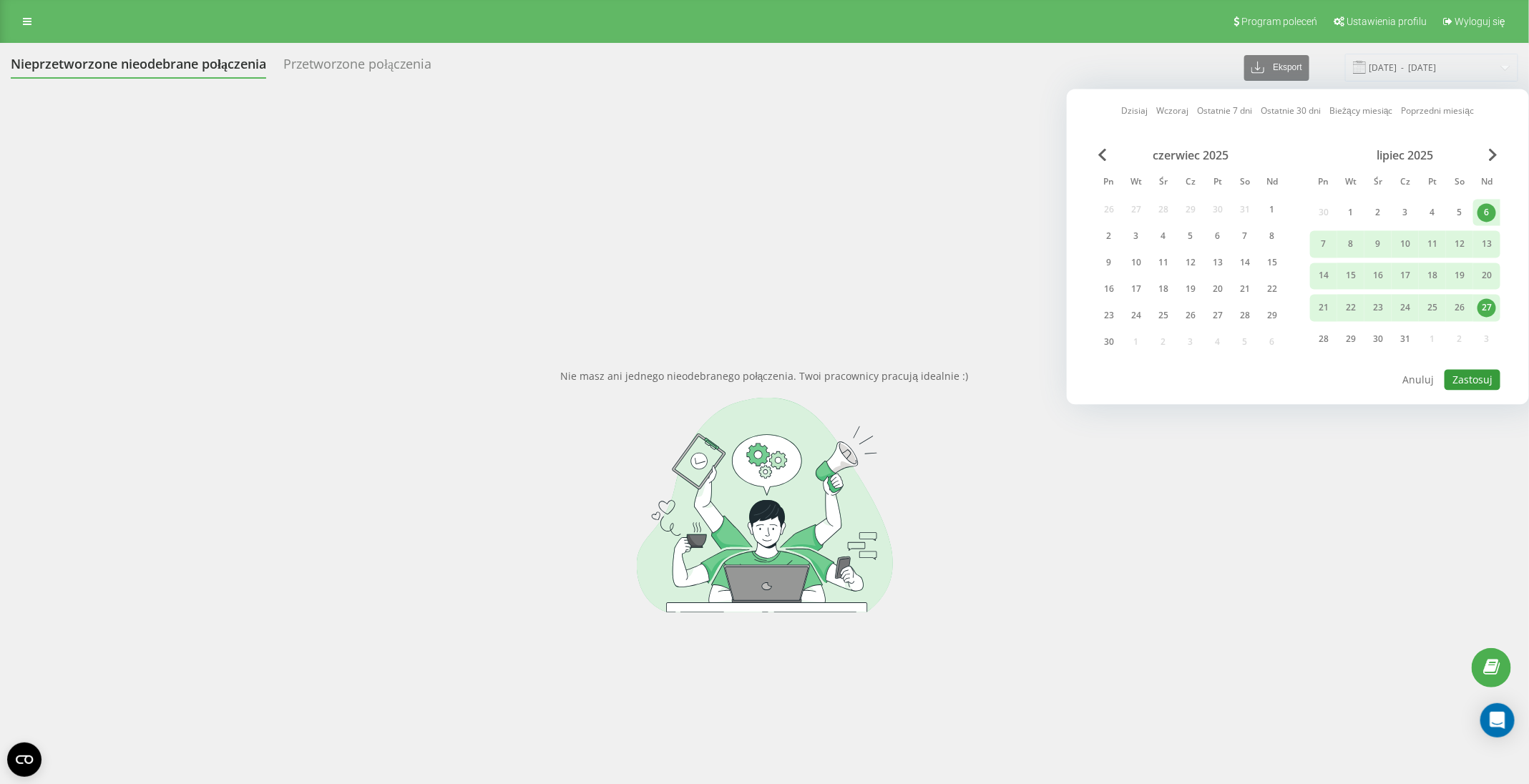 drag, startPoint x: 1485, startPoint y: 370, endPoint x: 1477, endPoint y: 386, distance: 17.888544 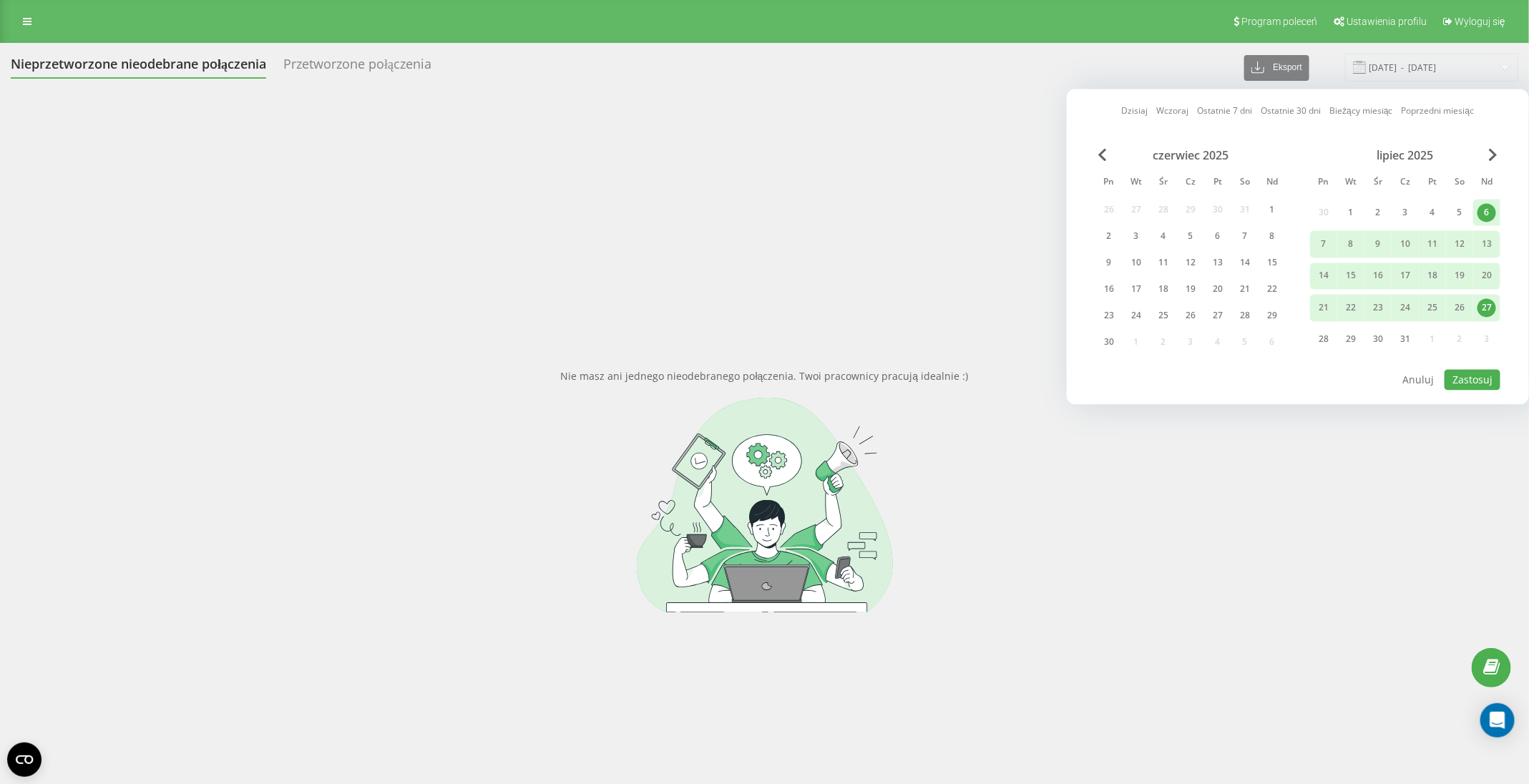 type on "[DATE]  -  [DATE]" 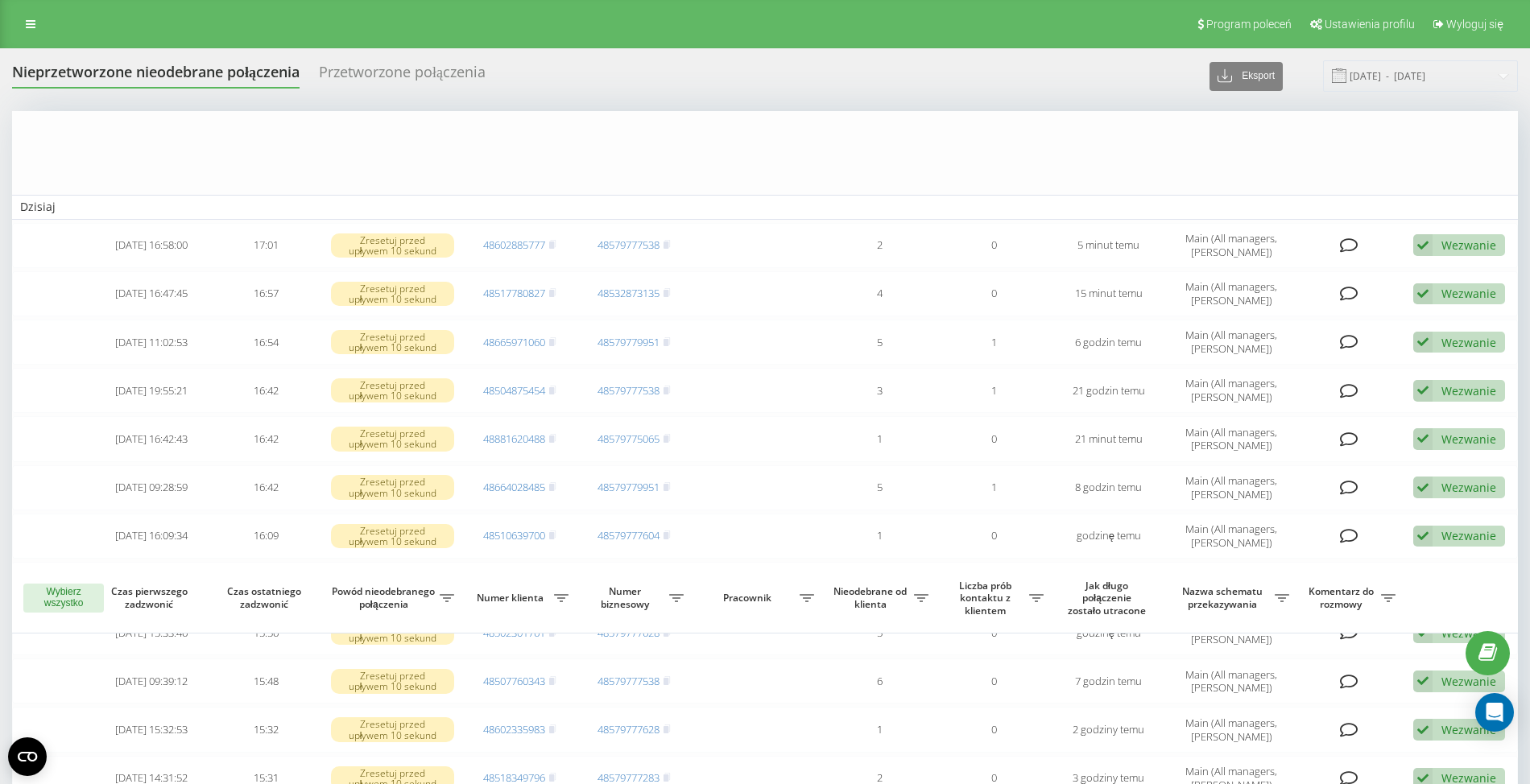 scroll, scrollTop: 573, scrollLeft: 0, axis: vertical 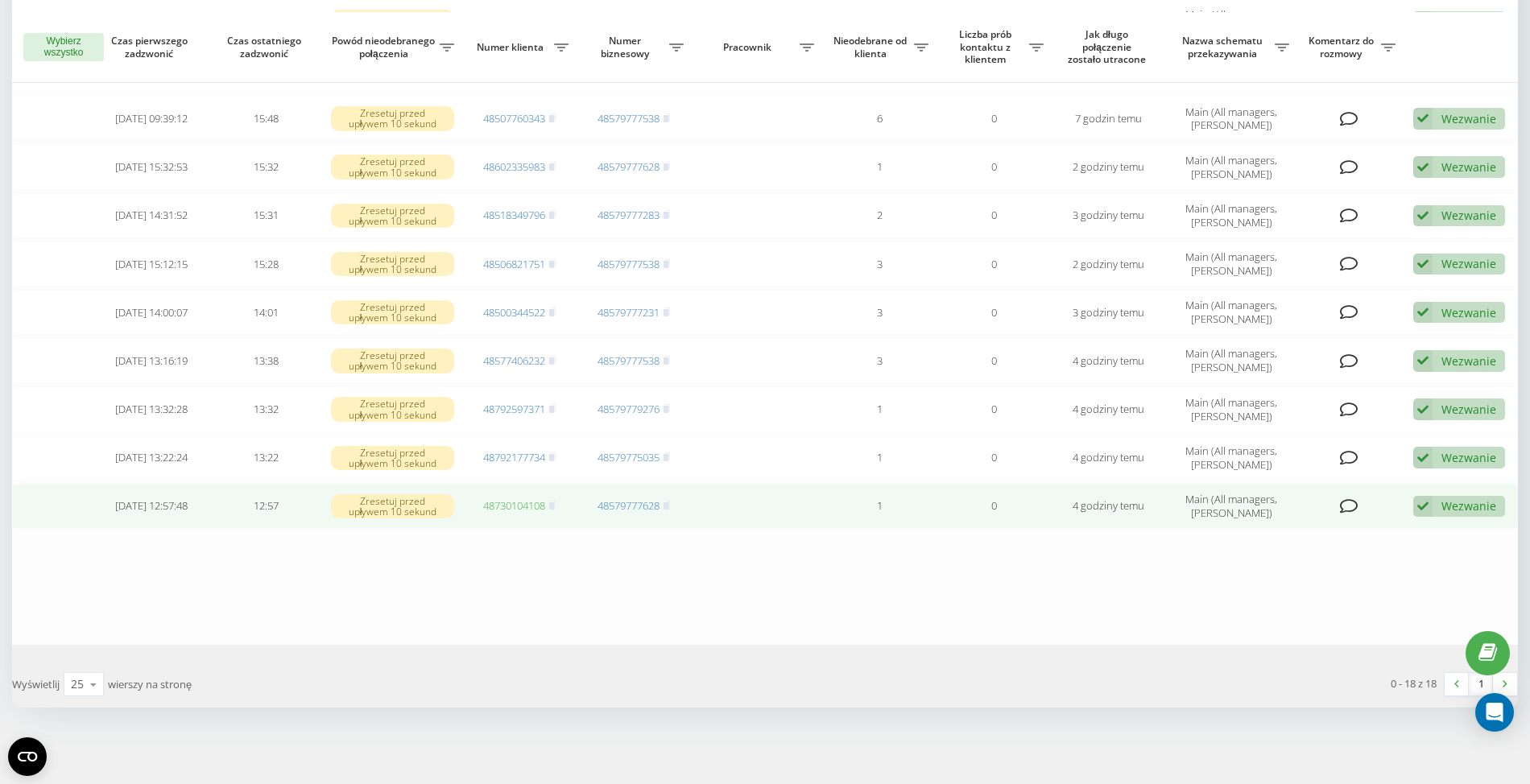 click on "48730104108" at bounding box center [514, 505] 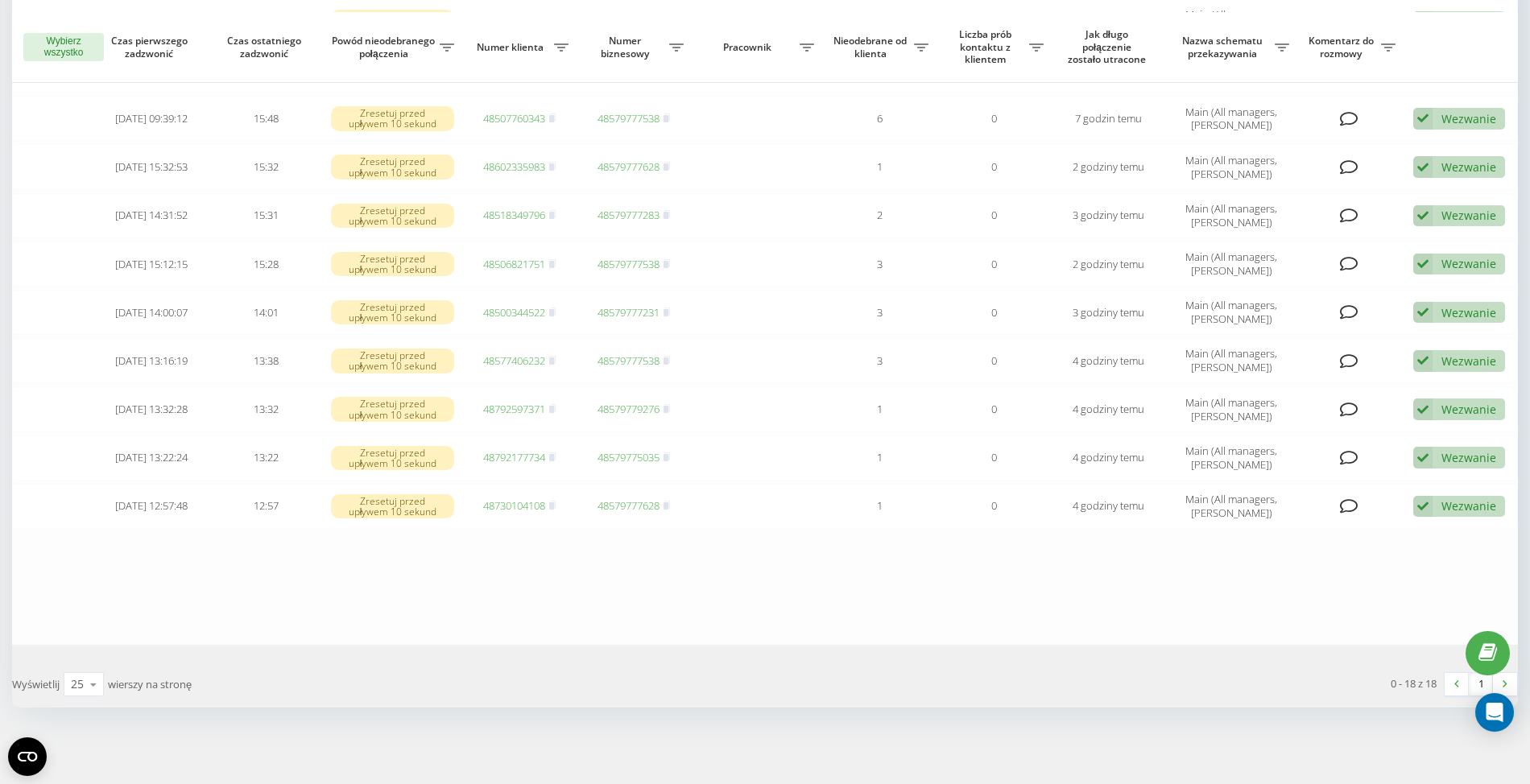 drag, startPoint x: 1081, startPoint y: 613, endPoint x: 938, endPoint y: 607, distance: 143.12582 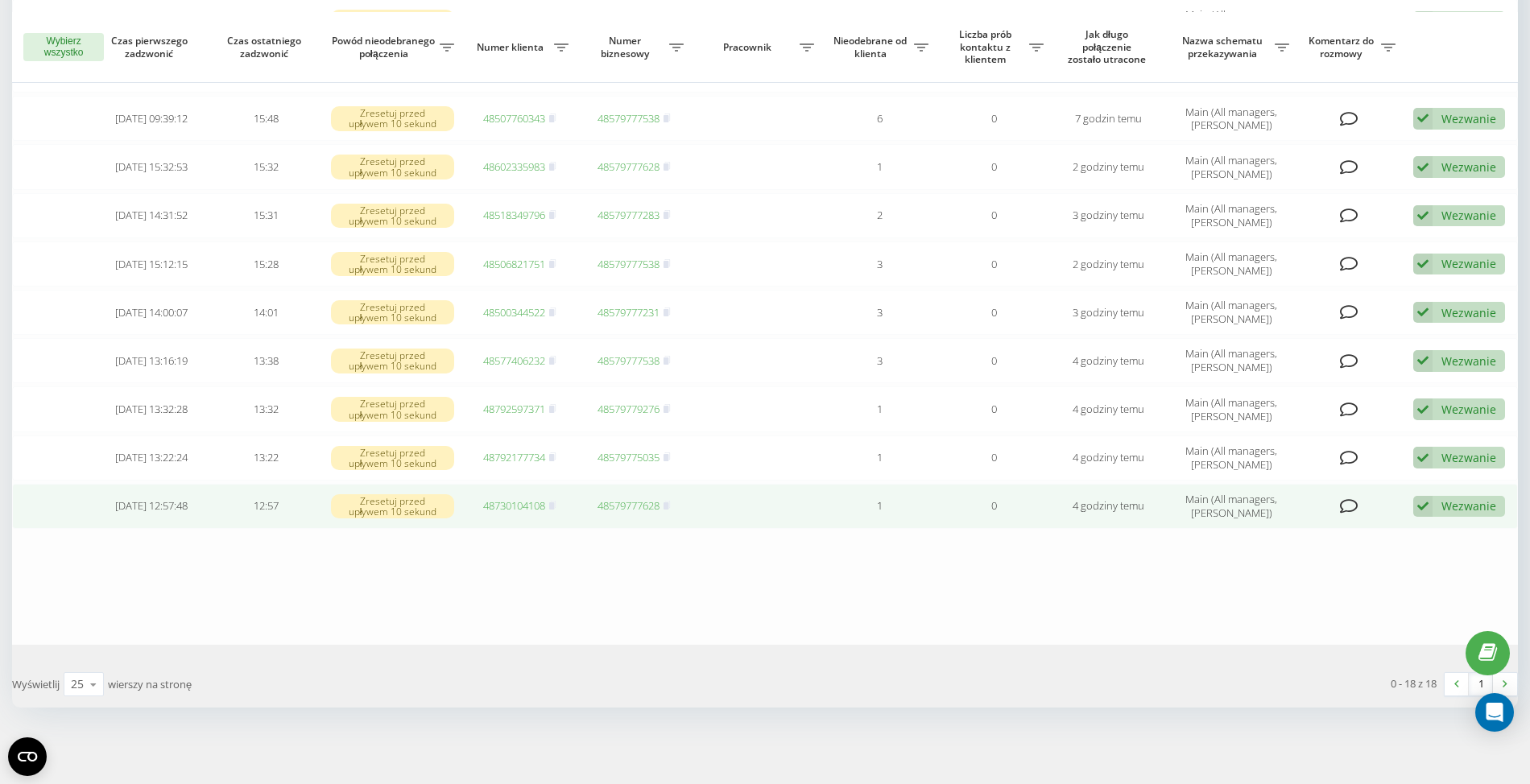 click on "48730104108" at bounding box center [514, 505] 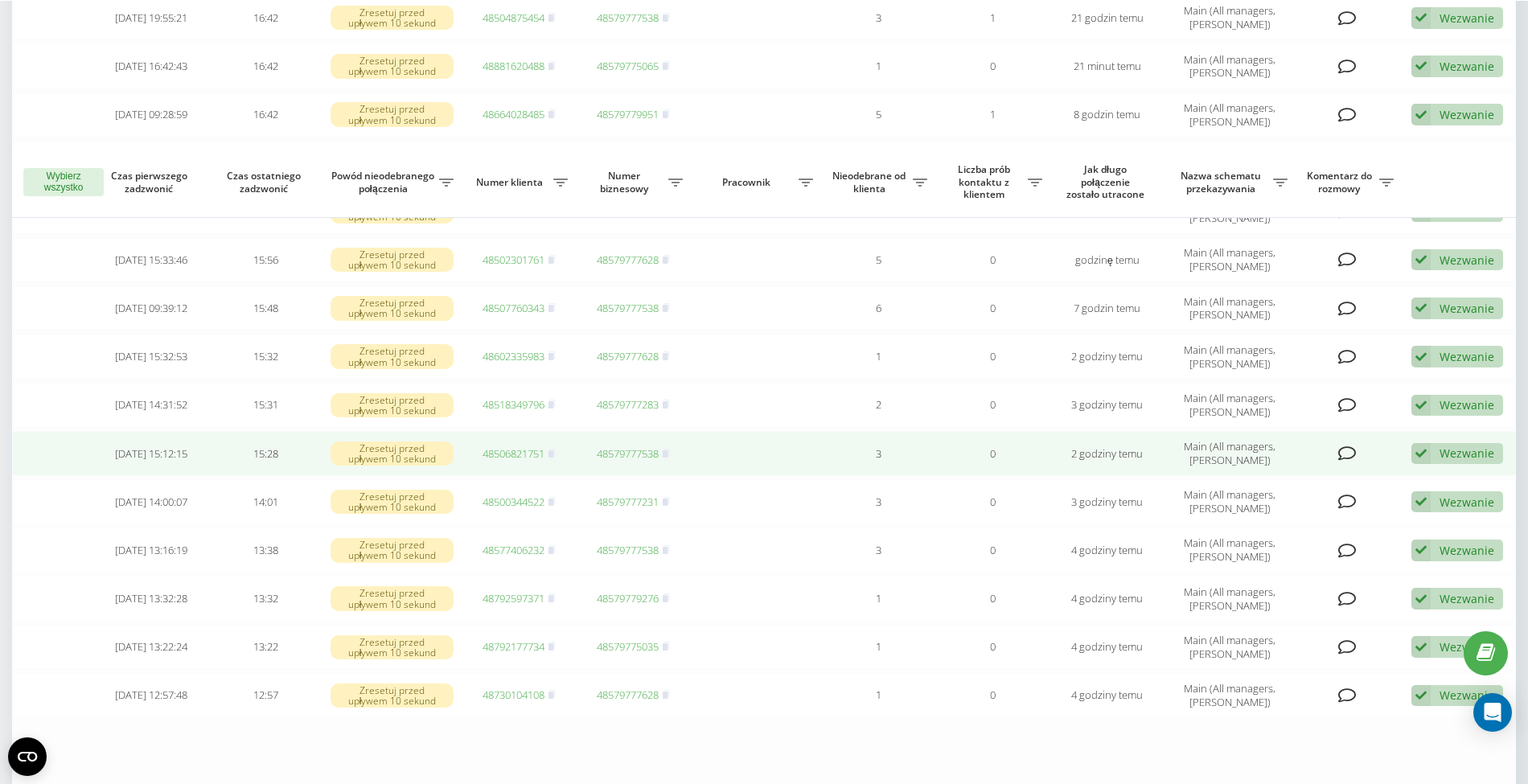 scroll, scrollTop: 358, scrollLeft: 0, axis: vertical 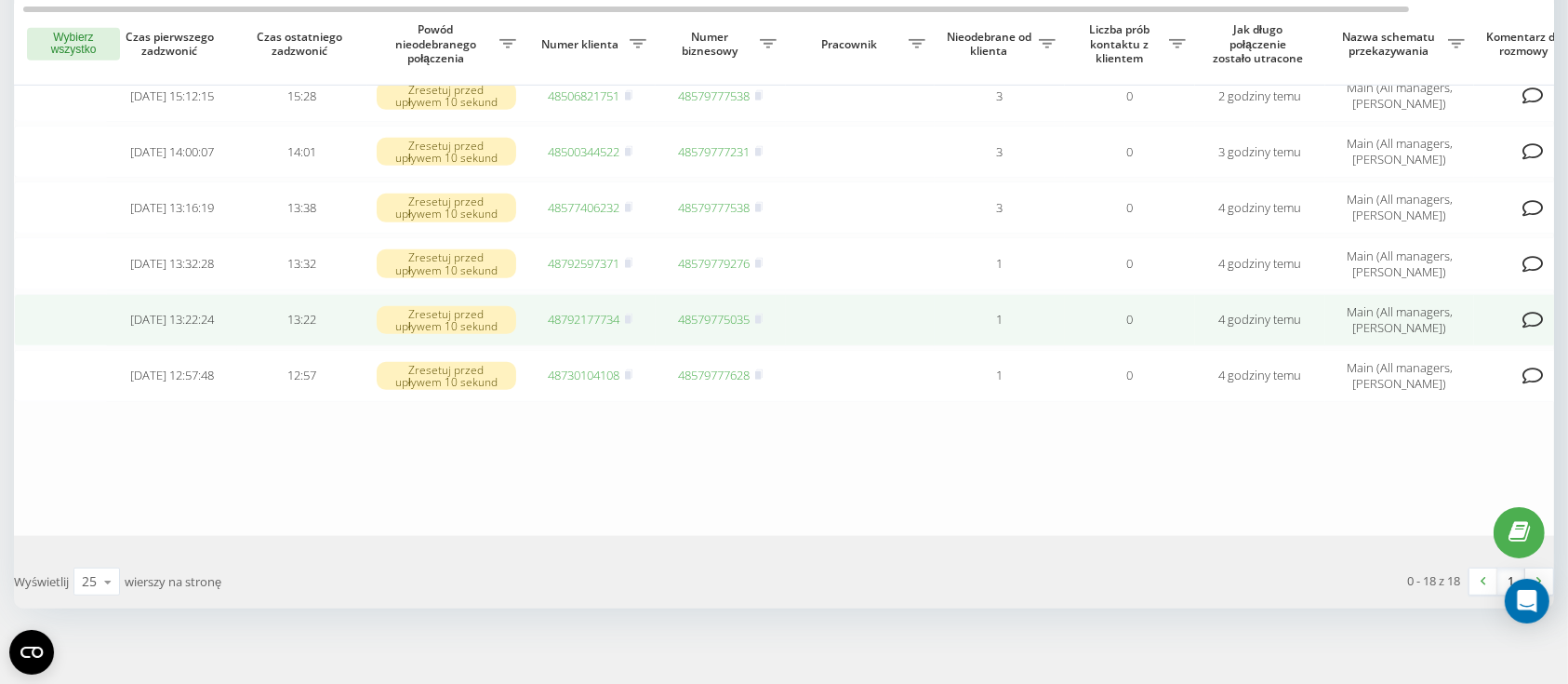 click on "48792177734" at bounding box center (584, 319) 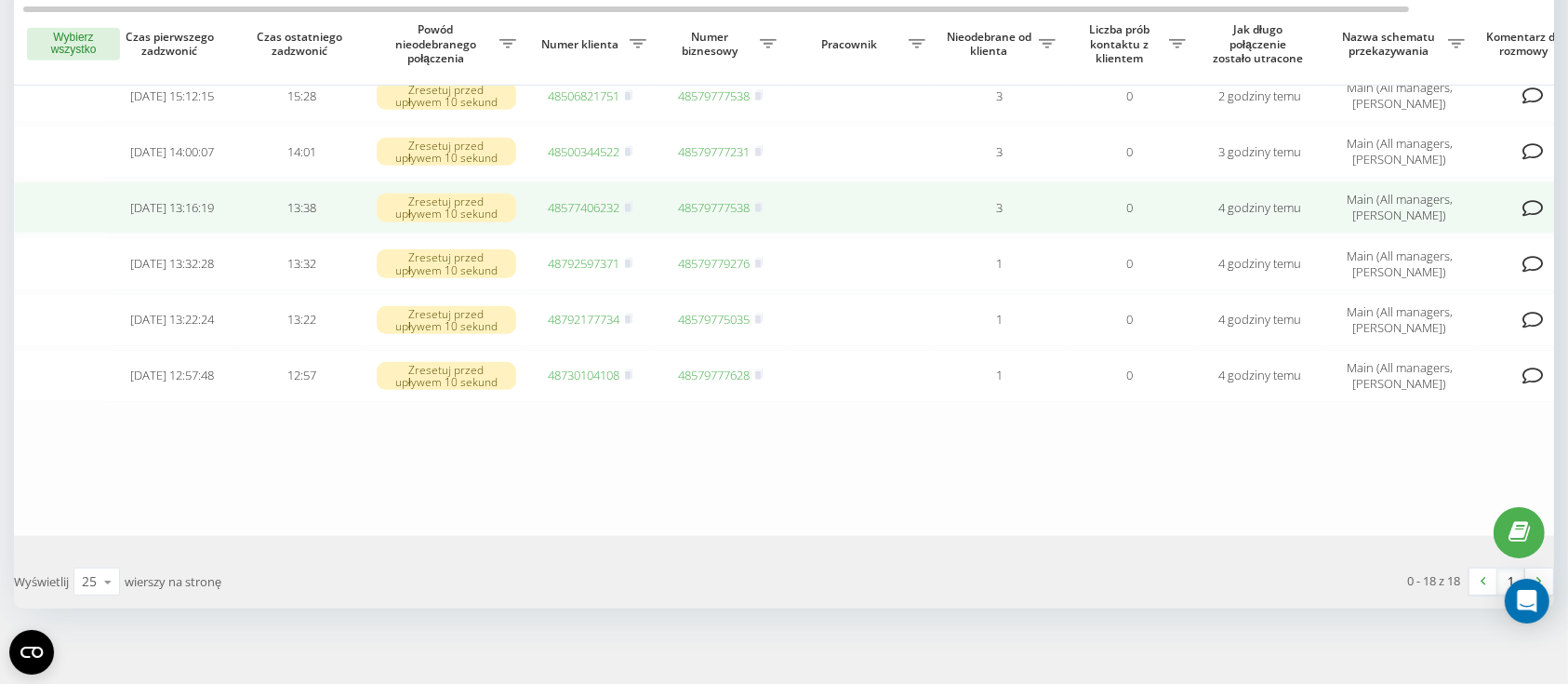 click on "48577406232" at bounding box center [584, 208] 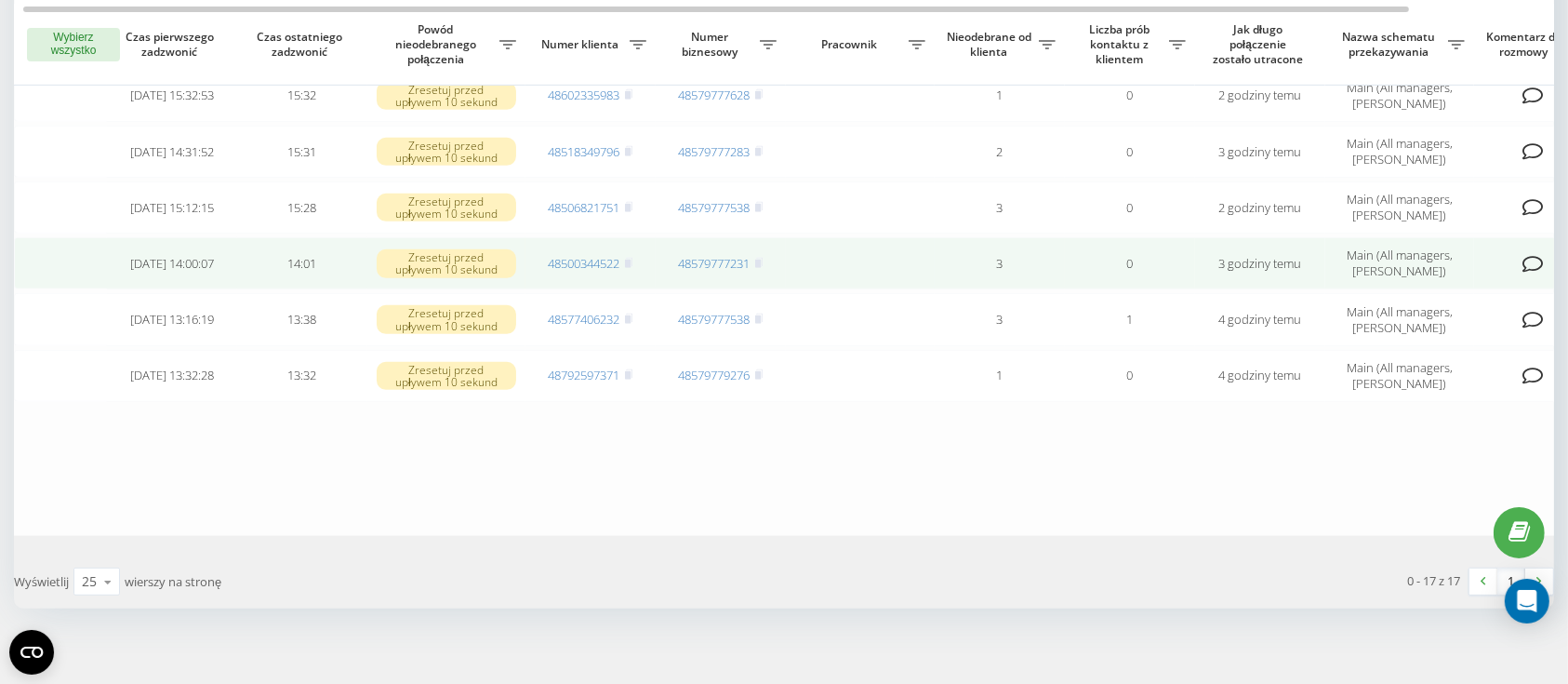 scroll, scrollTop: 0, scrollLeft: 0, axis: both 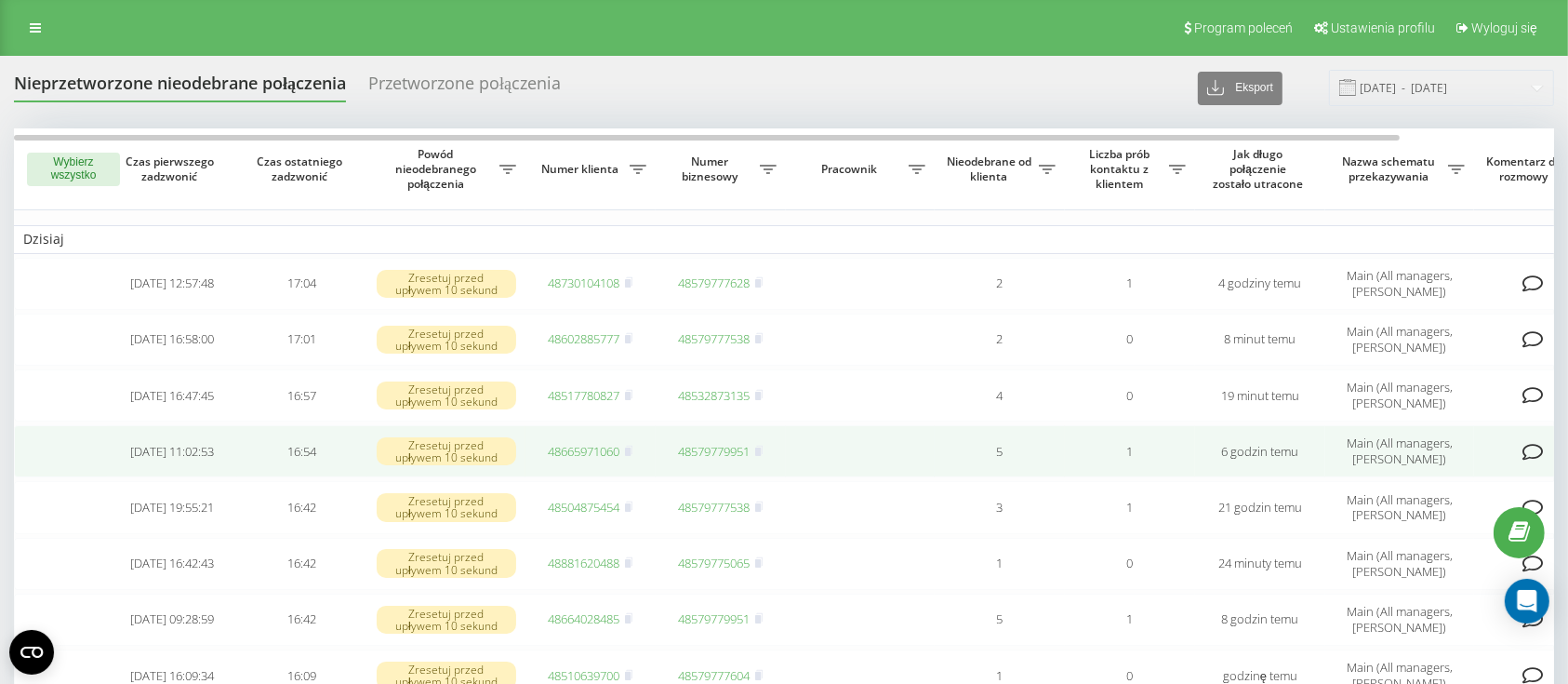 drag, startPoint x: 581, startPoint y: 457, endPoint x: 584, endPoint y: 448, distance: 9.486833 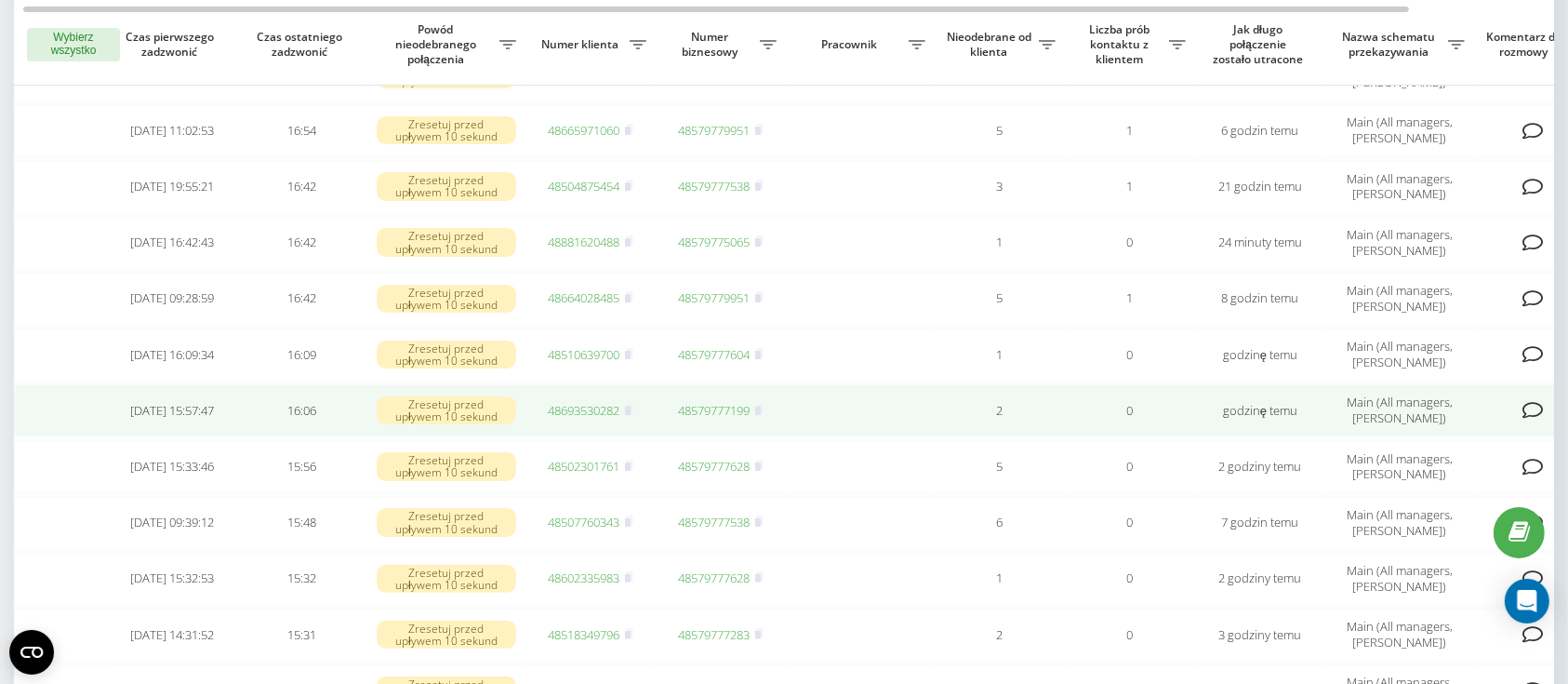 scroll, scrollTop: 372, scrollLeft: 0, axis: vertical 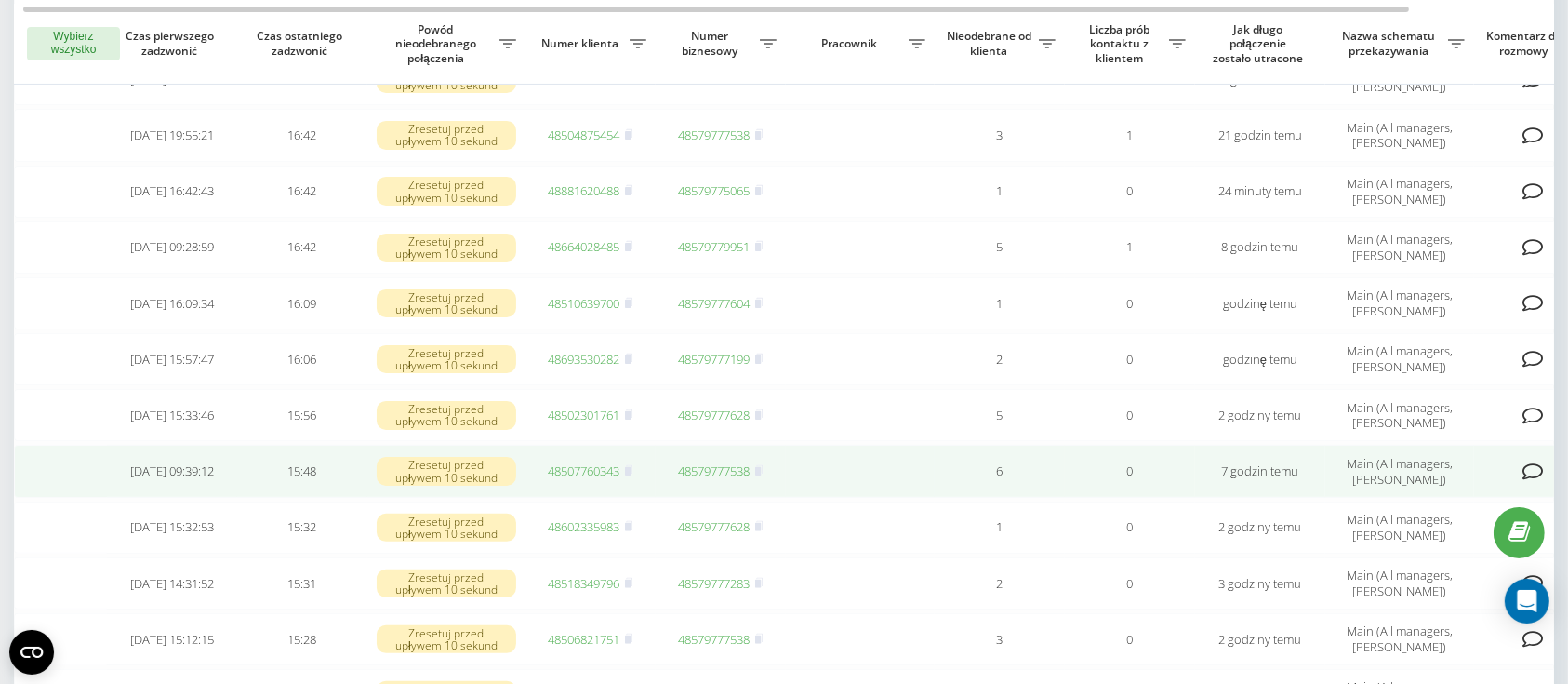 click on "48507760343" at bounding box center (584, 471) 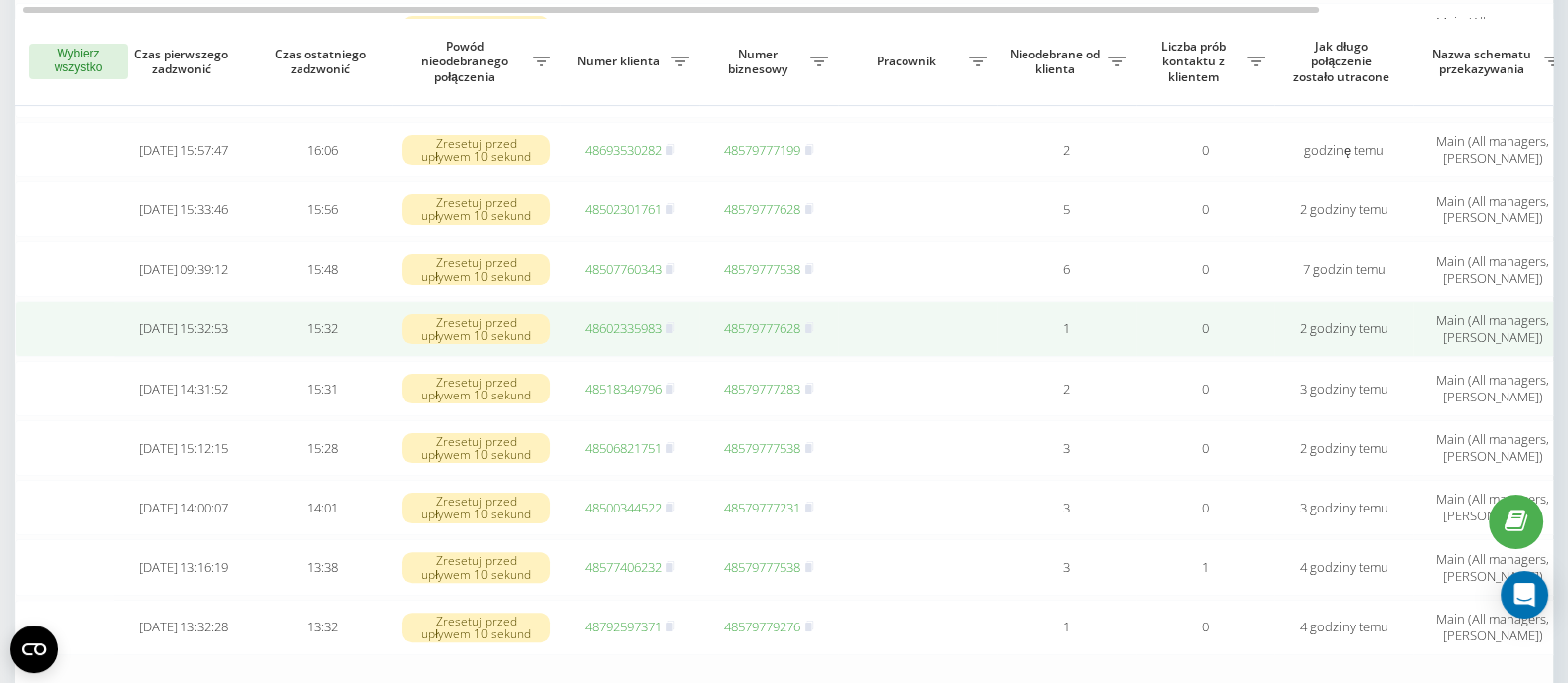 scroll, scrollTop: 644, scrollLeft: 0, axis: vertical 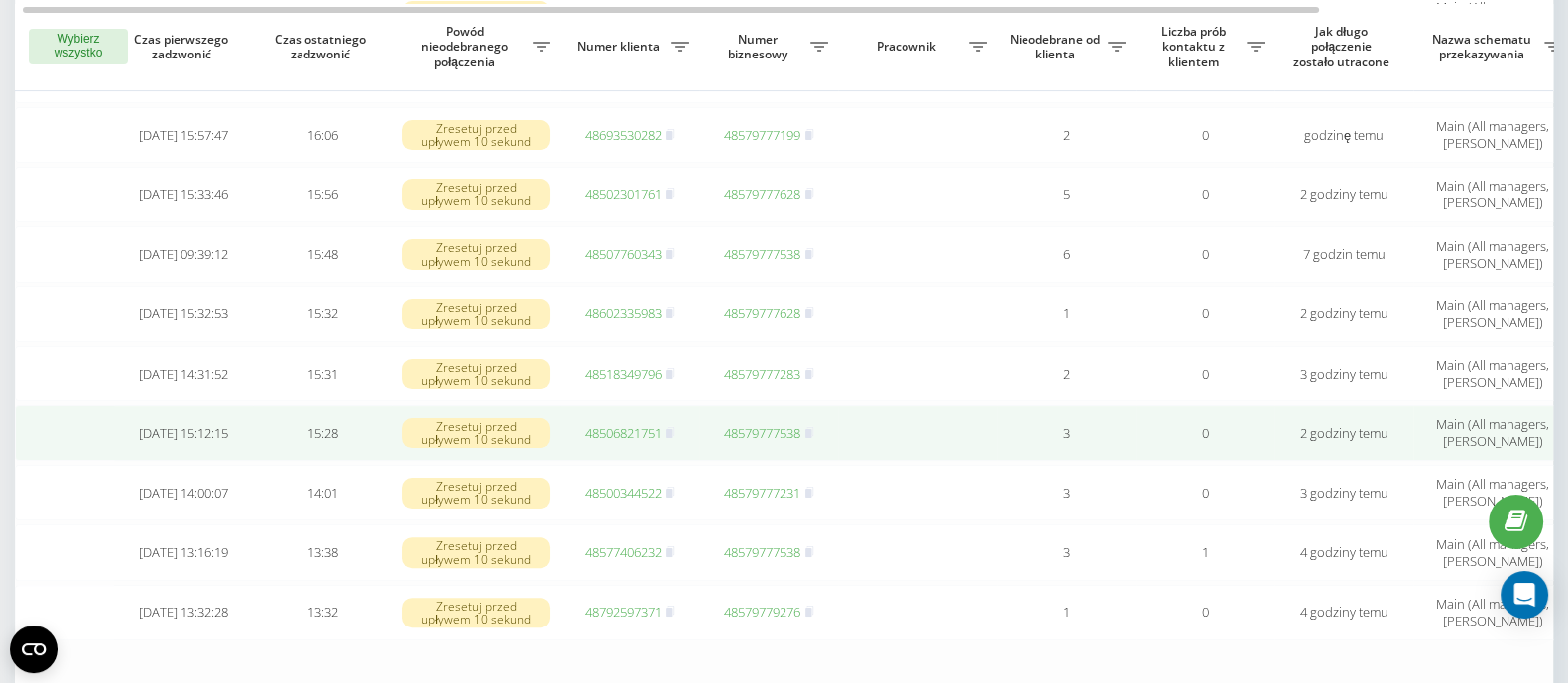 click on "48506821751" at bounding box center [623, 433] 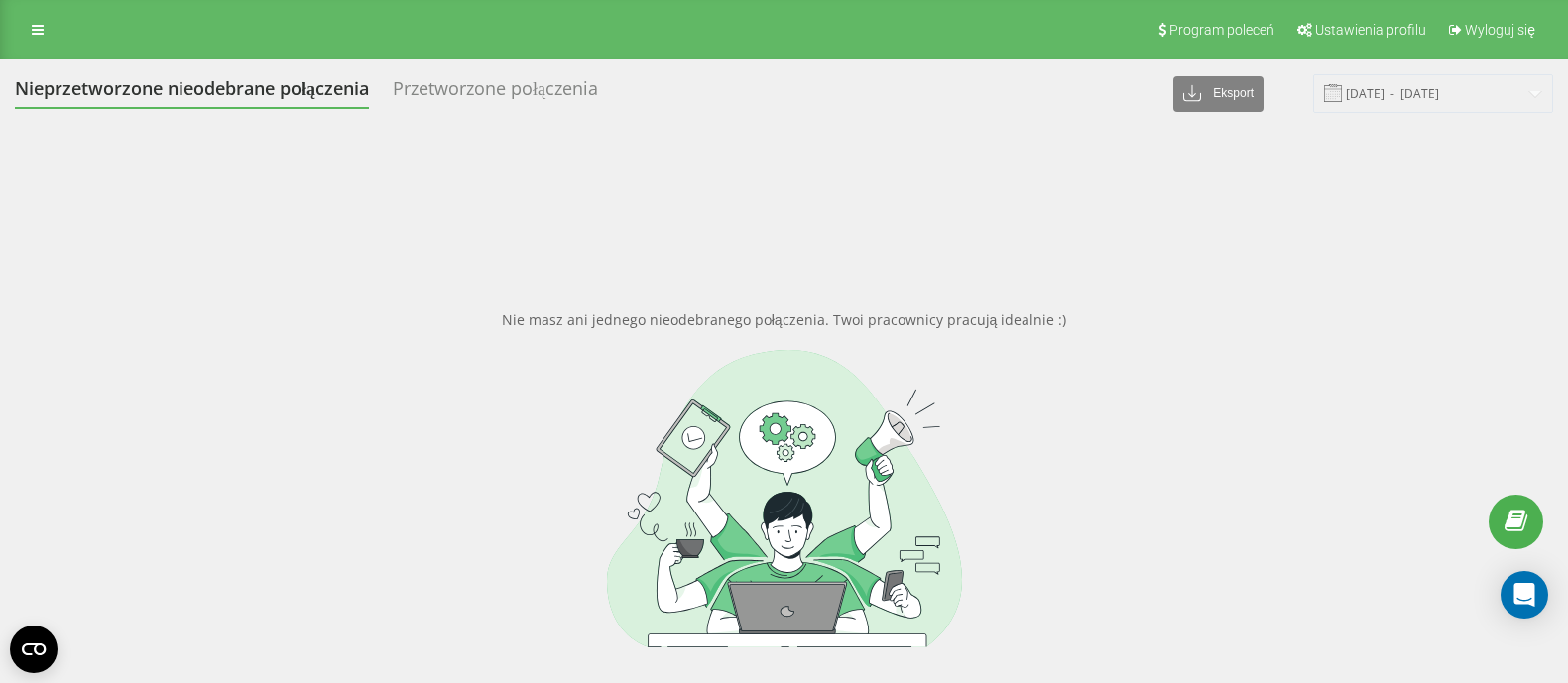click on "Nieprzetworzone nieodebrane połączenia Przetworzone połączenia Eksport .csv .xlsx [DATE]  -  [DATE] Nie masz ani jednego nieodebranego połączenia. Twoi pracownicy pracują idealnie :)" at bounding box center (784, 447) 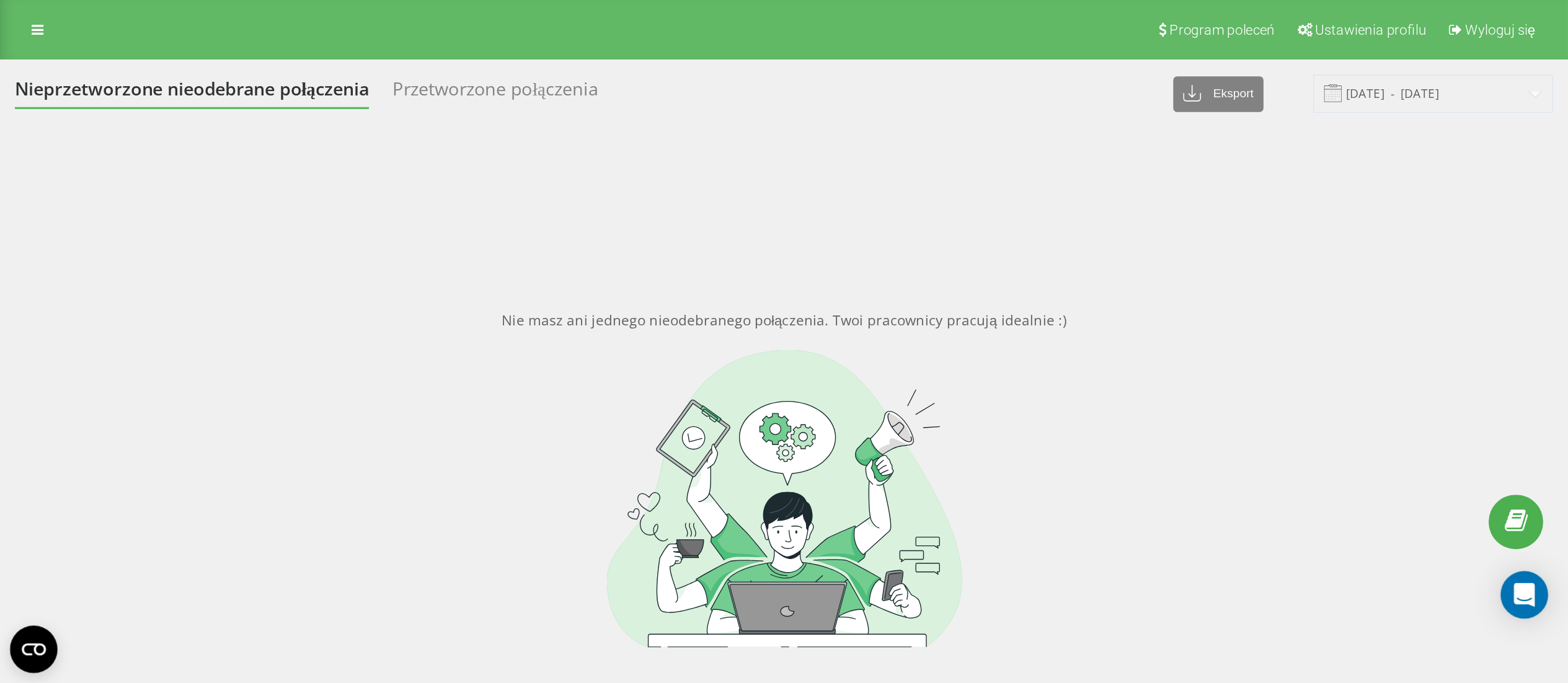 scroll, scrollTop: 0, scrollLeft: 0, axis: both 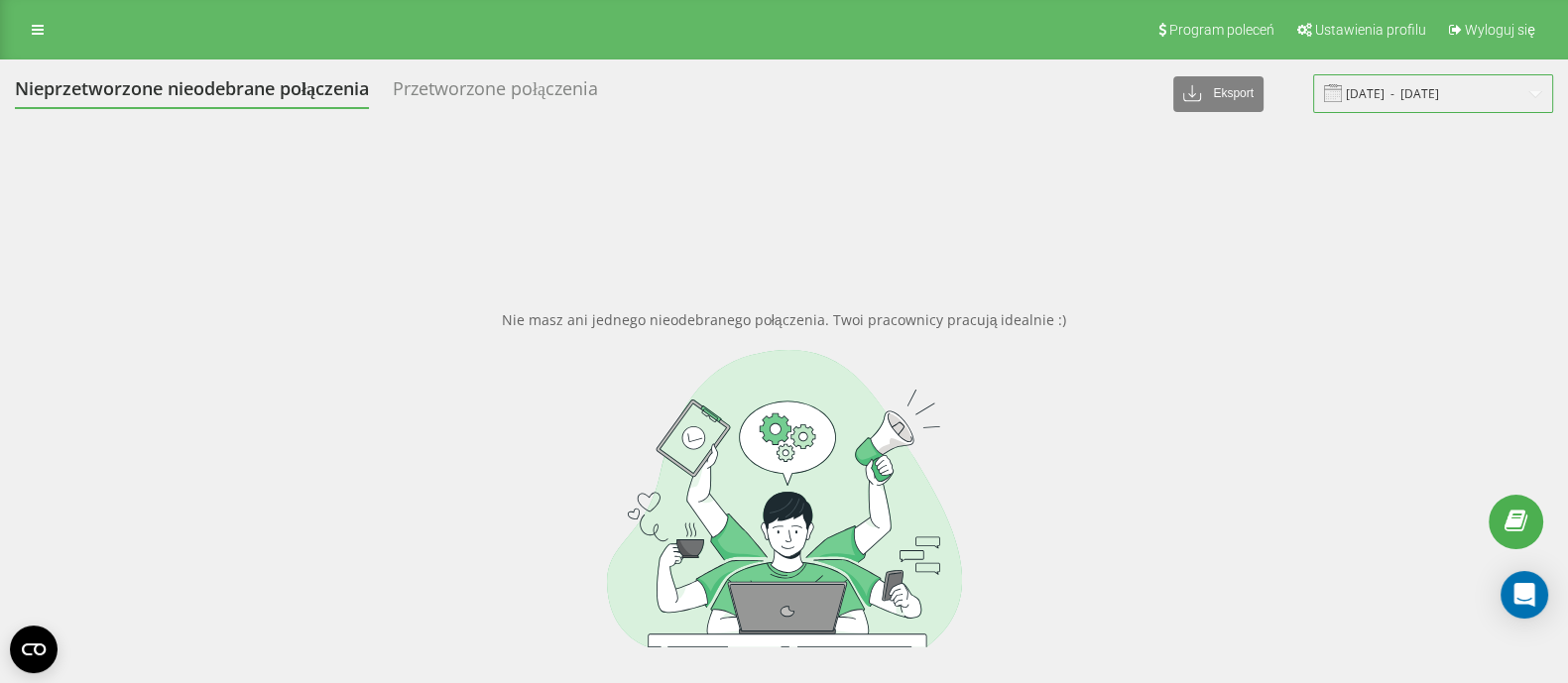 click on "[DATE]  -  [DATE]" at bounding box center (1433, 93) 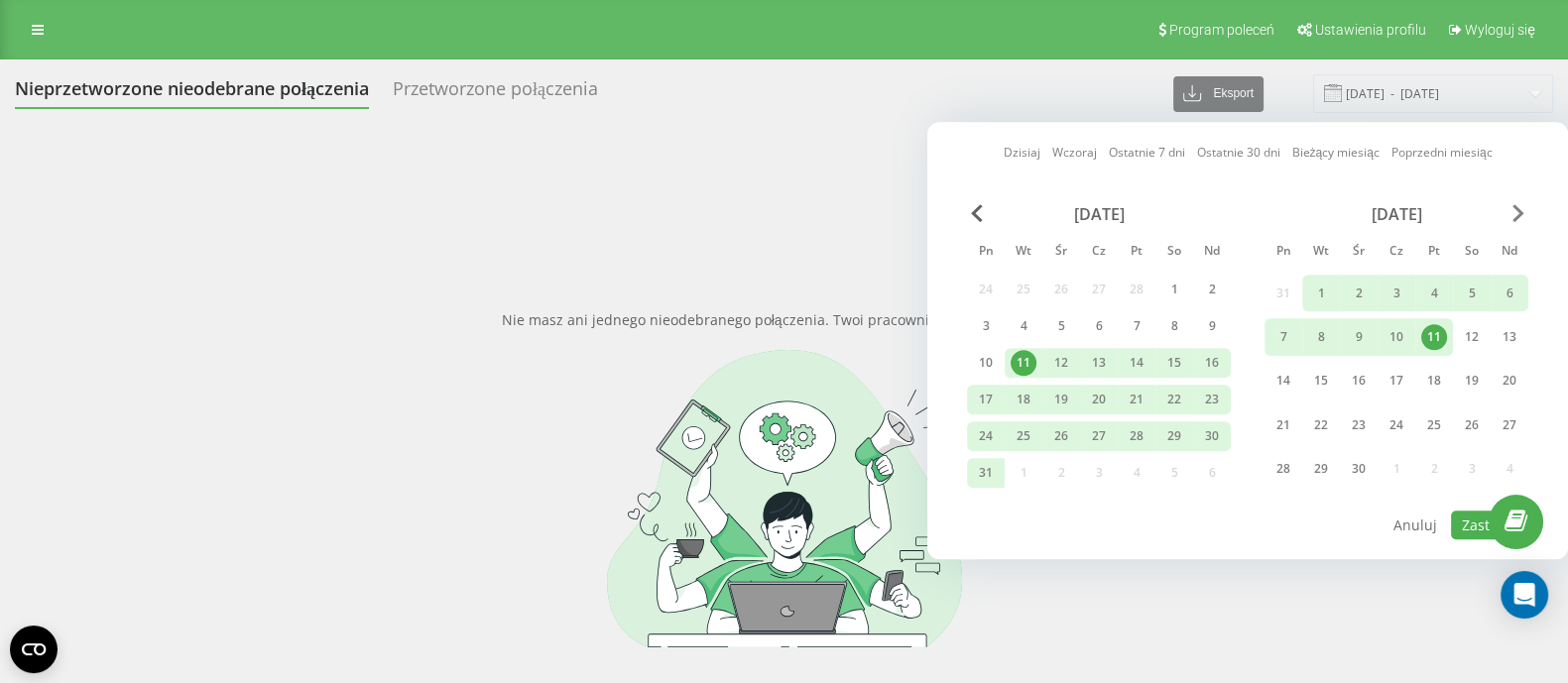 click on "marzec 2025 Pn Wt Śr Cz Pt So Nd 24 25 26 27 28 1 2 3 4 5 6 7 8 9 10 11 12 13 14 15 16 17 18 19 20 21 22 23 24 25 26 27 28 29 30 31 1 2 3 4 5 6 kwiecień 2025 Pn Wt Śr Cz Pt So Nd 31 1 2 3 4 5 6 7 8 9 10 11 12 13 14 15 16 17 18 19 20 21 22 23 24 25 26 27 28 29 30 1 2 3 4" at bounding box center [1248, 356] 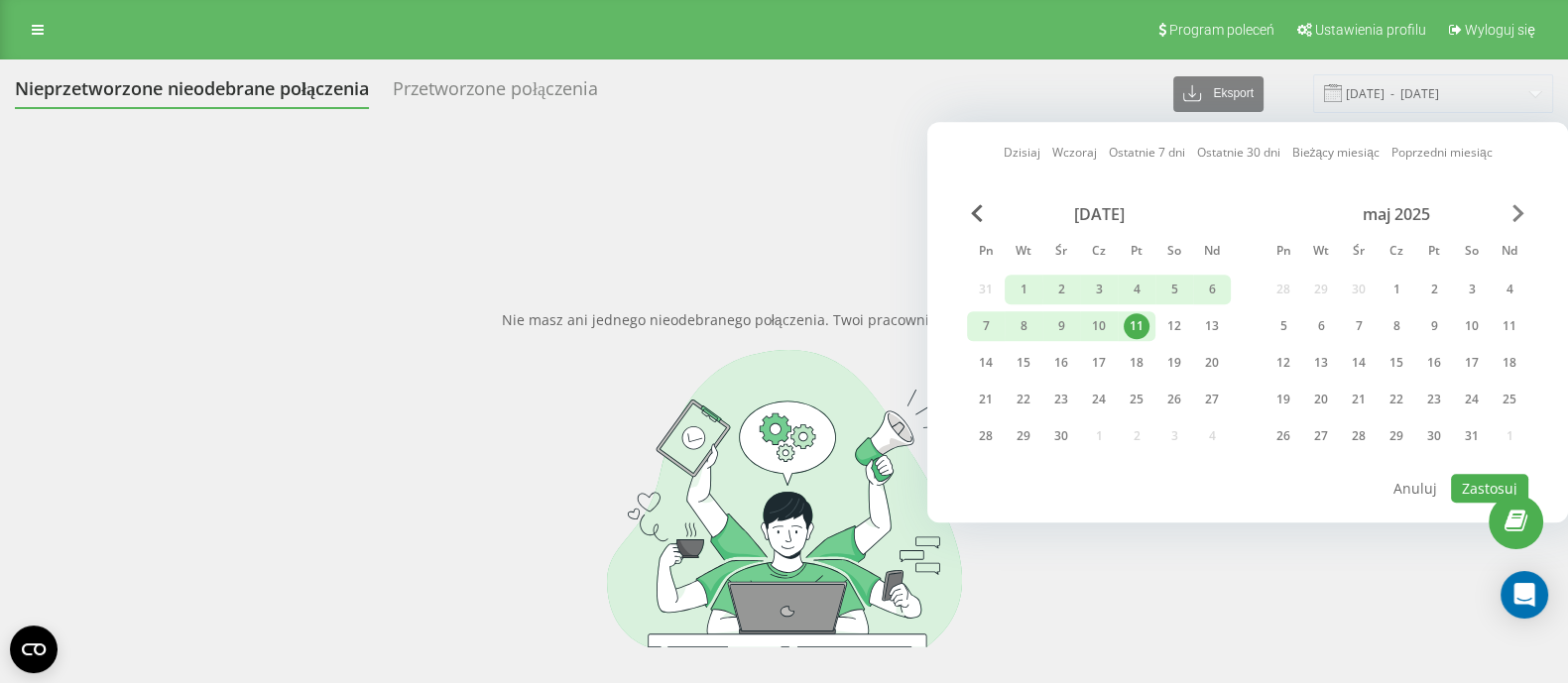 click at bounding box center [1518, 213] 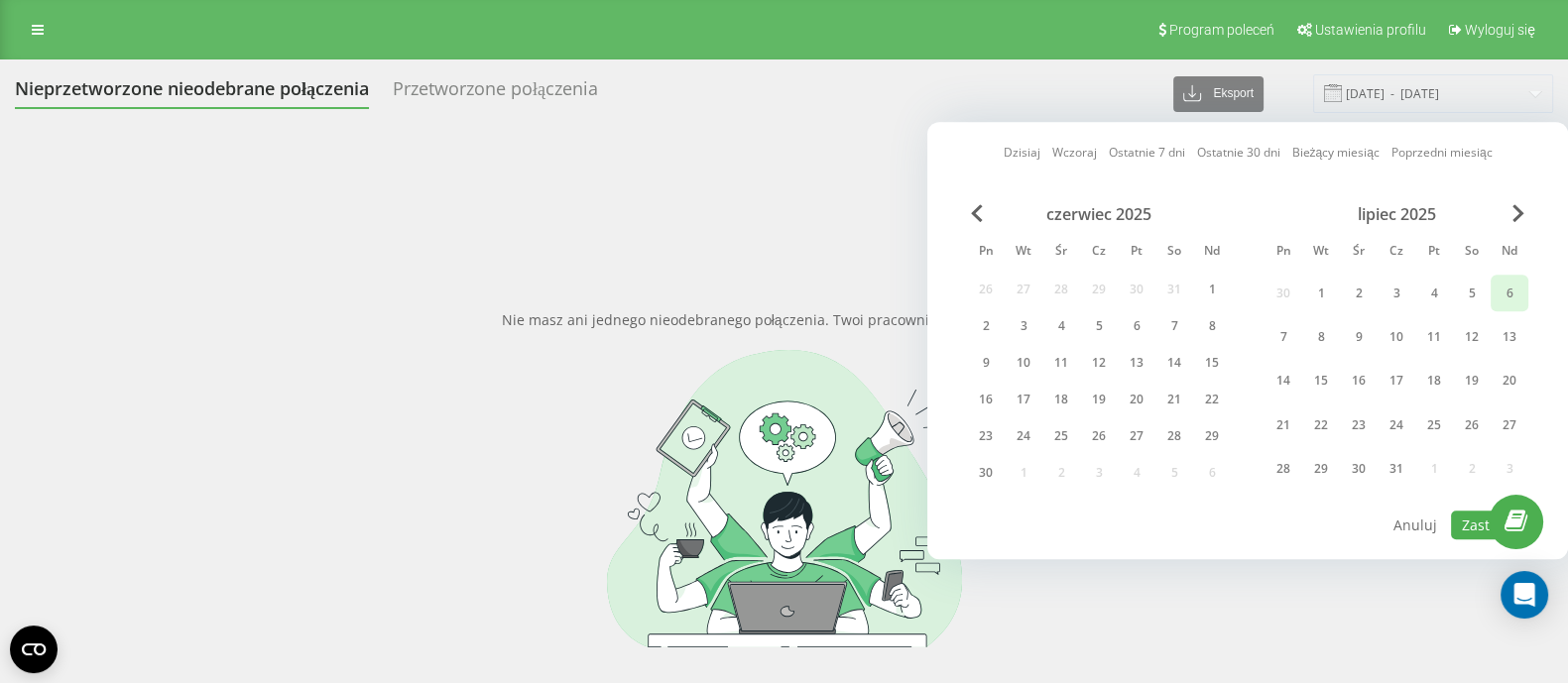 click on "6" at bounding box center (1509, 293) 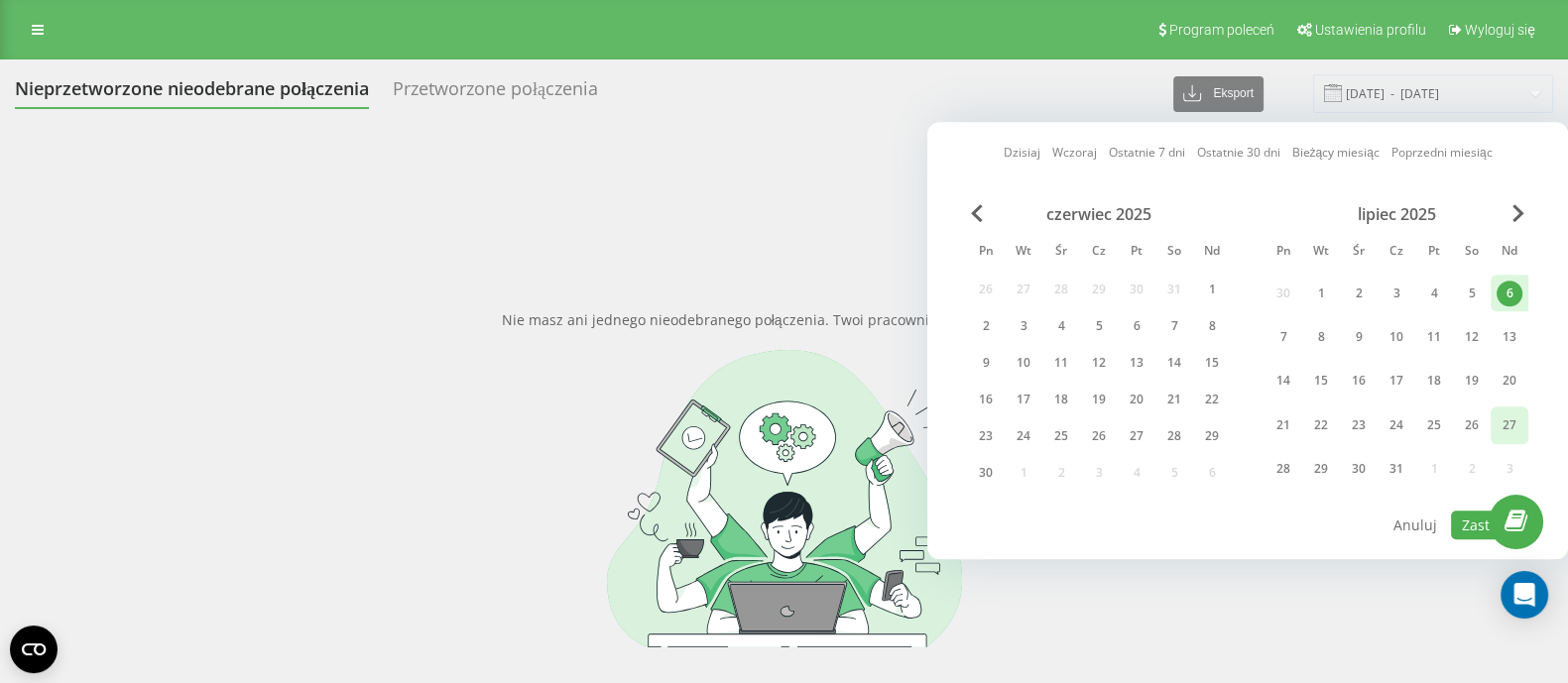 click on "27" at bounding box center [1509, 424] 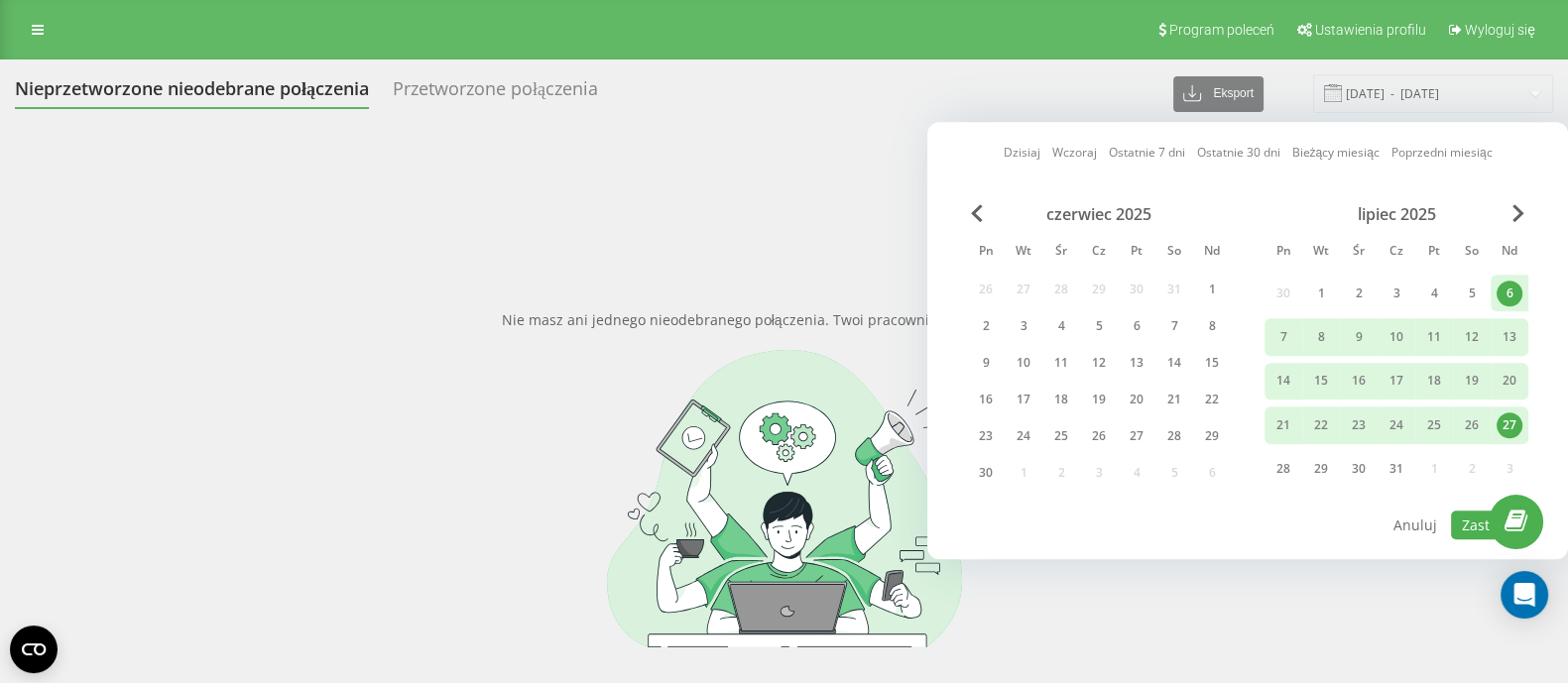 click on "Dzisiaj Wczoraj Ostatnie 7 dni Ostatnie 30 dni Bieżący miesiąc Poprzedni miesiąc czerwiec 2025 Pn Wt Śr Cz Pt So Nd 26 27 28 29 30 31 1 2 3 4 5 6 7 8 9 10 11 12 13 14 15 16 17 18 19 20 21 22 23 24 25 26 27 28 29 30 1 2 3 4 5 6 lipiec 2025 Pn Wt Śr Cz Pt So Nd 30 1 2 3 4 5 6 7 8 9 10 11 12 13 14 15 16 17 18 19 20 21 22 23 24 25 26 27 28 29 30 31 1 2 3 Zastosuj Anuluj" at bounding box center [1248, 340] 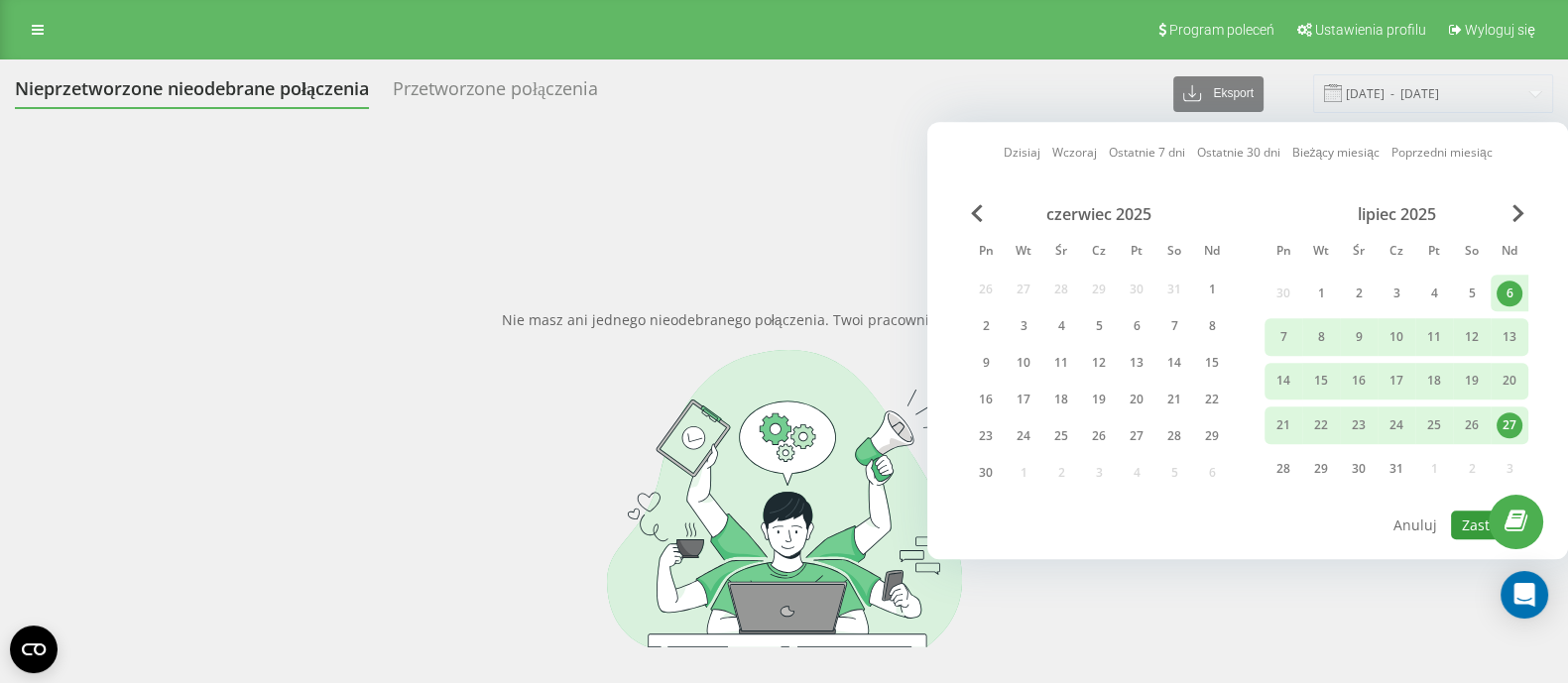 click on "Zastosuj" at bounding box center (1490, 524) 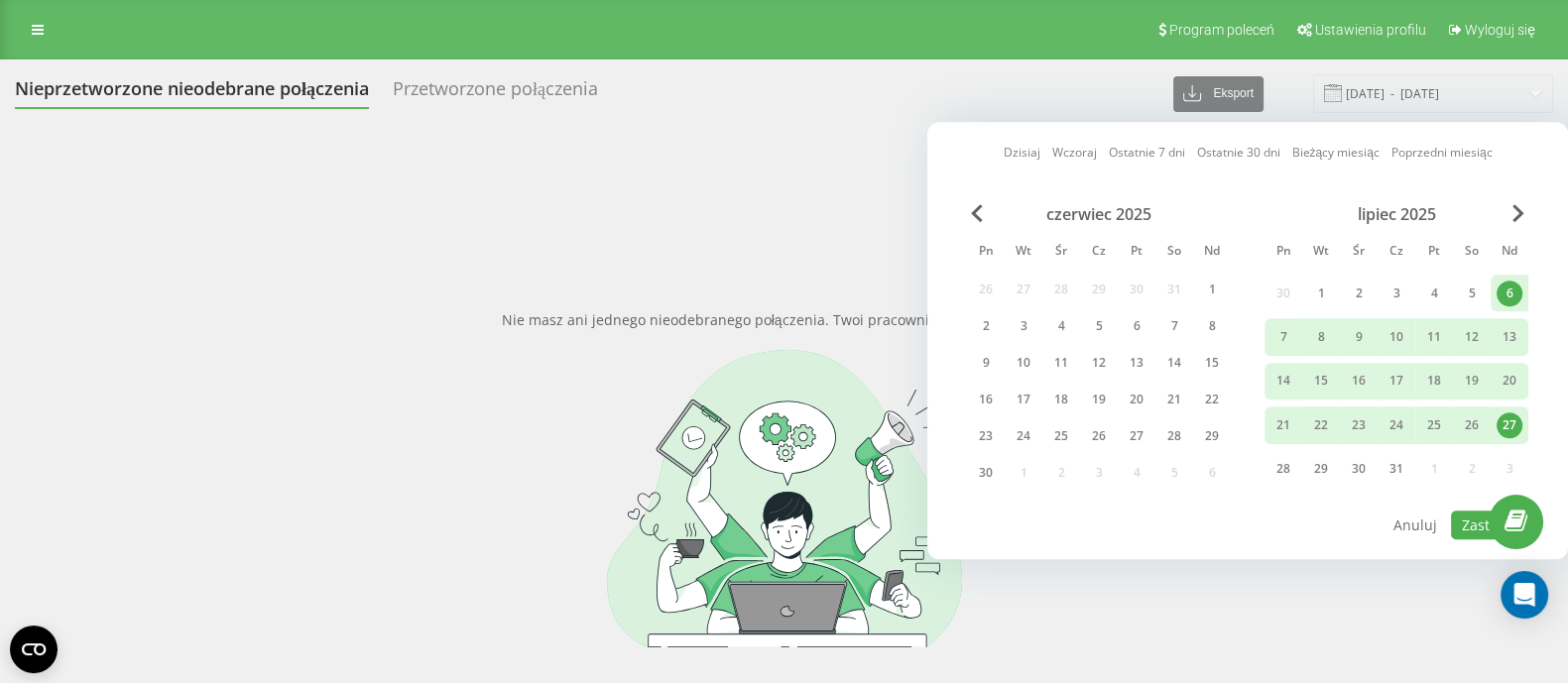 type on "[DATE]  -  [DATE]" 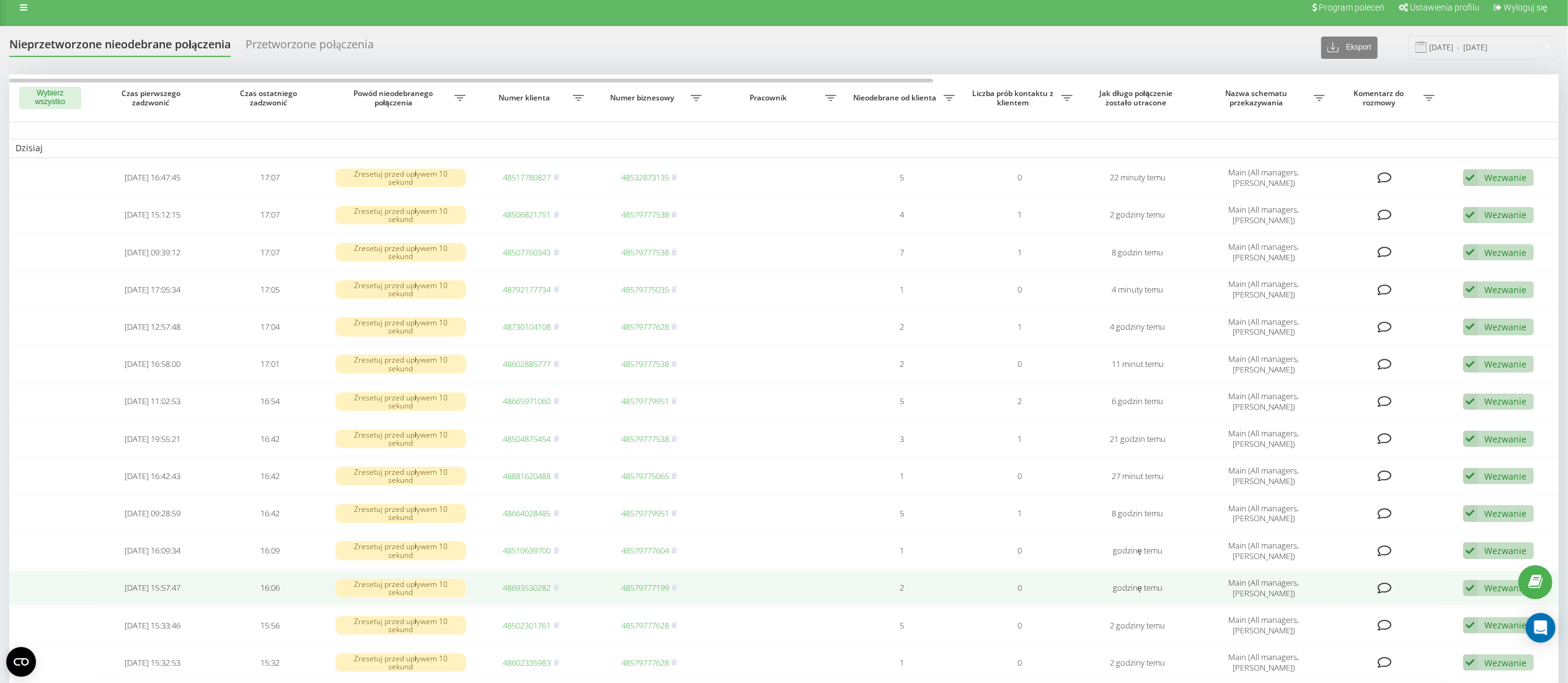 scroll, scrollTop: 362, scrollLeft: 0, axis: vertical 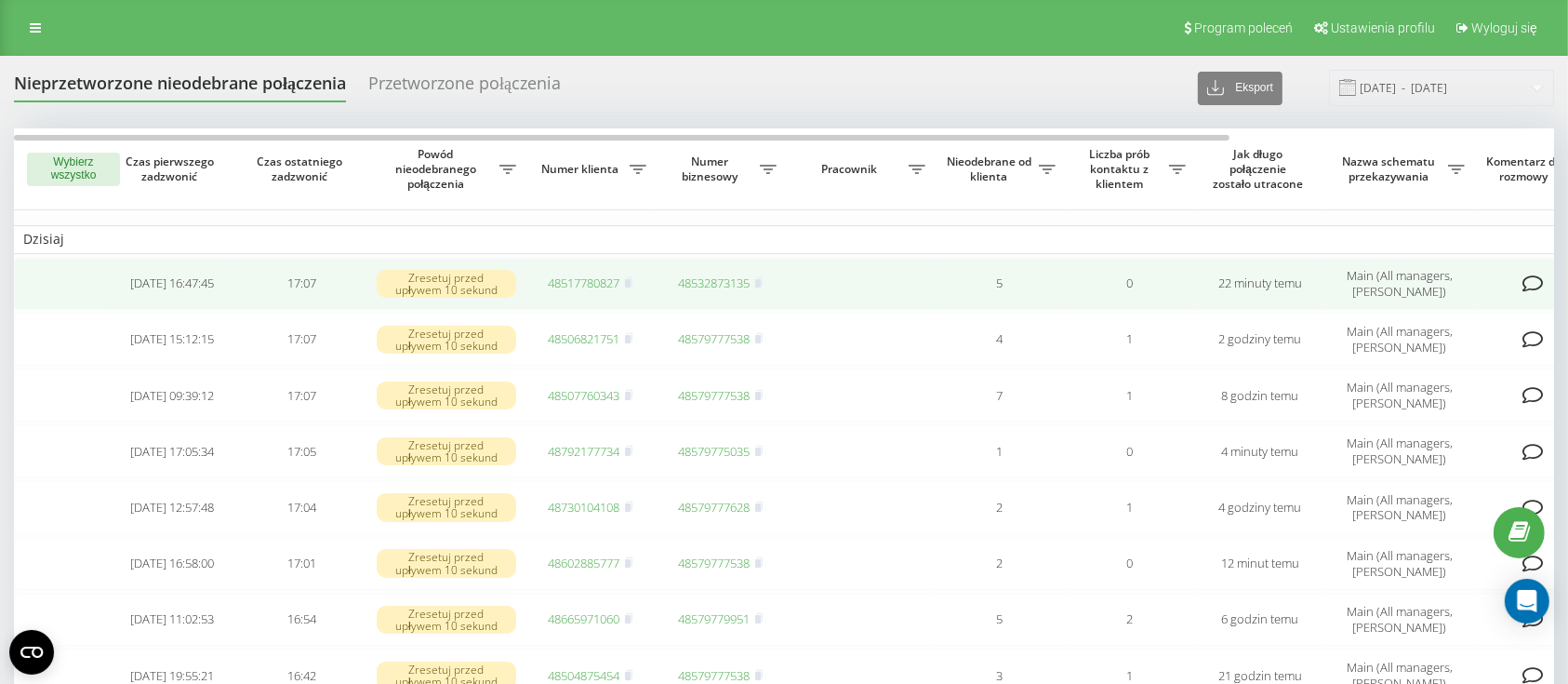 click on "48517780827" at bounding box center [584, 283] 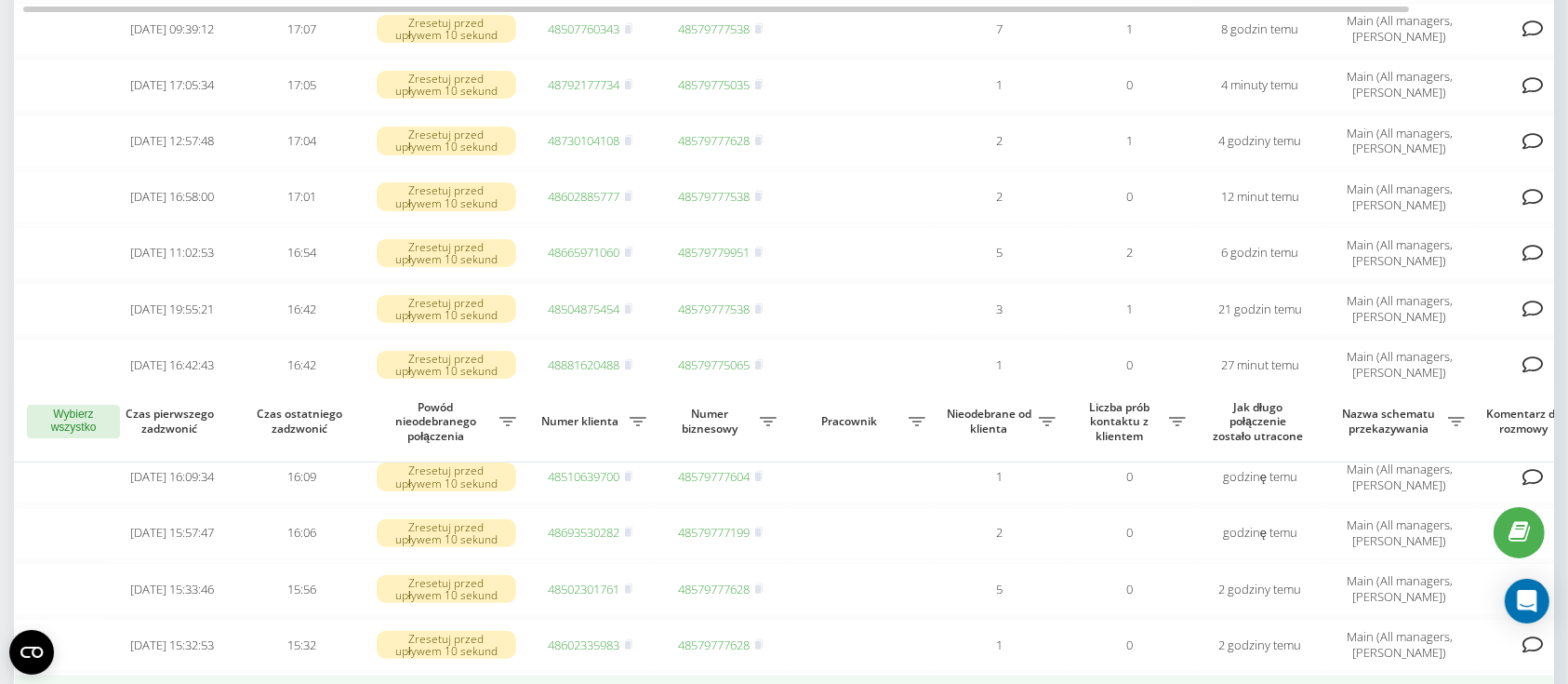 scroll, scrollTop: 744, scrollLeft: 0, axis: vertical 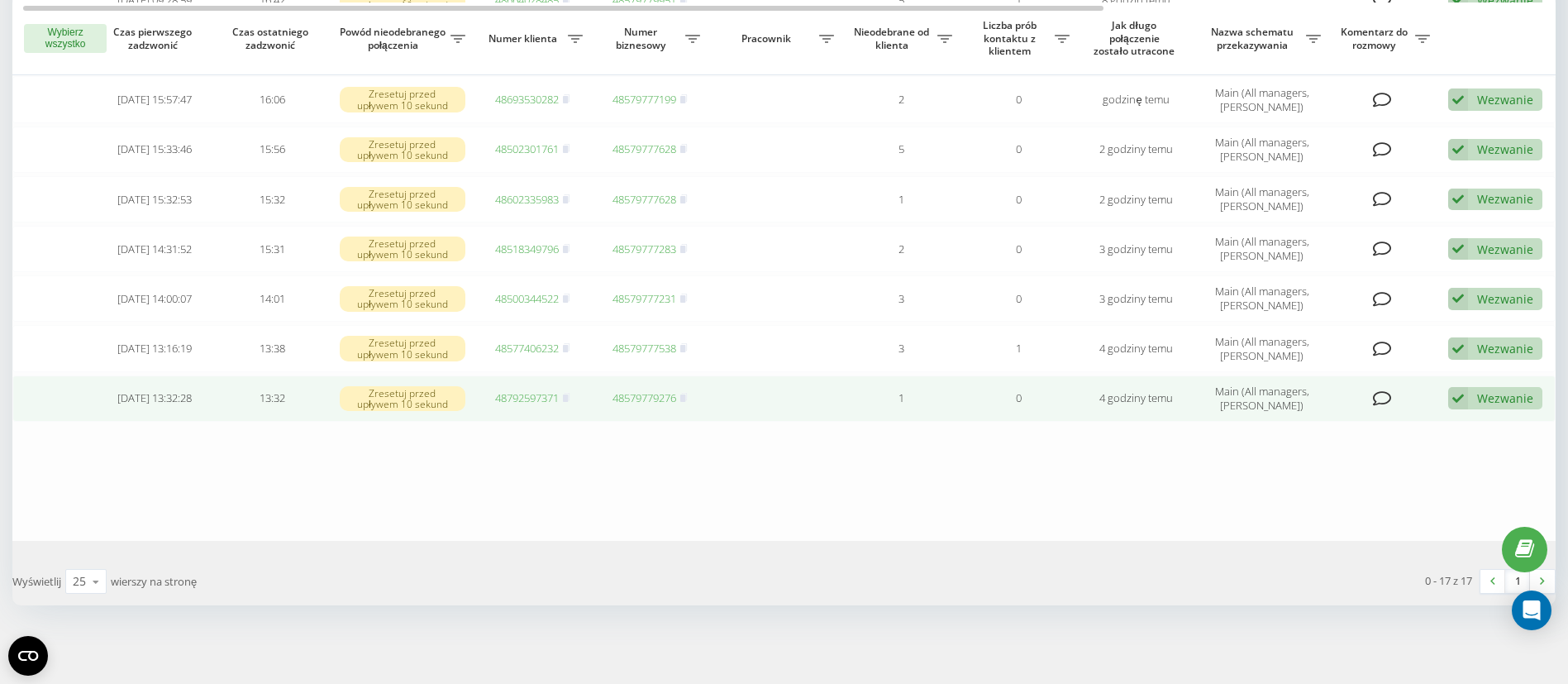 click on "48792597371" at bounding box center [527, 398] 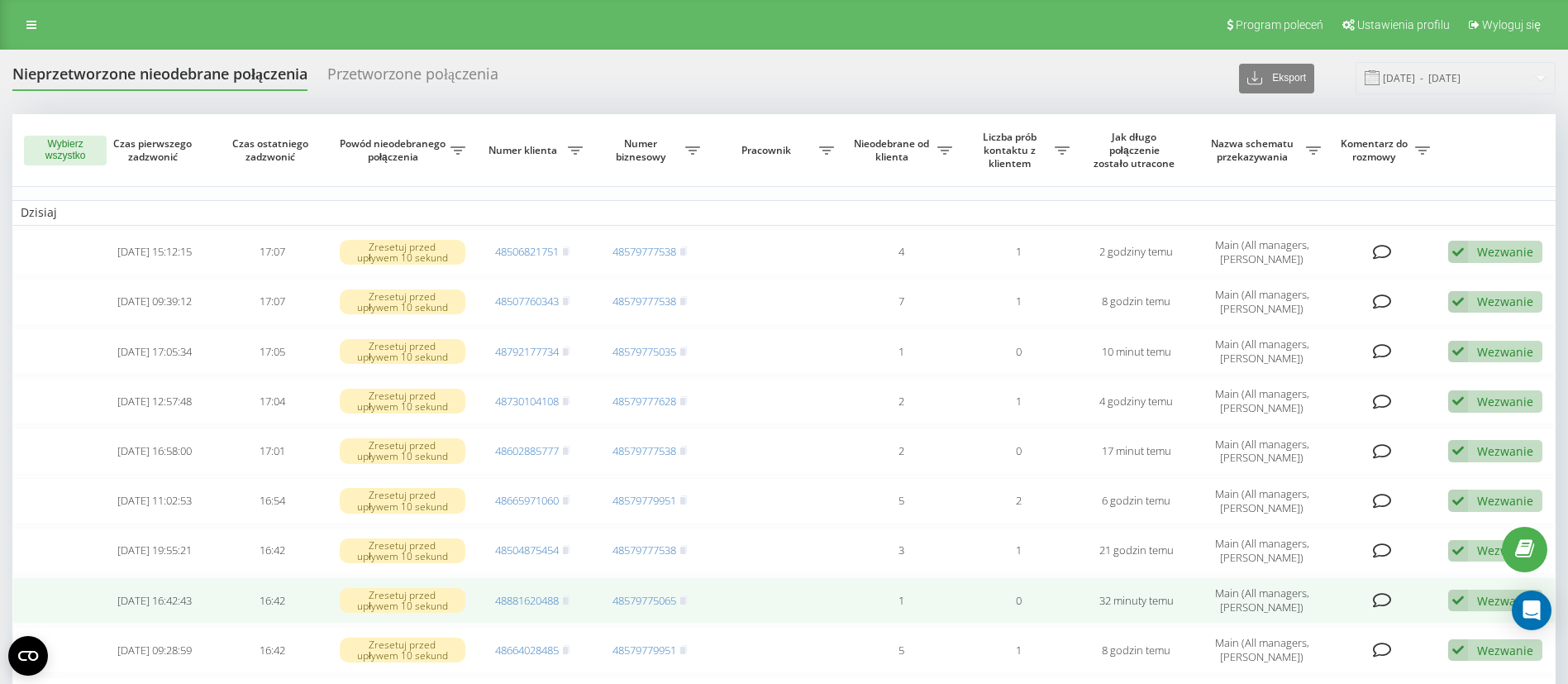 scroll, scrollTop: 0, scrollLeft: 0, axis: both 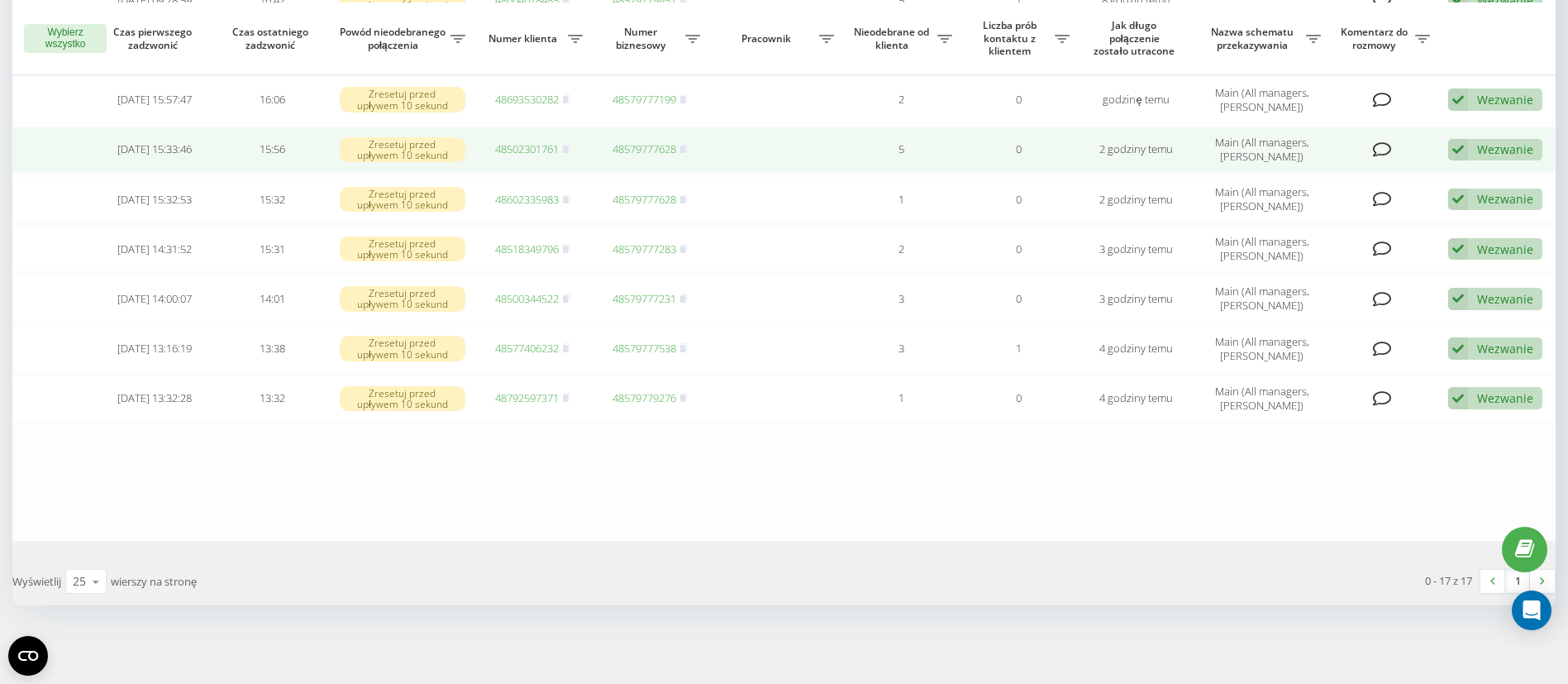 click on "48502301761" at bounding box center (532, 150) 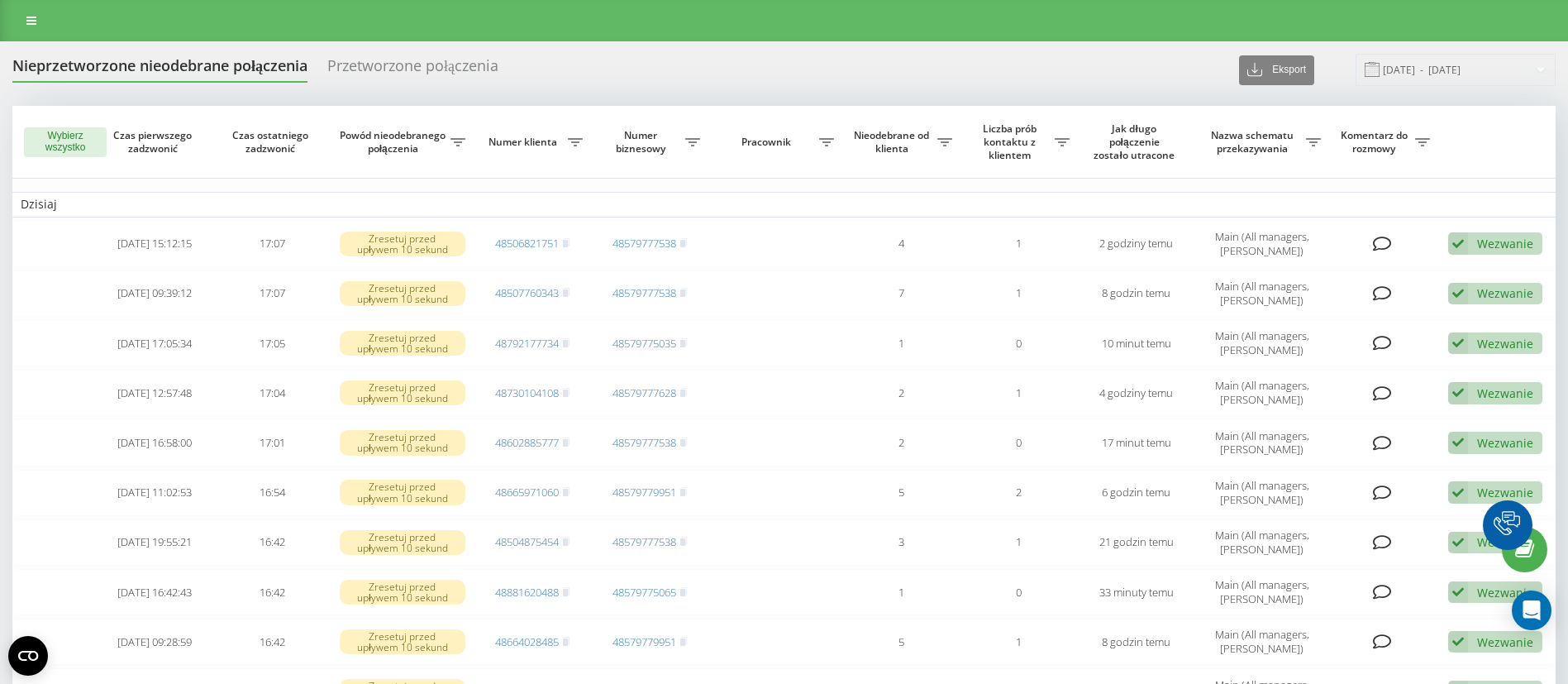 scroll, scrollTop: 0, scrollLeft: 0, axis: both 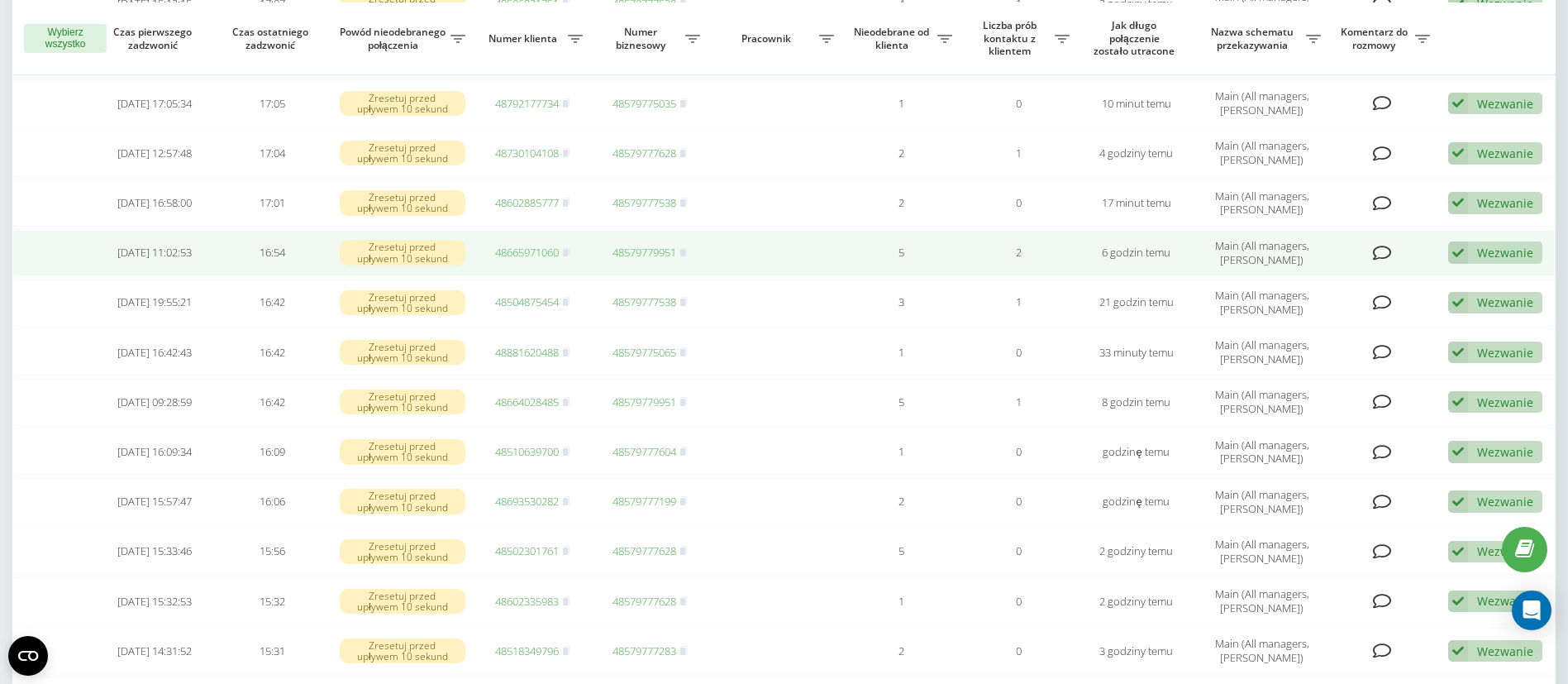 click on "Wezwanie" at bounding box center (1505, 252) 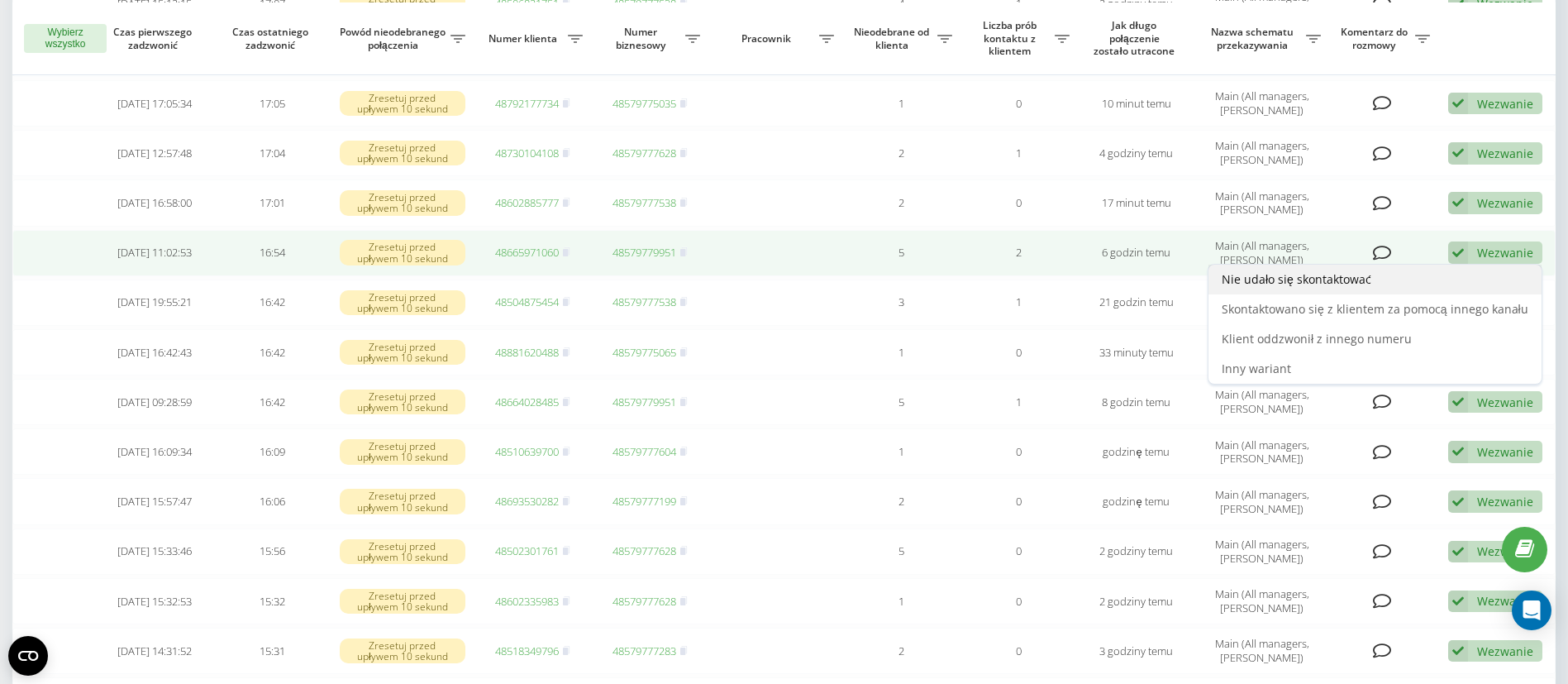 click on "Nie udało się skontaktować" at bounding box center (1375, 280) 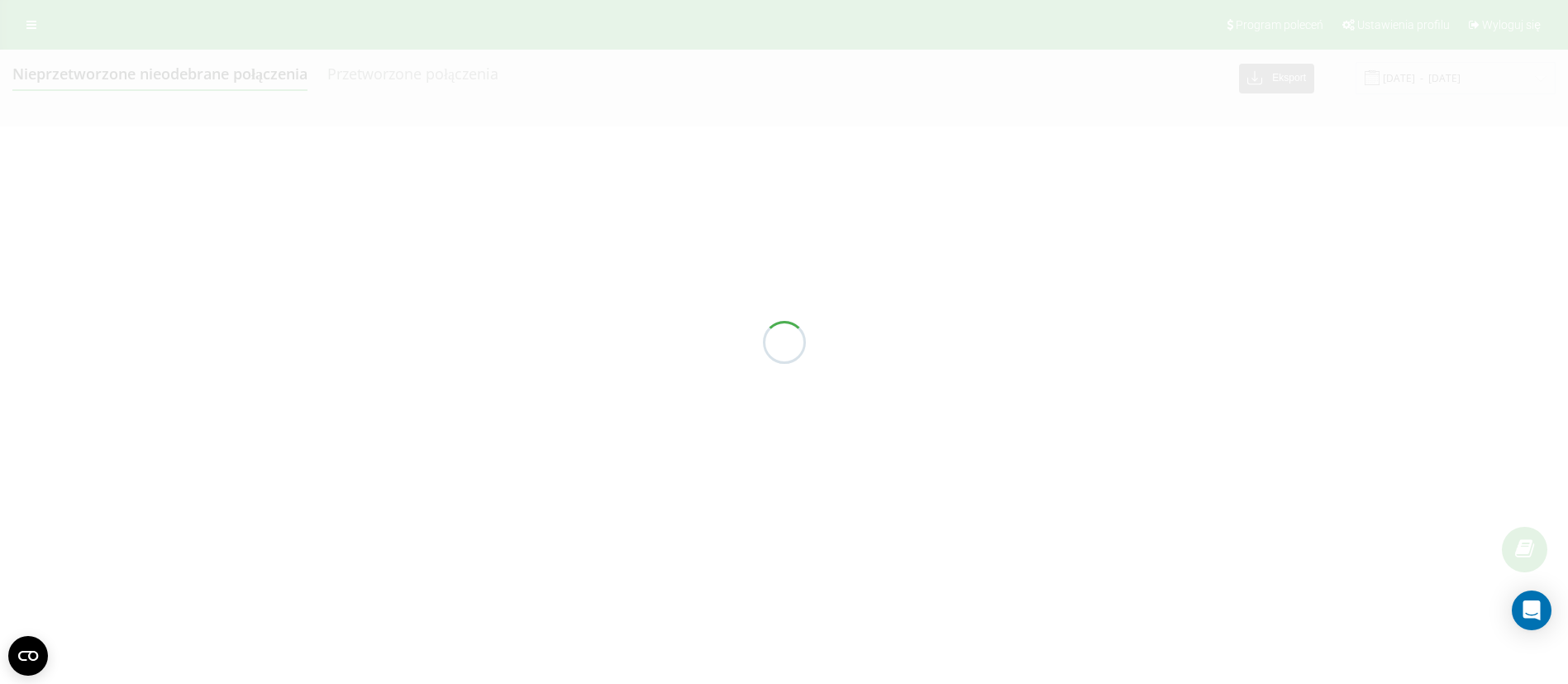 scroll, scrollTop: 0, scrollLeft: 0, axis: both 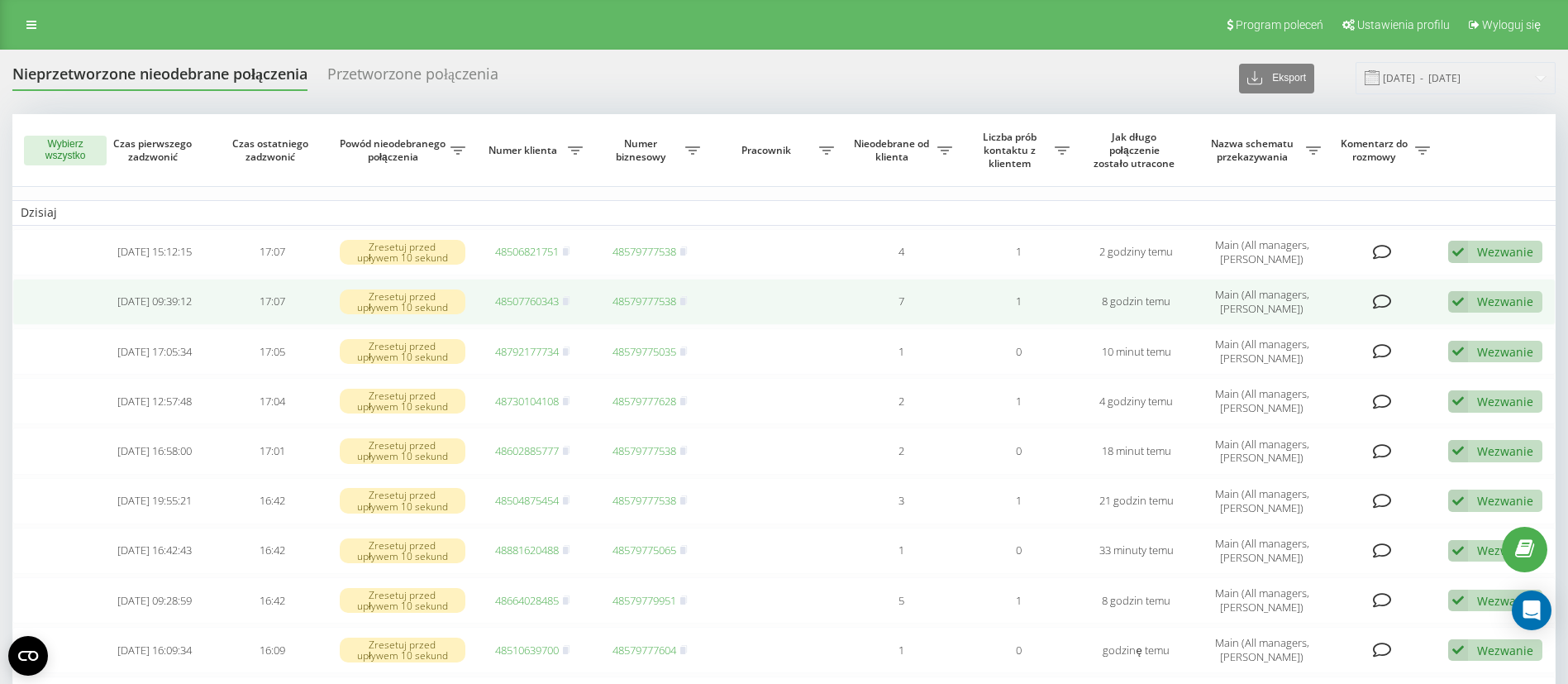 click on "48507760343" at bounding box center [527, 301] 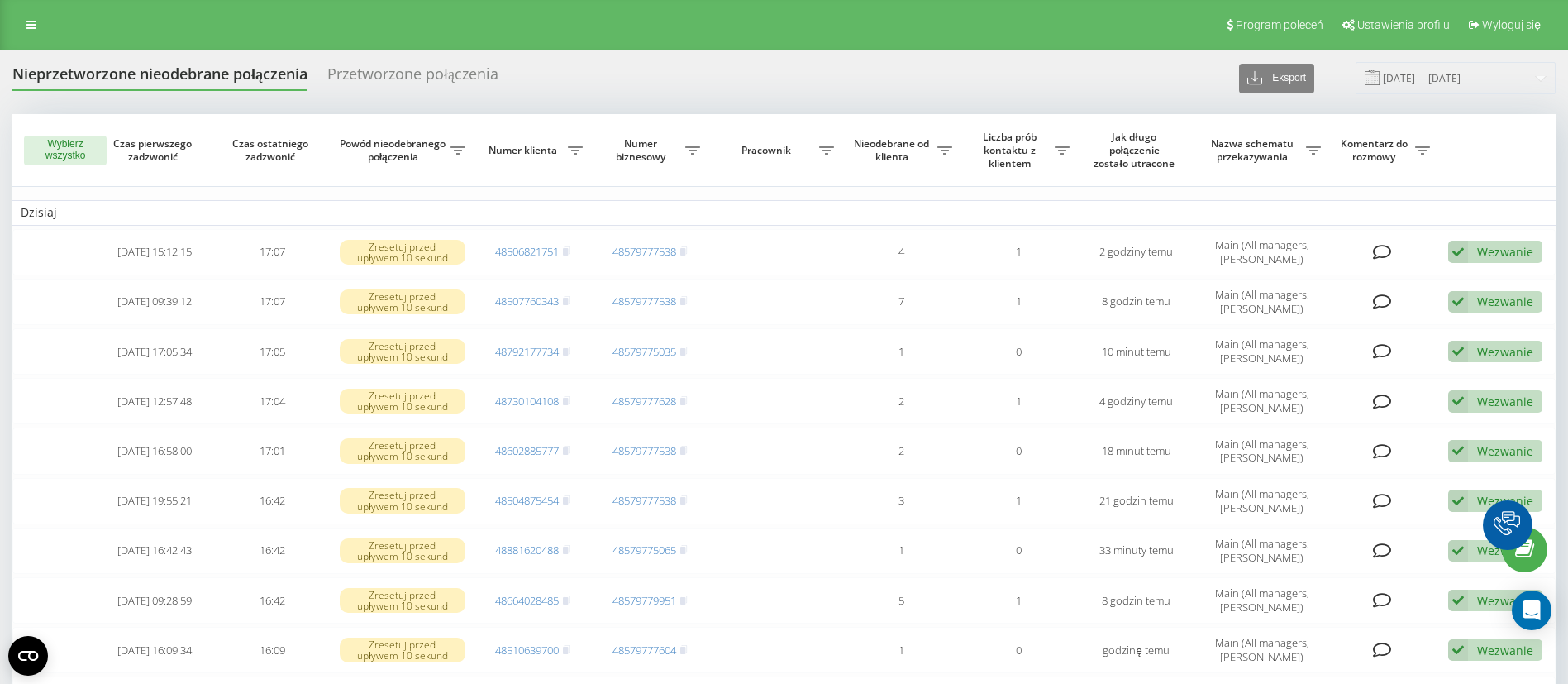 scroll, scrollTop: 0, scrollLeft: 0, axis: both 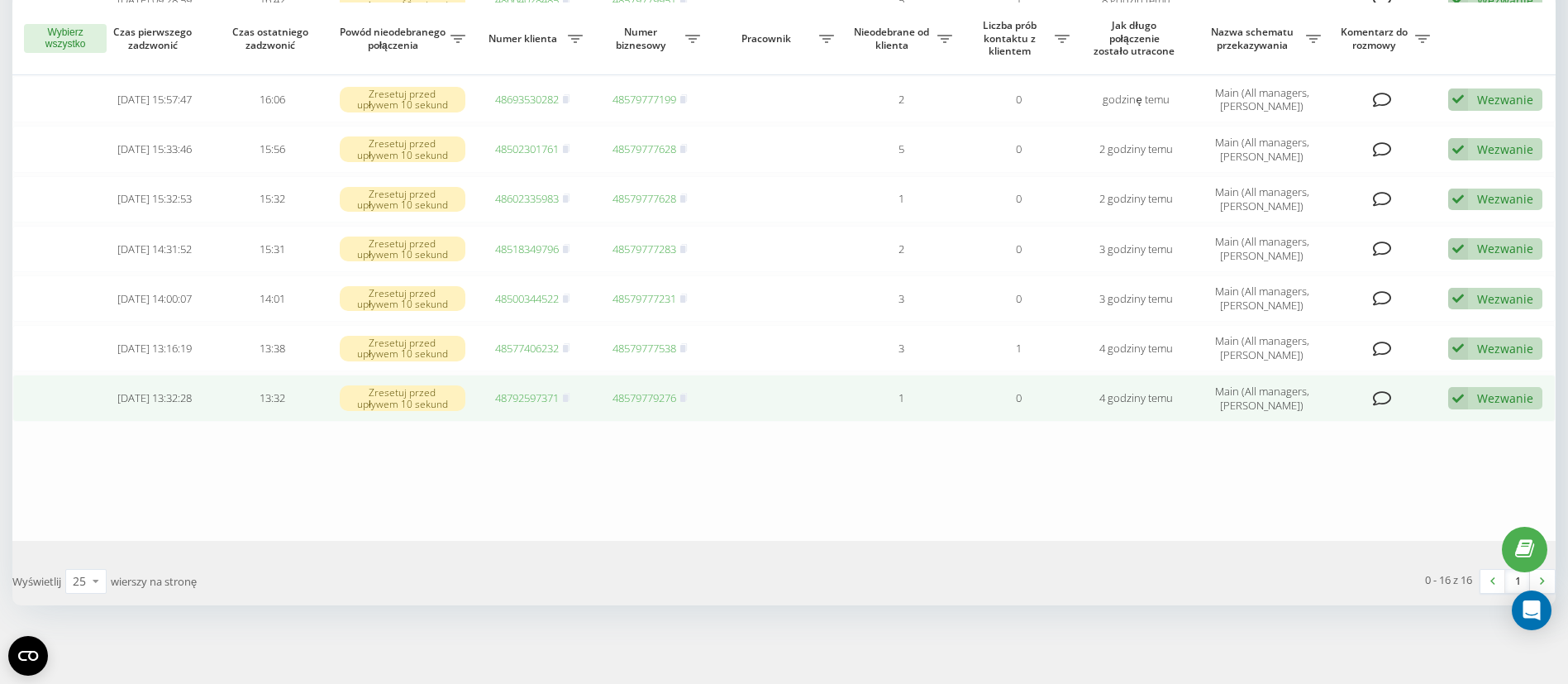 click on "48792597371" at bounding box center (527, 398) 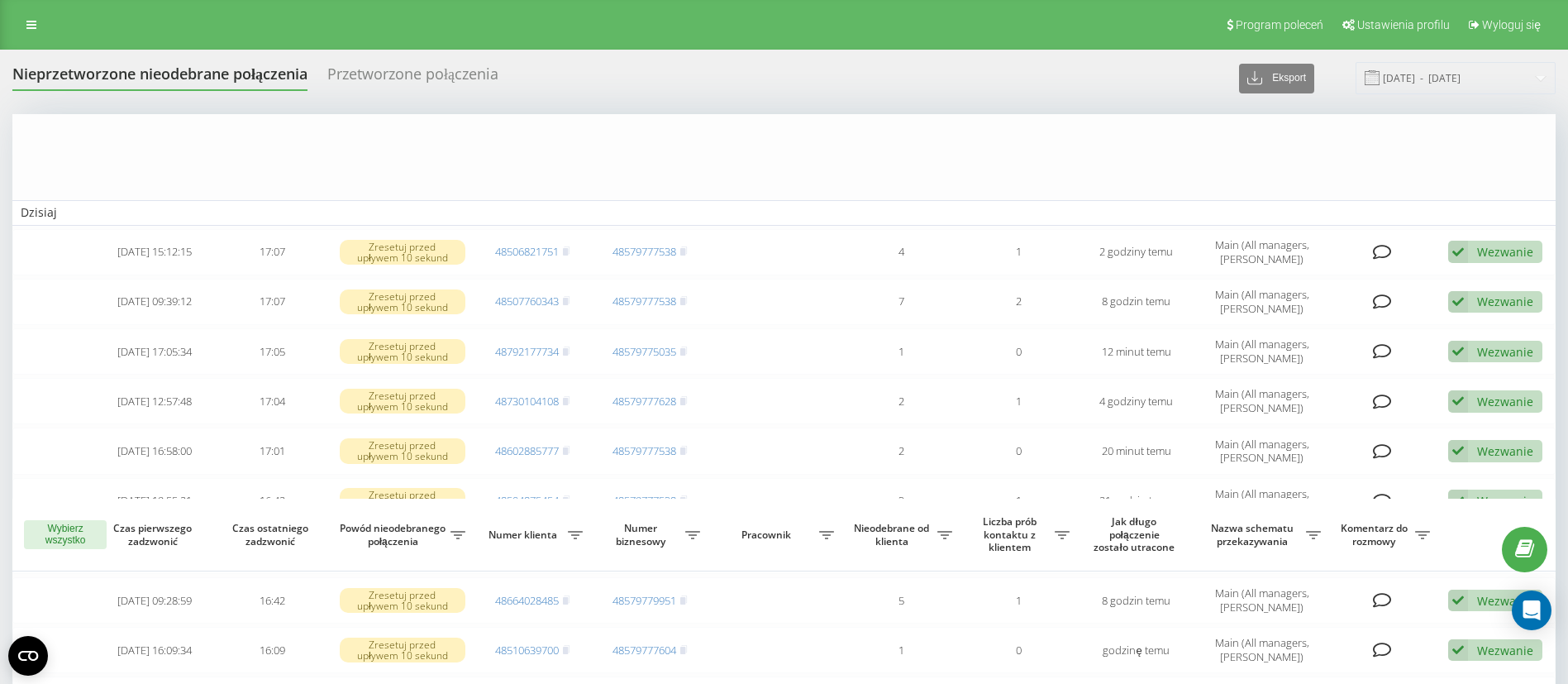 scroll, scrollTop: 496, scrollLeft: 0, axis: vertical 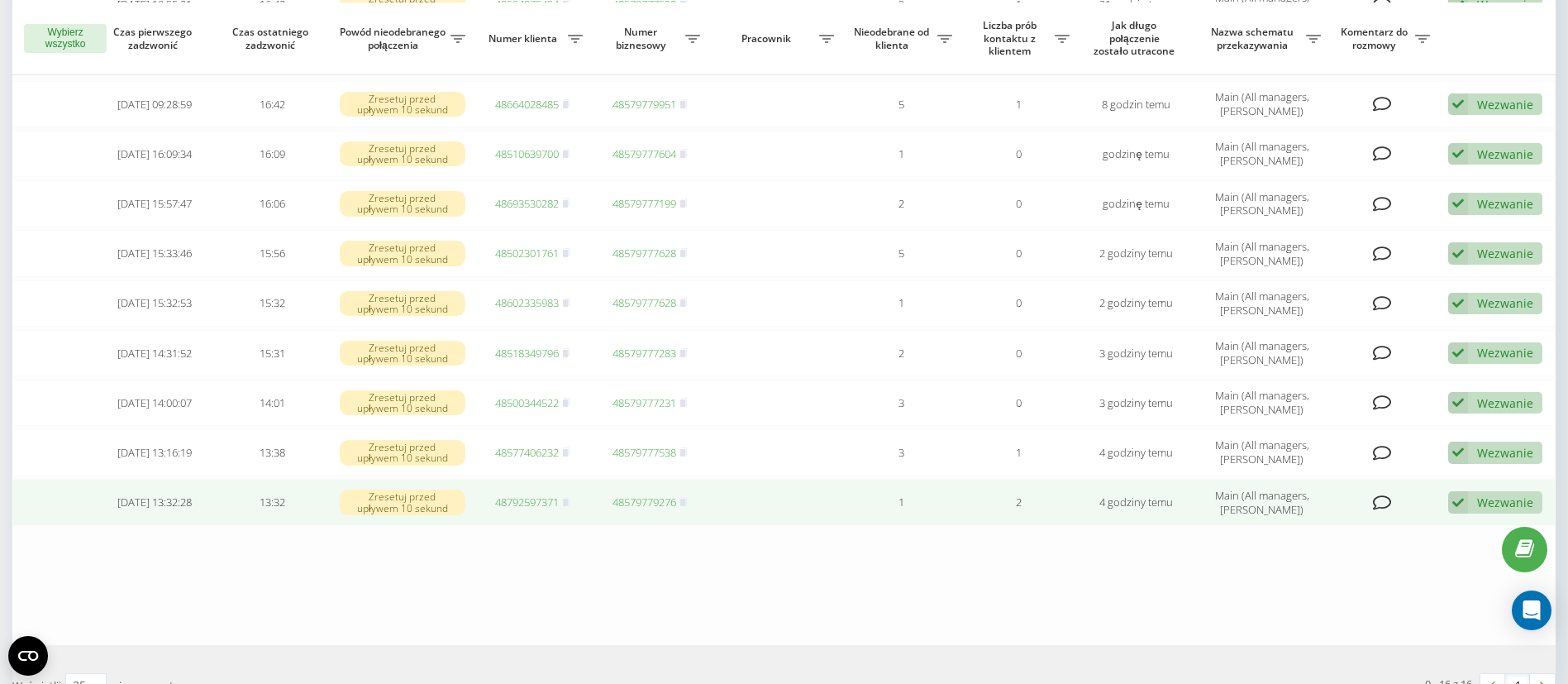 click on "Wezwanie" at bounding box center [1505, 502] 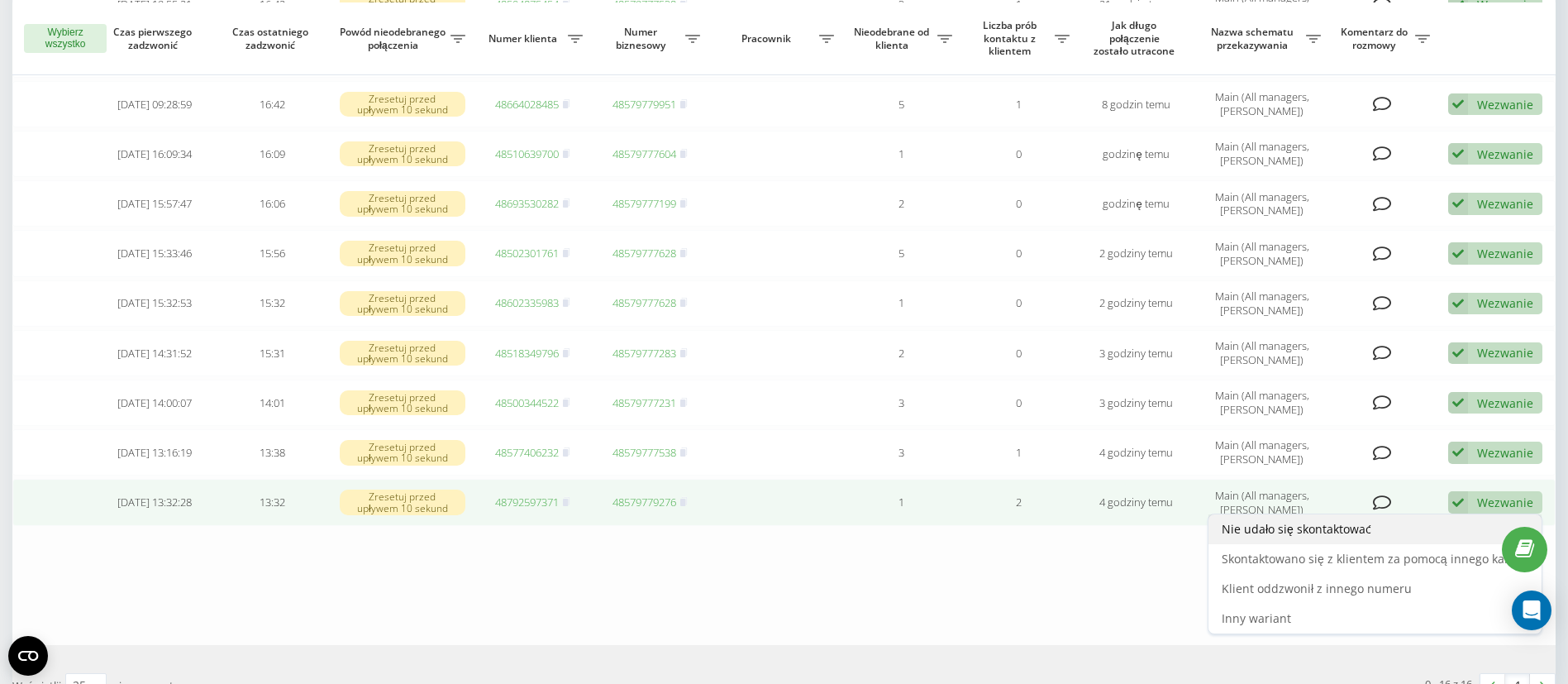 click on "Nie udało się skontaktować" at bounding box center [1375, 529] 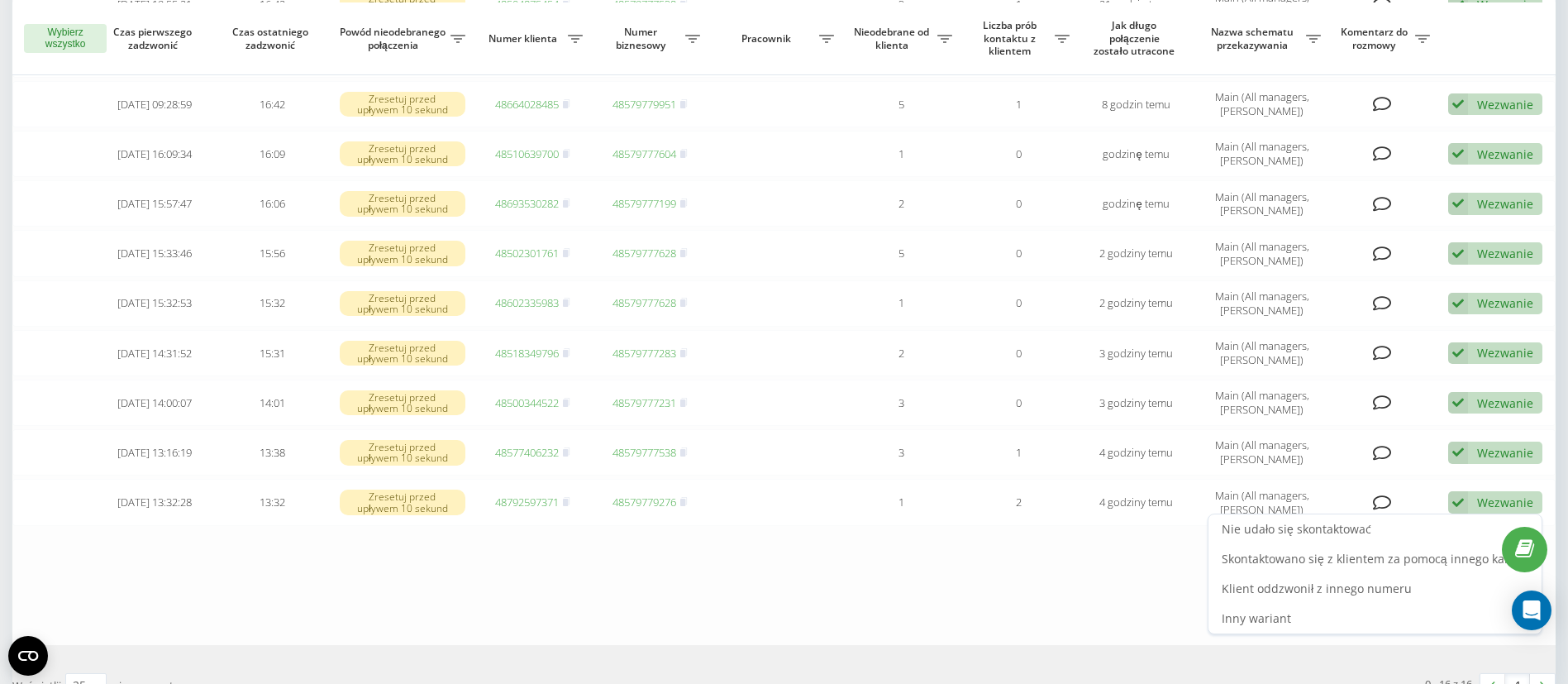 scroll, scrollTop: 0, scrollLeft: 0, axis: both 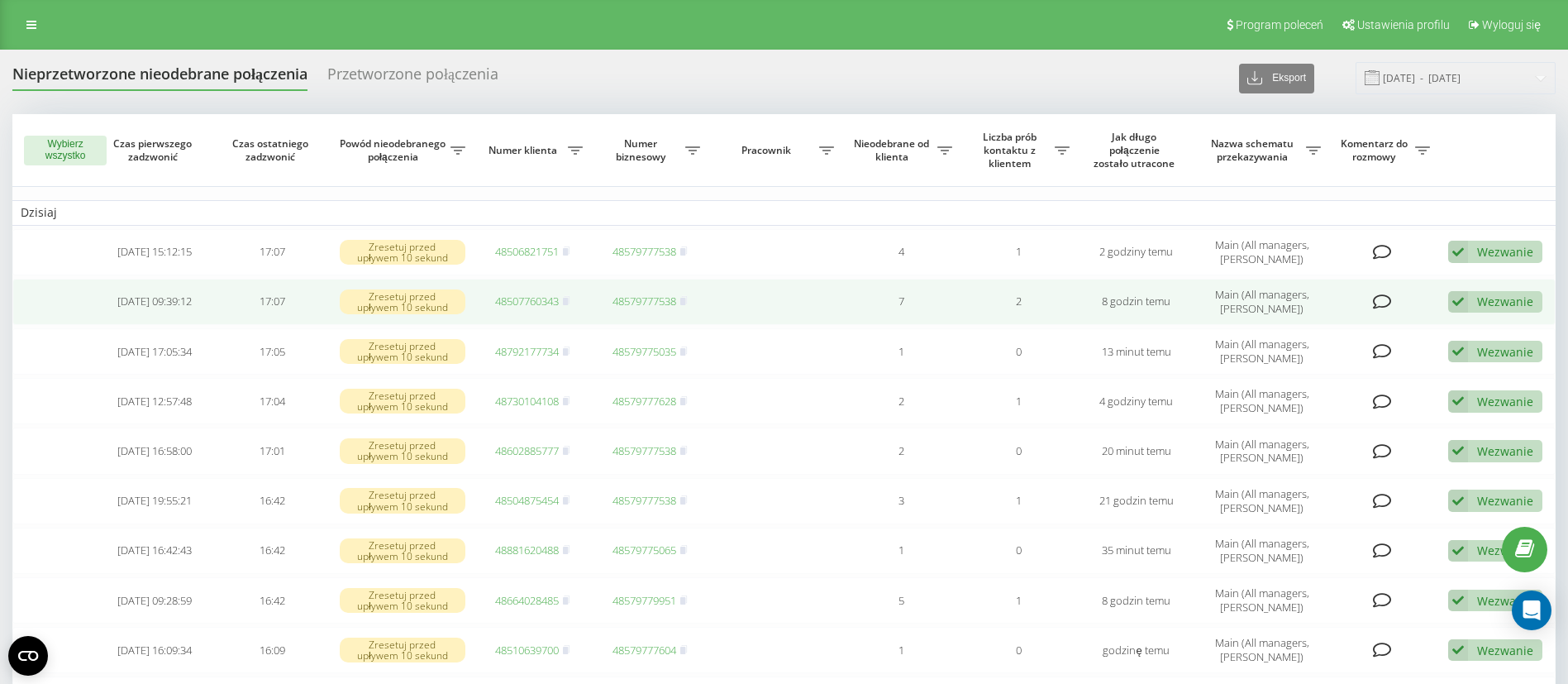 drag, startPoint x: 1489, startPoint y: 297, endPoint x: 1481, endPoint y: 294, distance: 8.544004 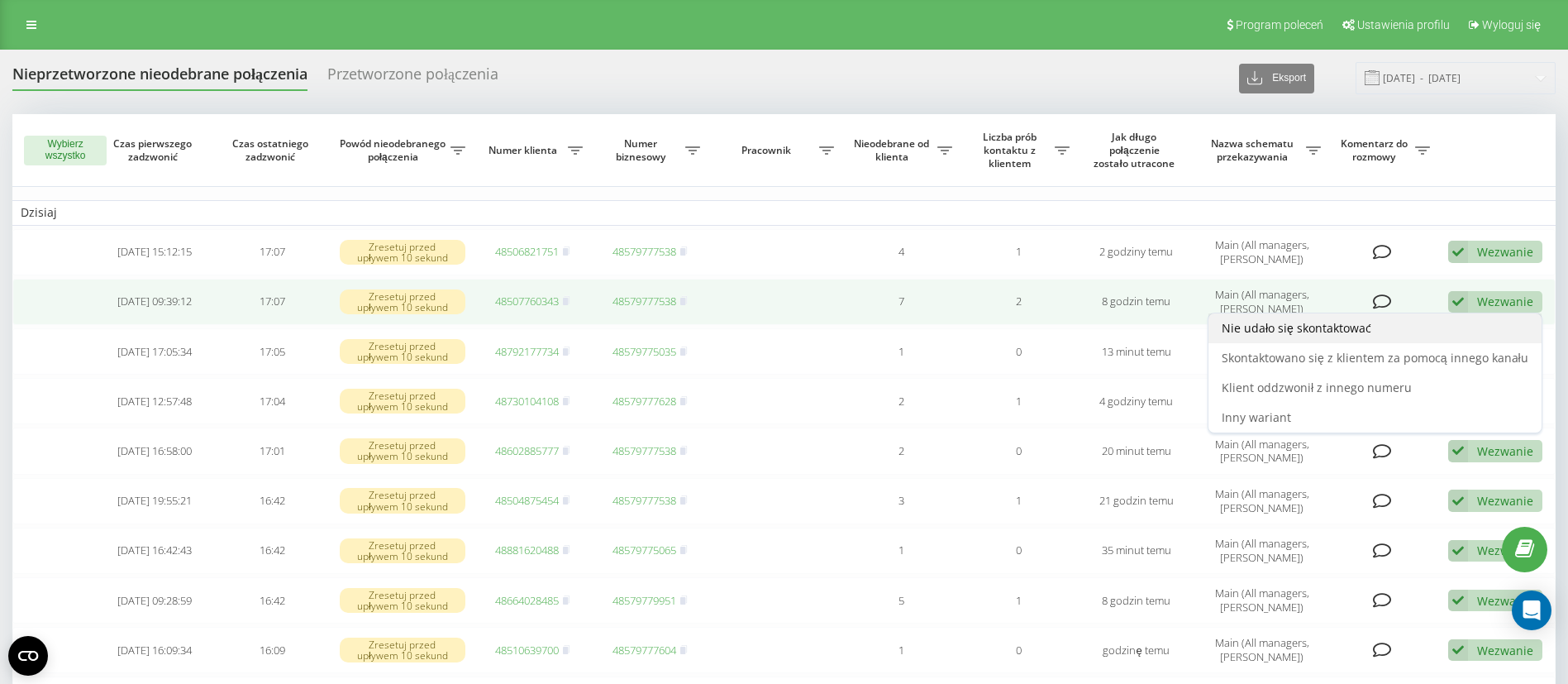 click on "Nie udało się skontaktować" at bounding box center (1375, 328) 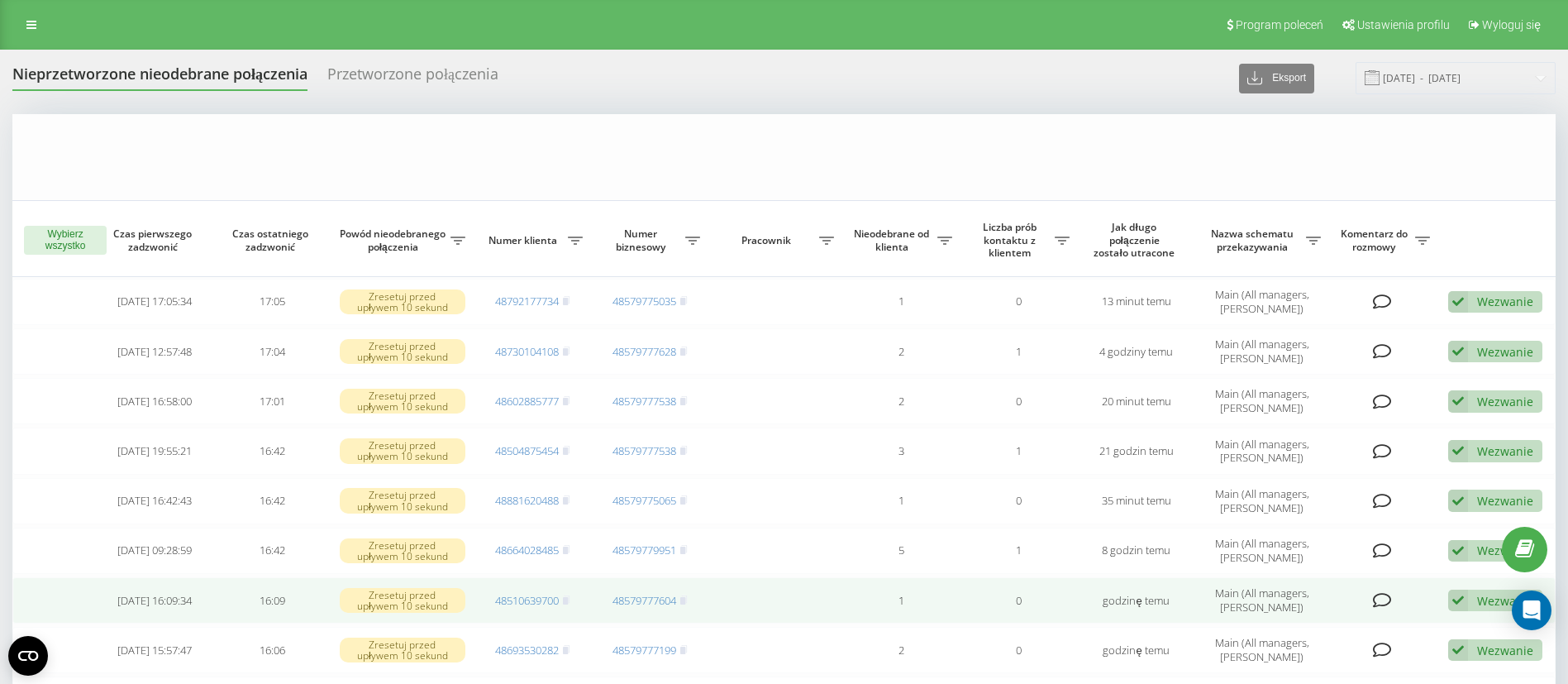 scroll, scrollTop: 372, scrollLeft: 0, axis: vertical 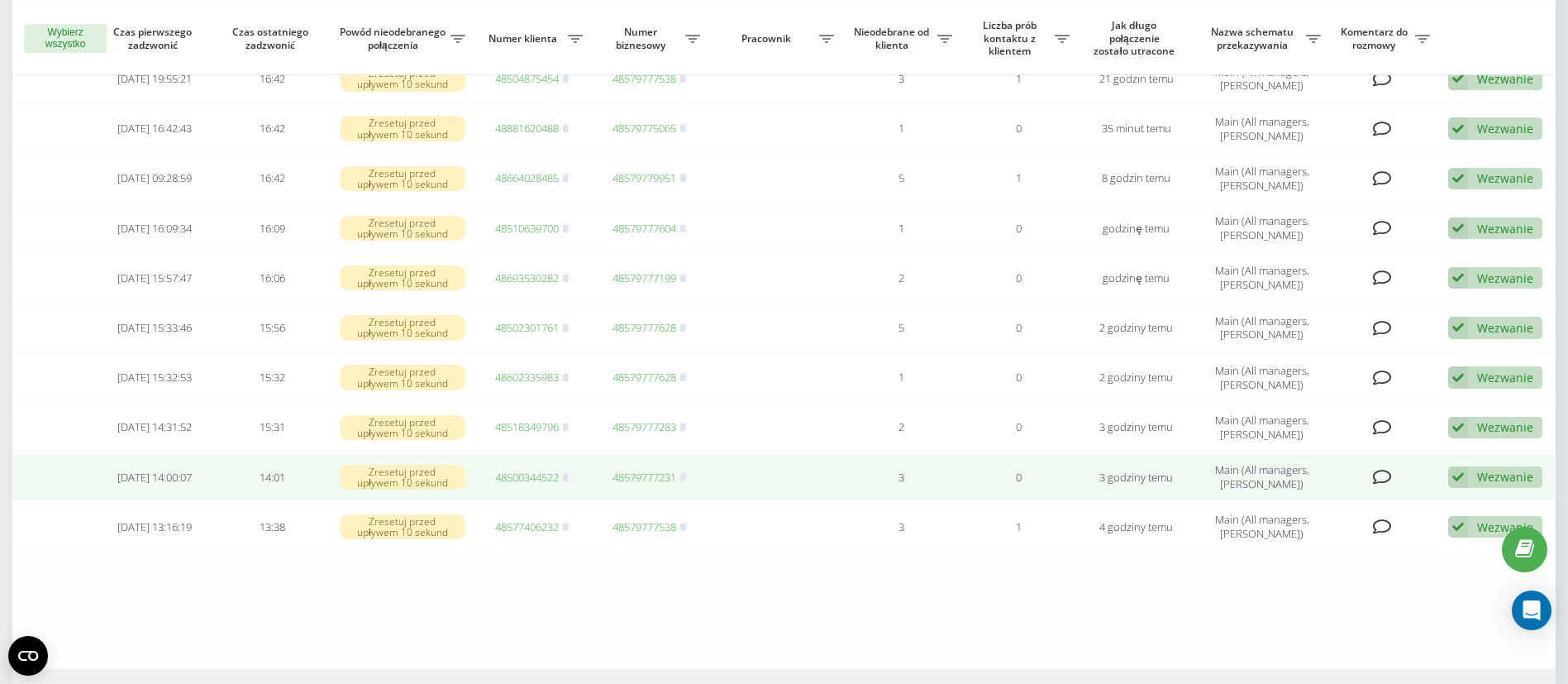 click on "48500344522" at bounding box center [532, 477] 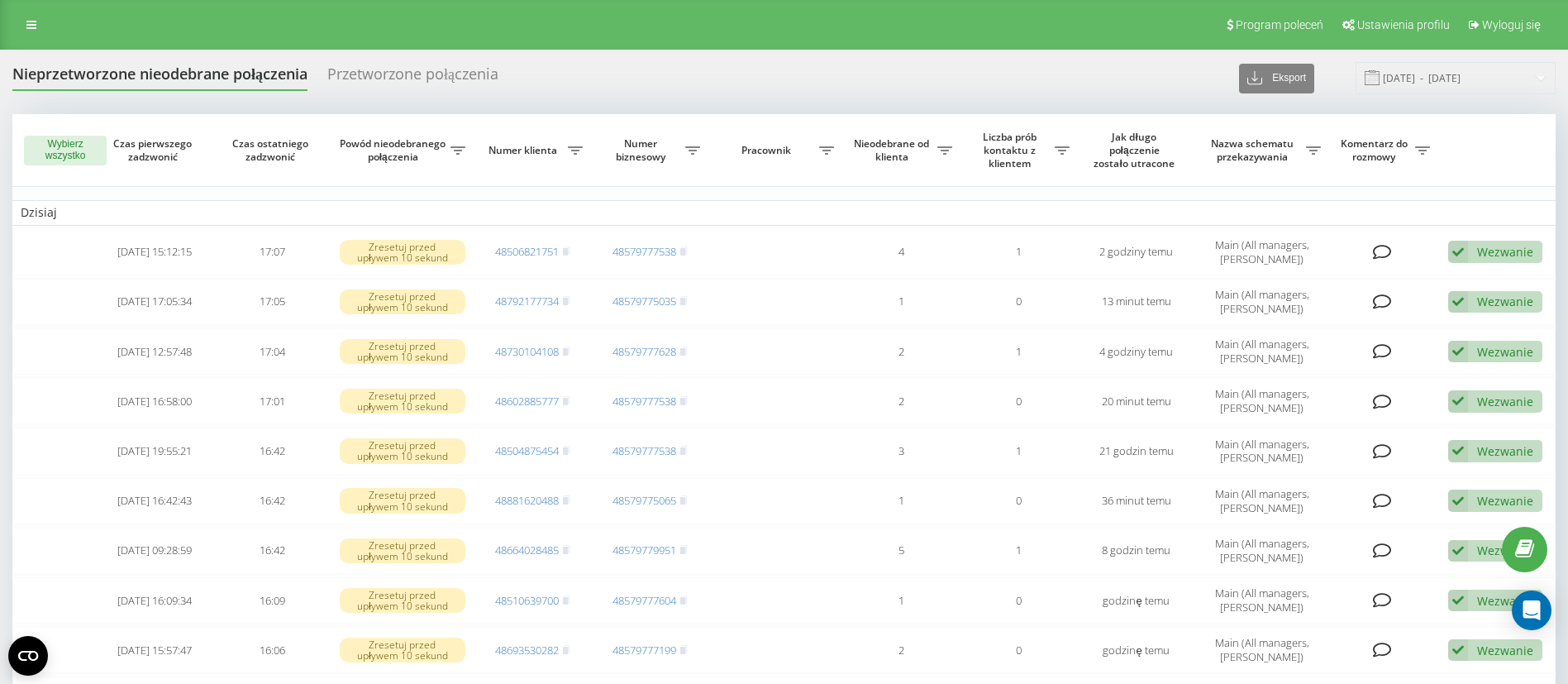 scroll, scrollTop: 0, scrollLeft: 0, axis: both 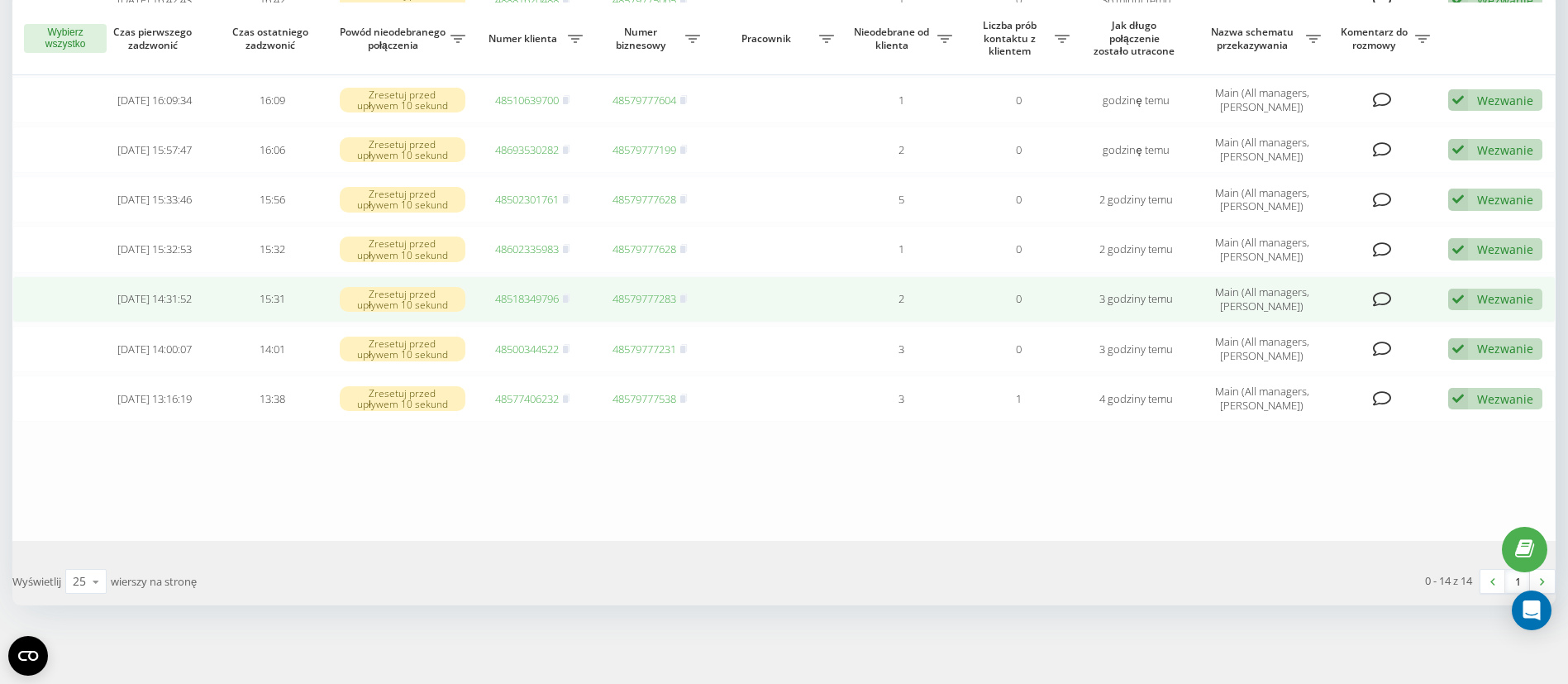 click on "48518349796" at bounding box center [532, 299] 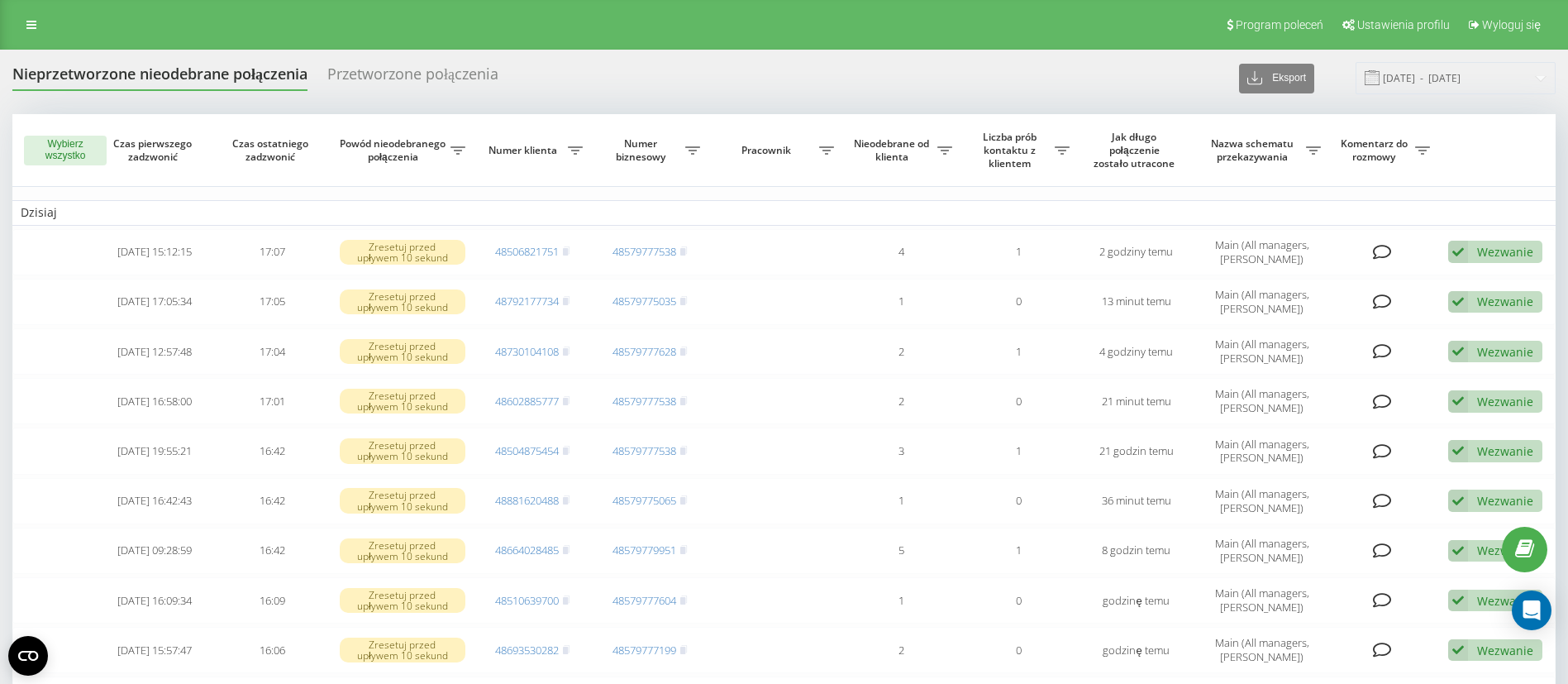 scroll, scrollTop: 0, scrollLeft: 0, axis: both 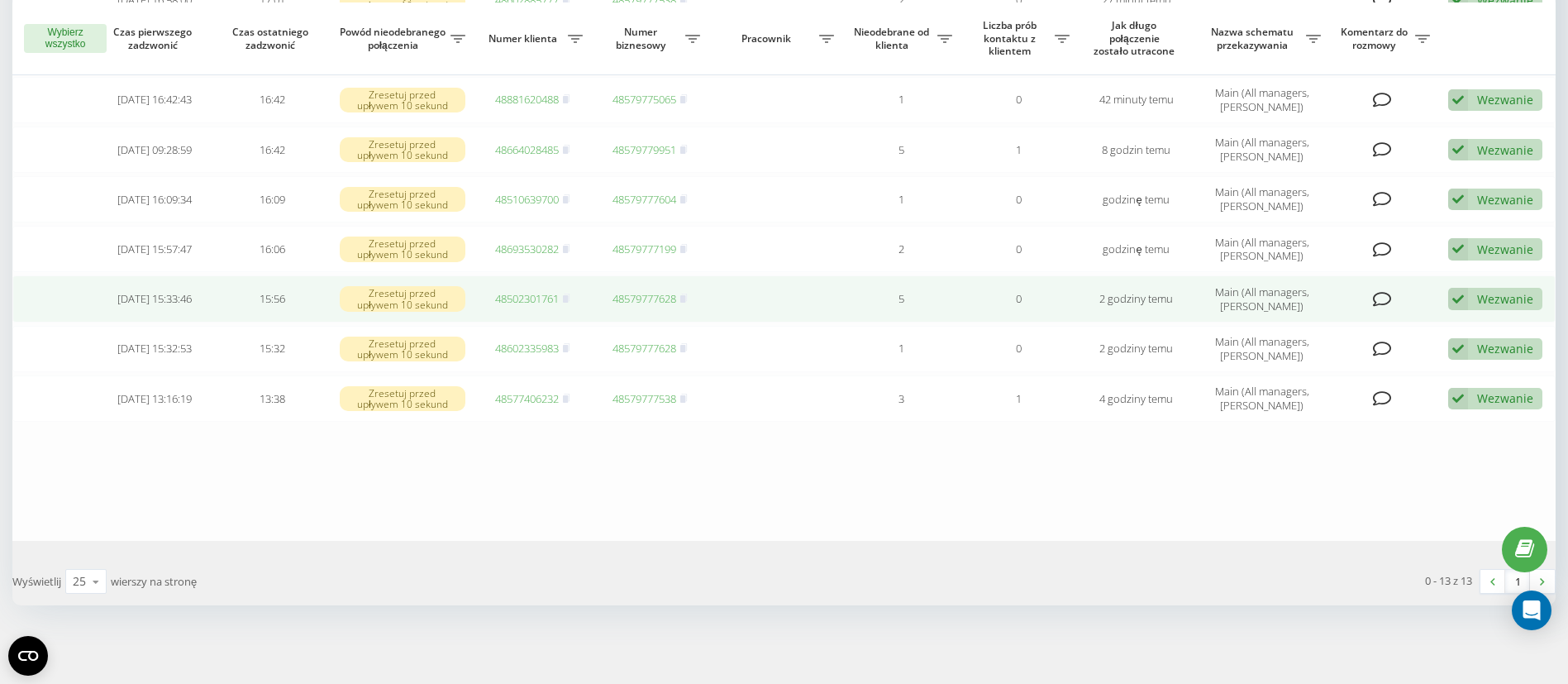 click on "48502301761" at bounding box center [527, 299] 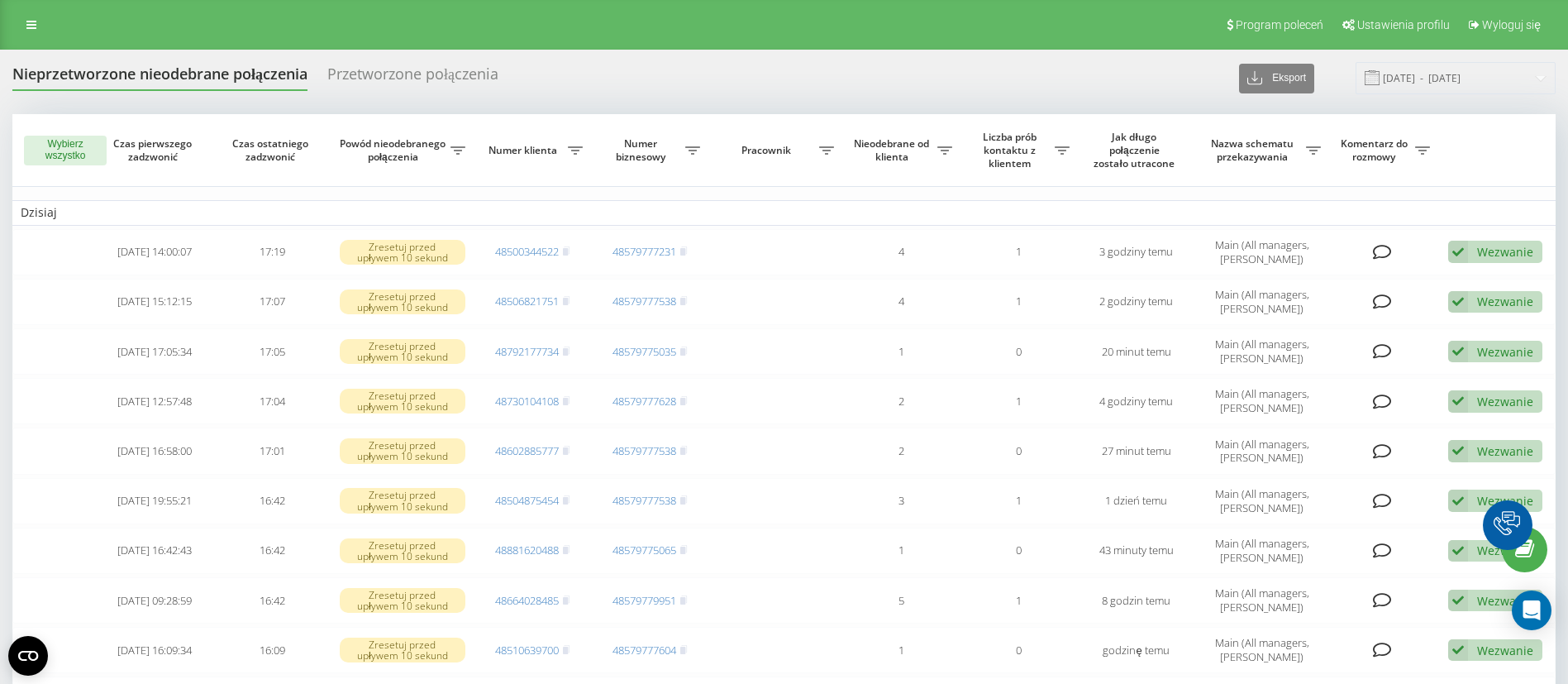 scroll, scrollTop: 0, scrollLeft: 0, axis: both 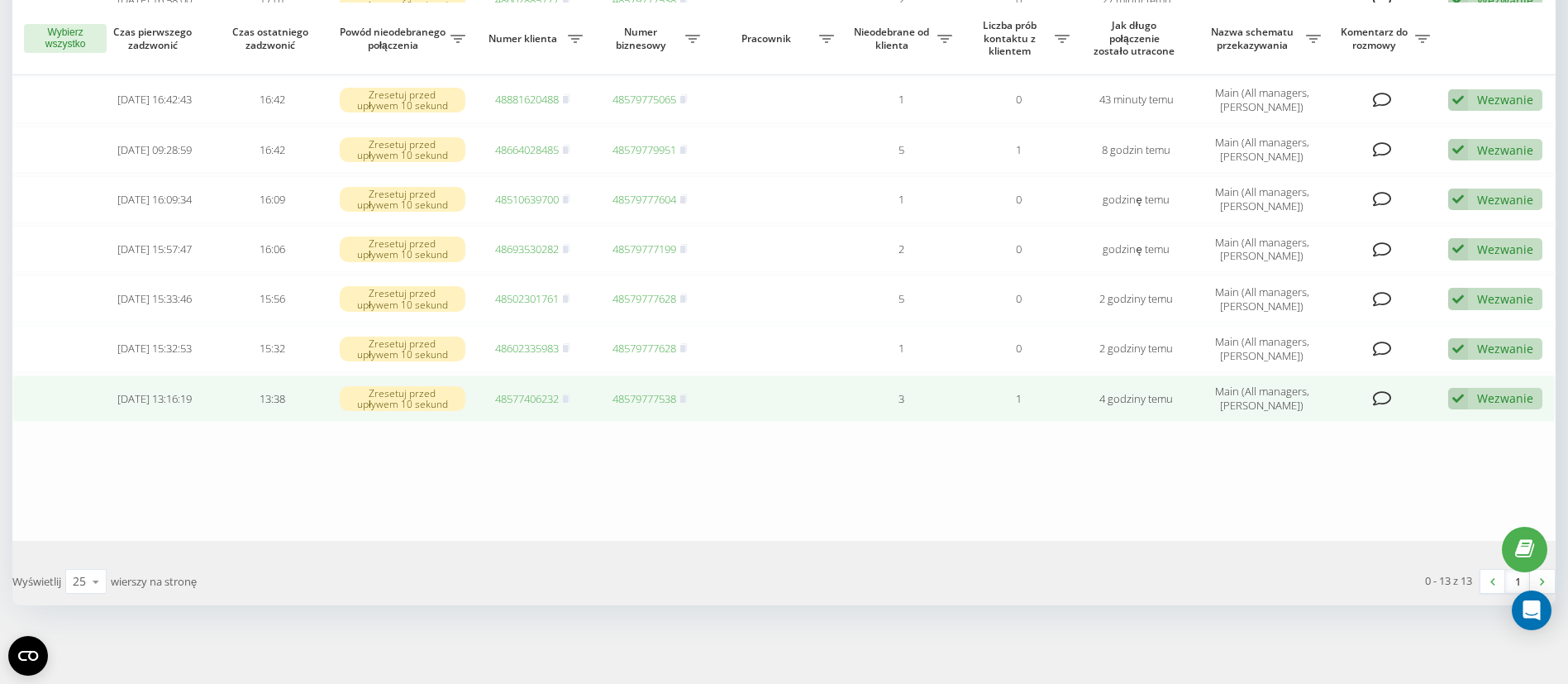 click on "48577406232" at bounding box center (527, 399) 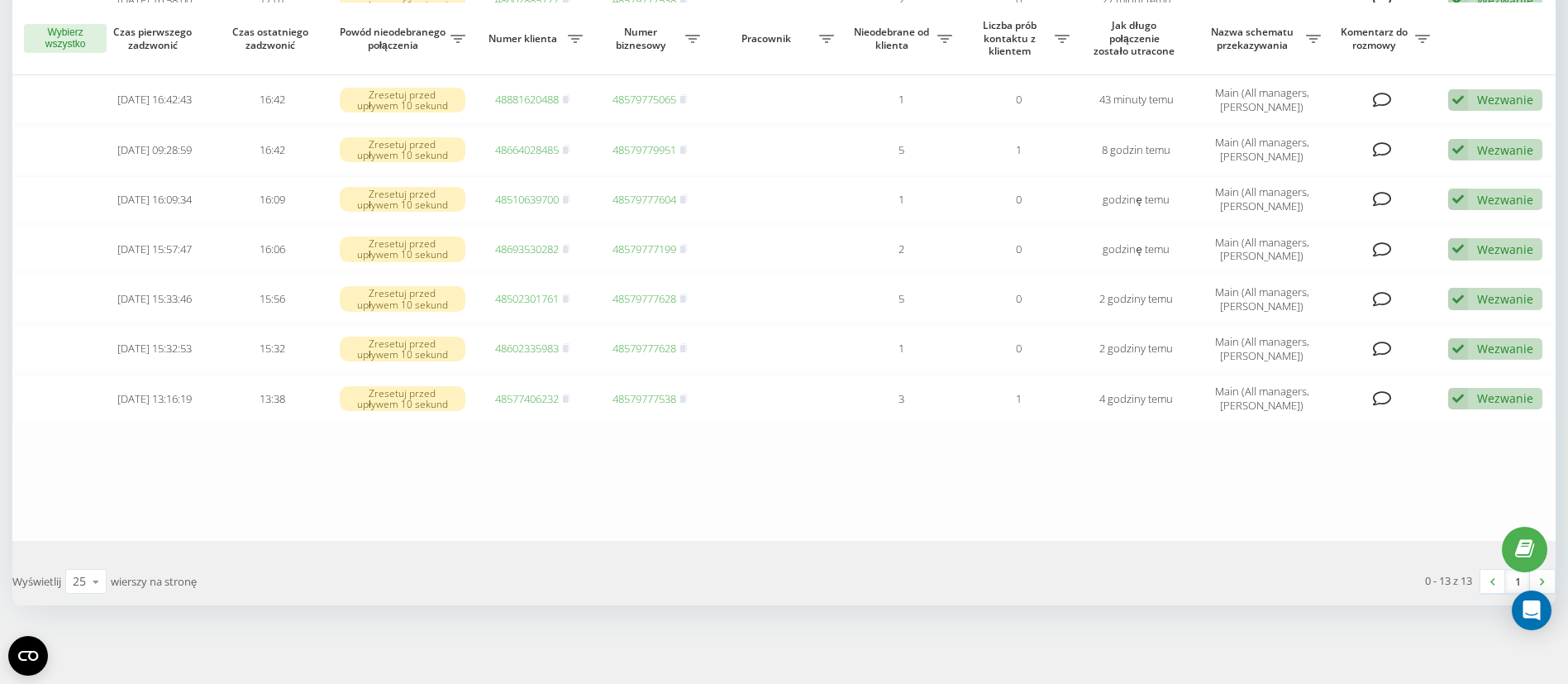 scroll, scrollTop: 0, scrollLeft: 0, axis: both 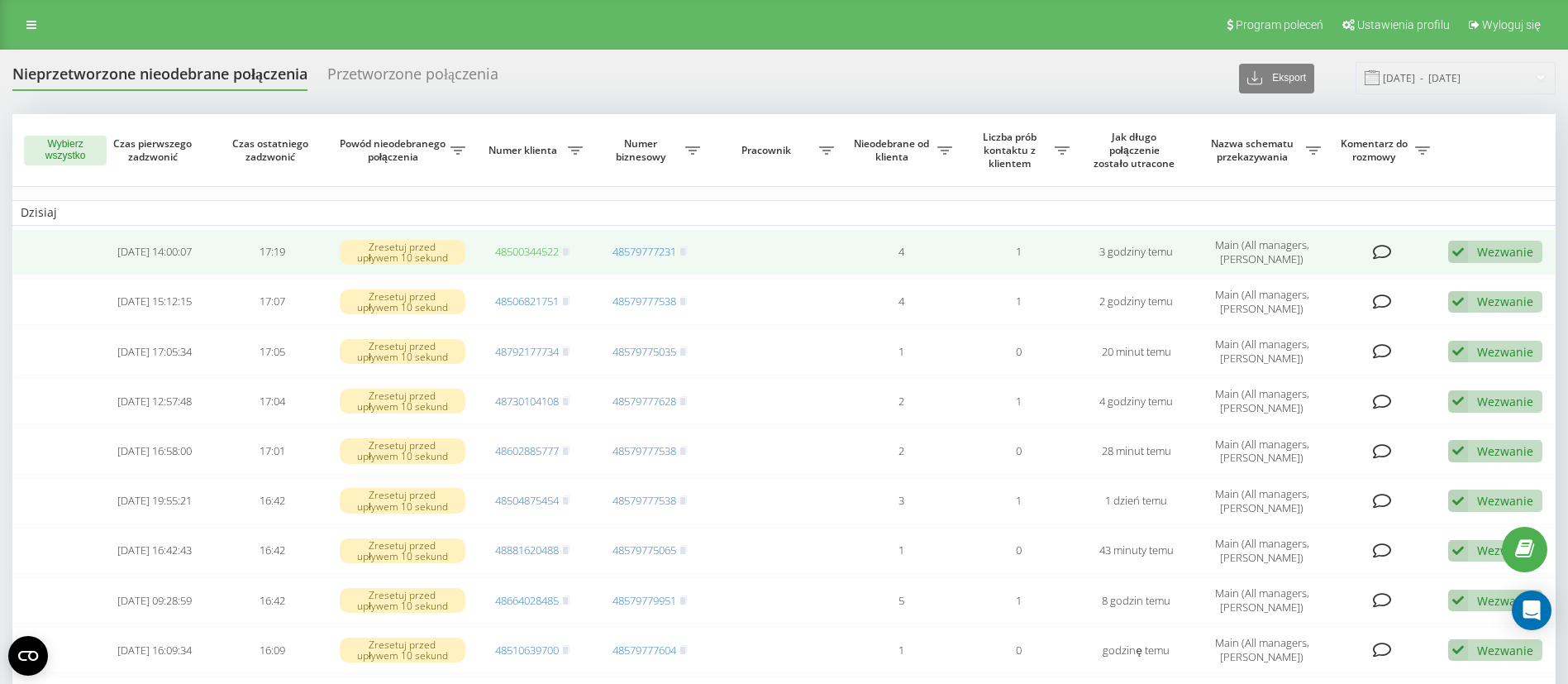 click on "48500344522" at bounding box center [527, 251] 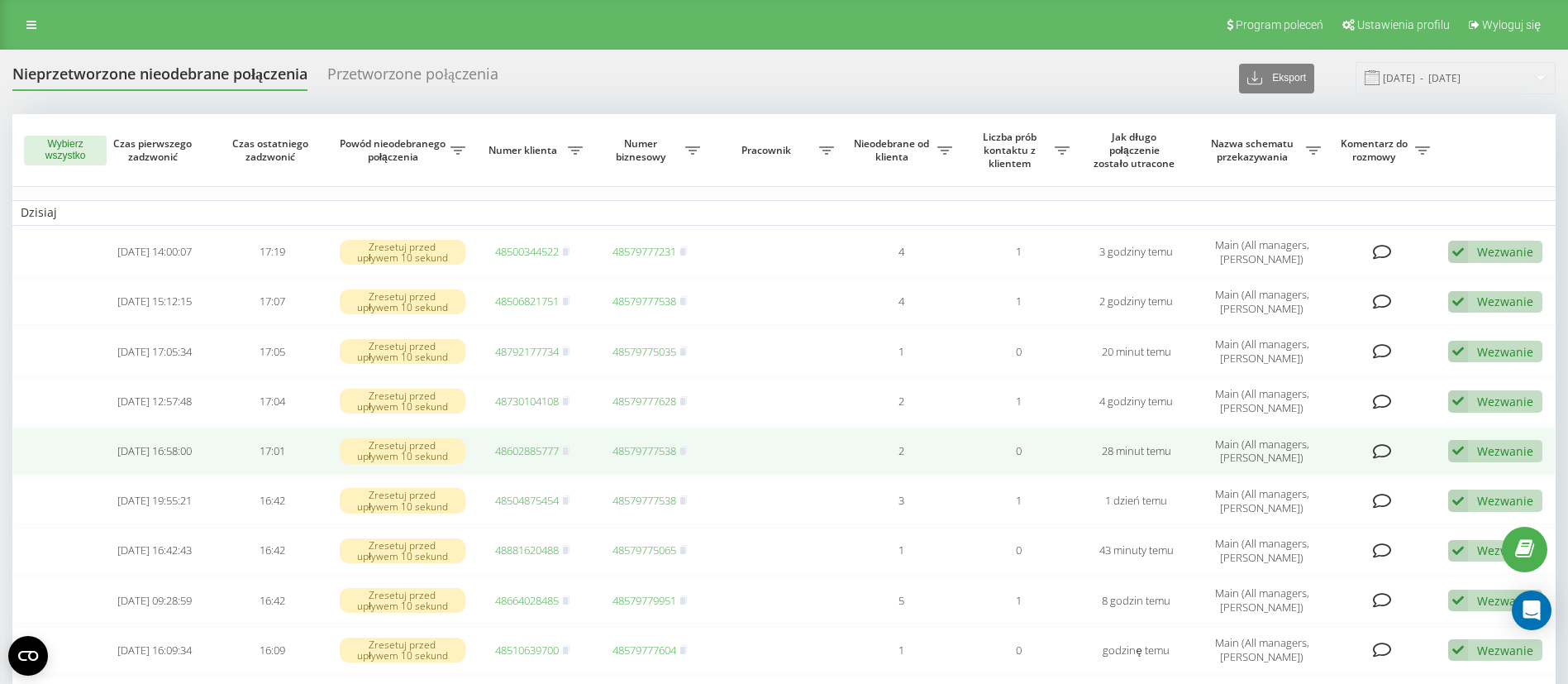drag, startPoint x: 1154, startPoint y: 557, endPoint x: 1108, endPoint y: 459, distance: 108.25895 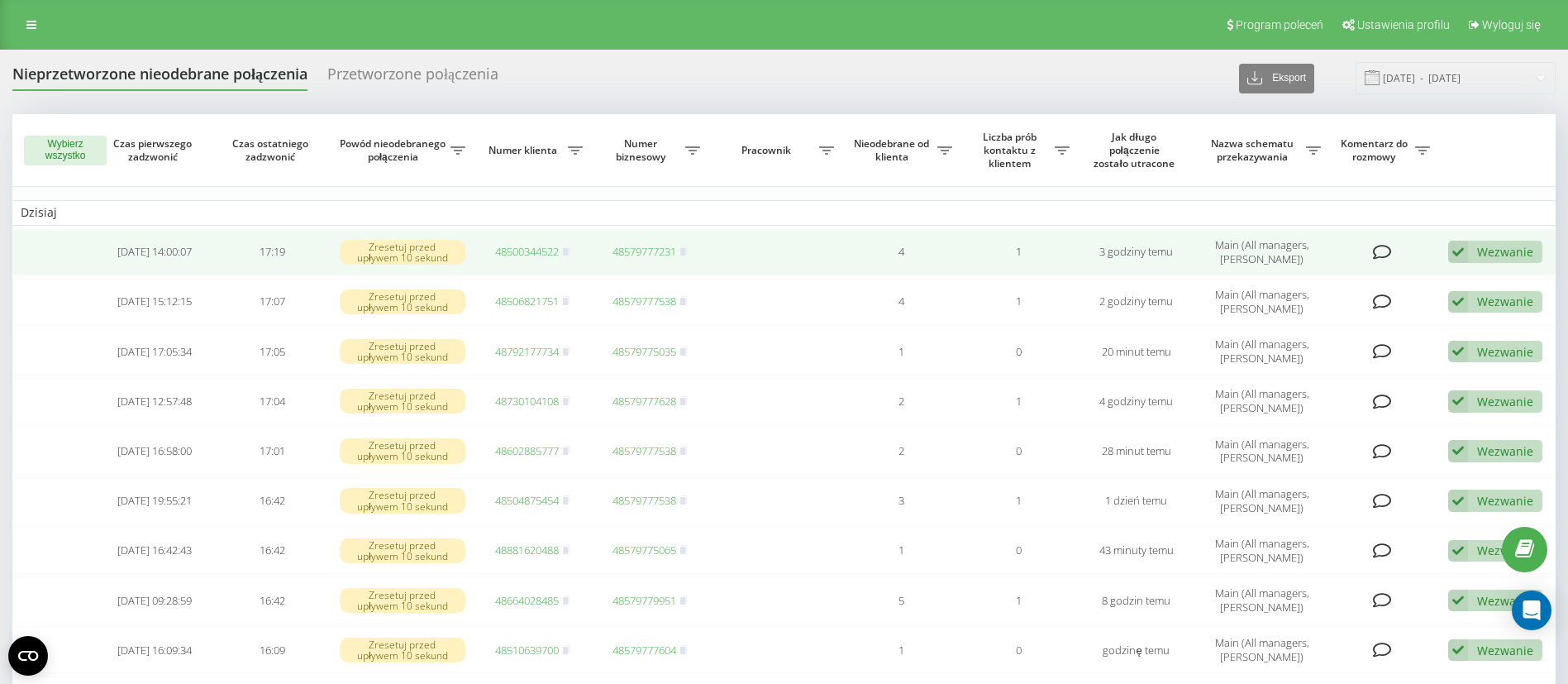 click on "48500344522" at bounding box center [527, 251] 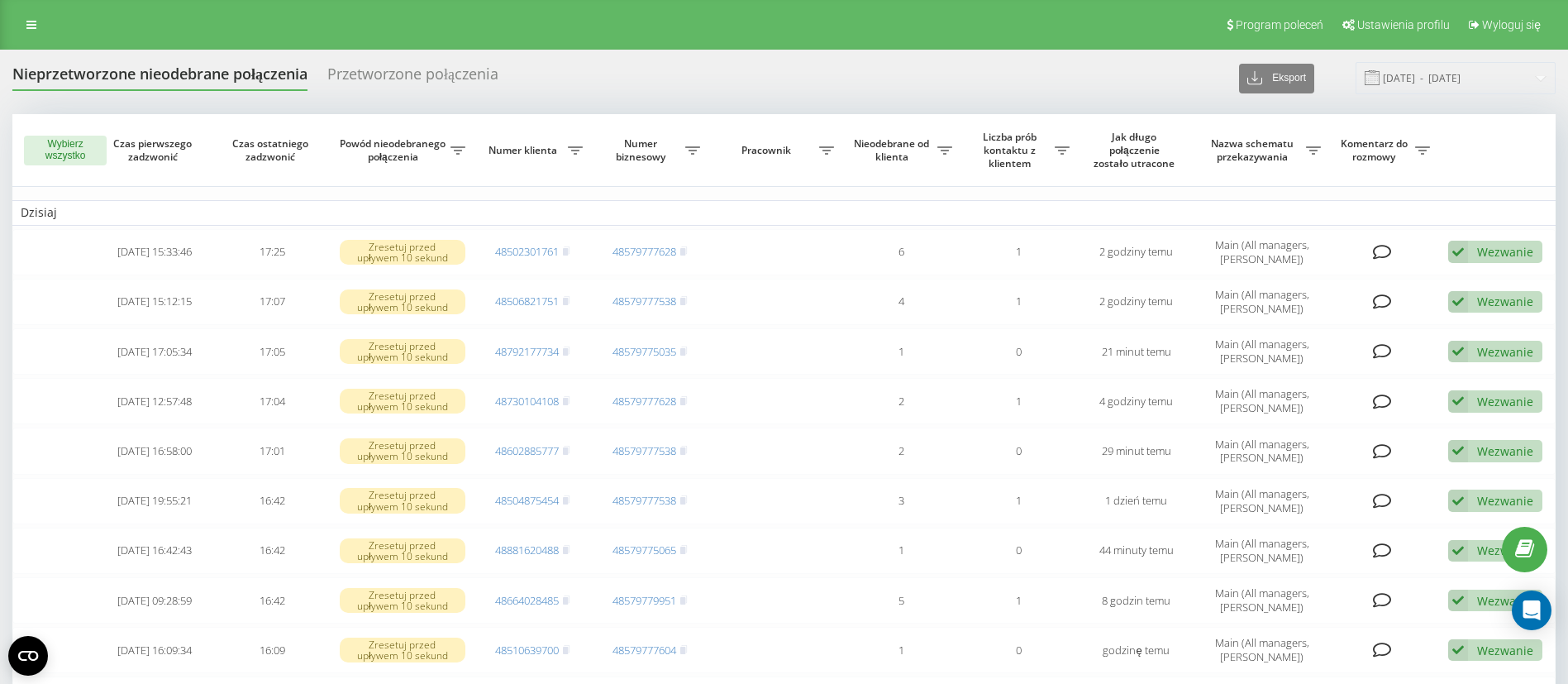 scroll, scrollTop: 0, scrollLeft: 0, axis: both 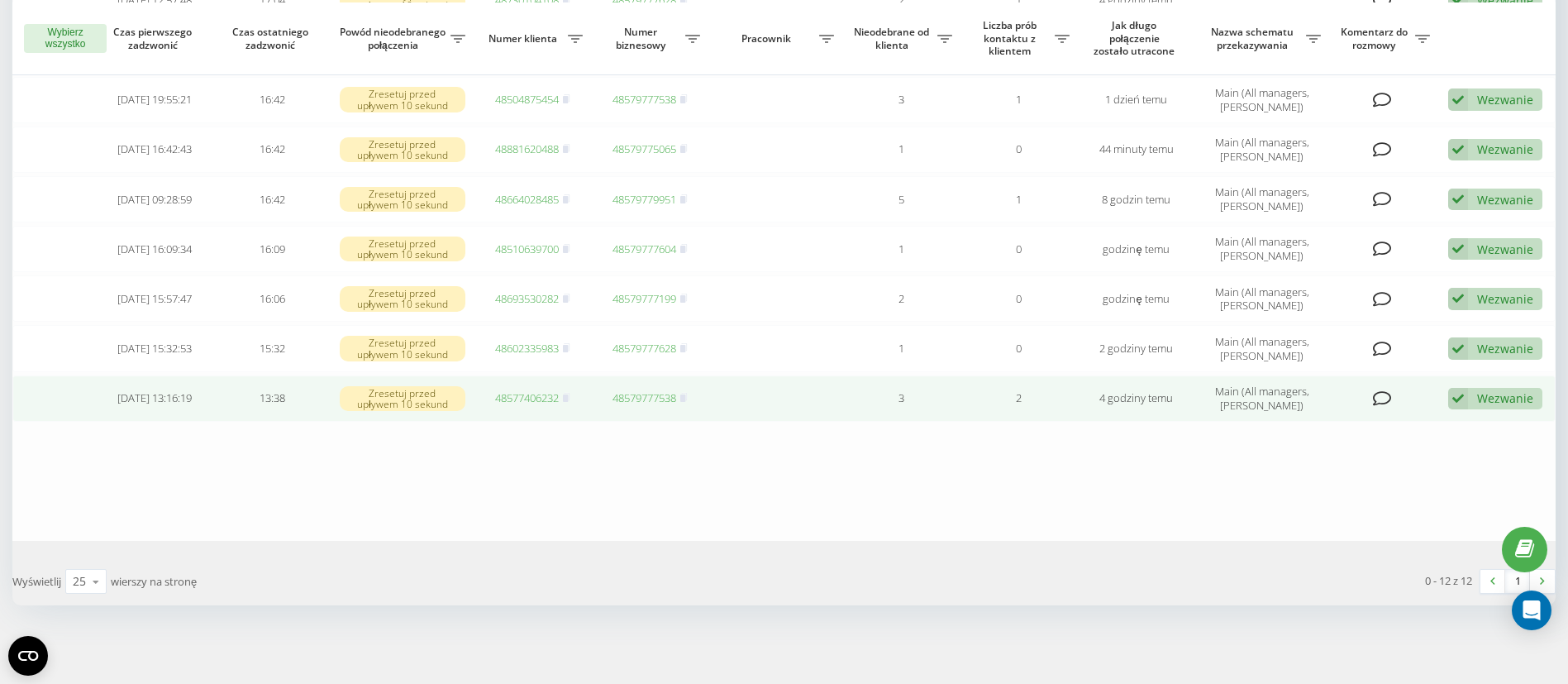click on "Wezwanie Nie udało się skontaktować Skontaktowano się z klientem za pomocą innego kanału Klient oddzwonił z innego numeru Inny wariant" at bounding box center (1497, 399) 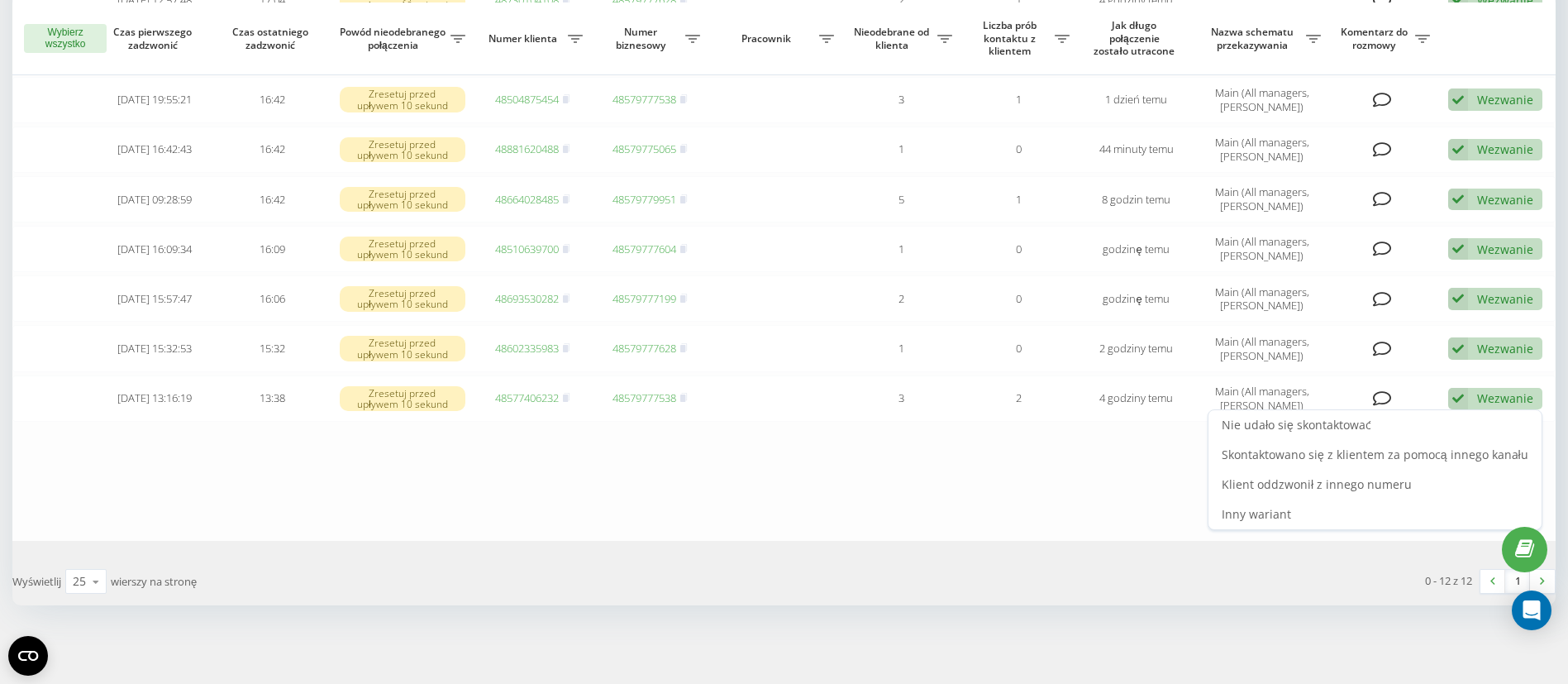 drag, startPoint x: 1380, startPoint y: 433, endPoint x: 1358, endPoint y: 434, distance: 22.022716 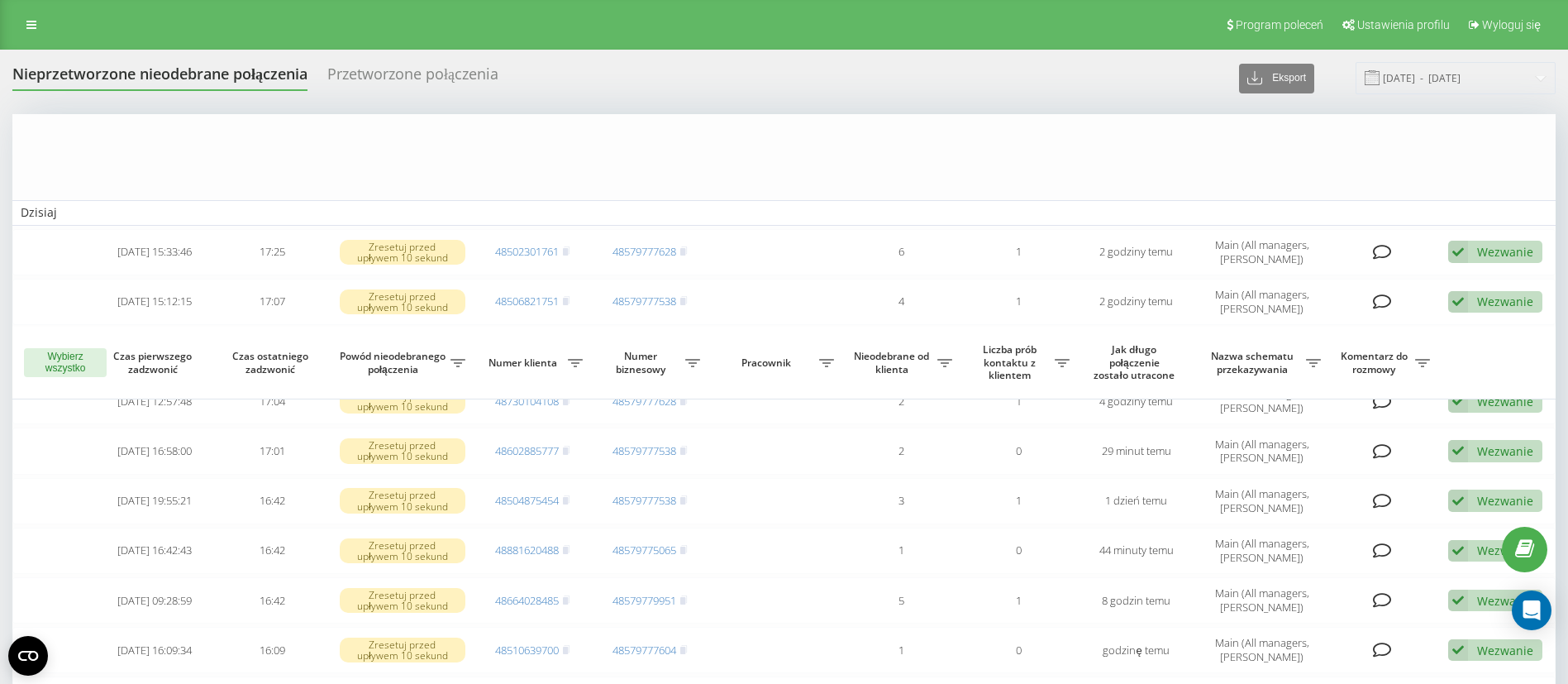 scroll, scrollTop: 352, scrollLeft: 0, axis: vertical 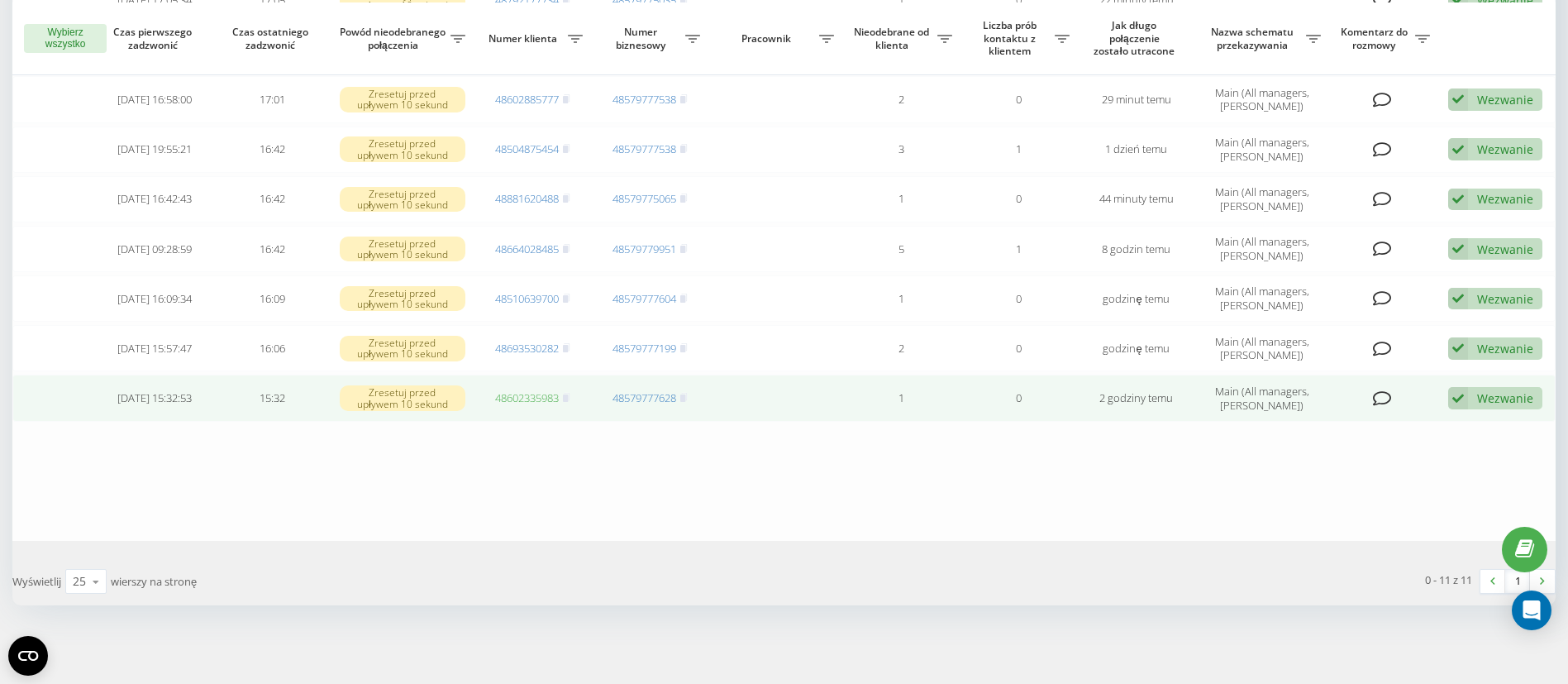 click on "48602335983" at bounding box center [527, 398] 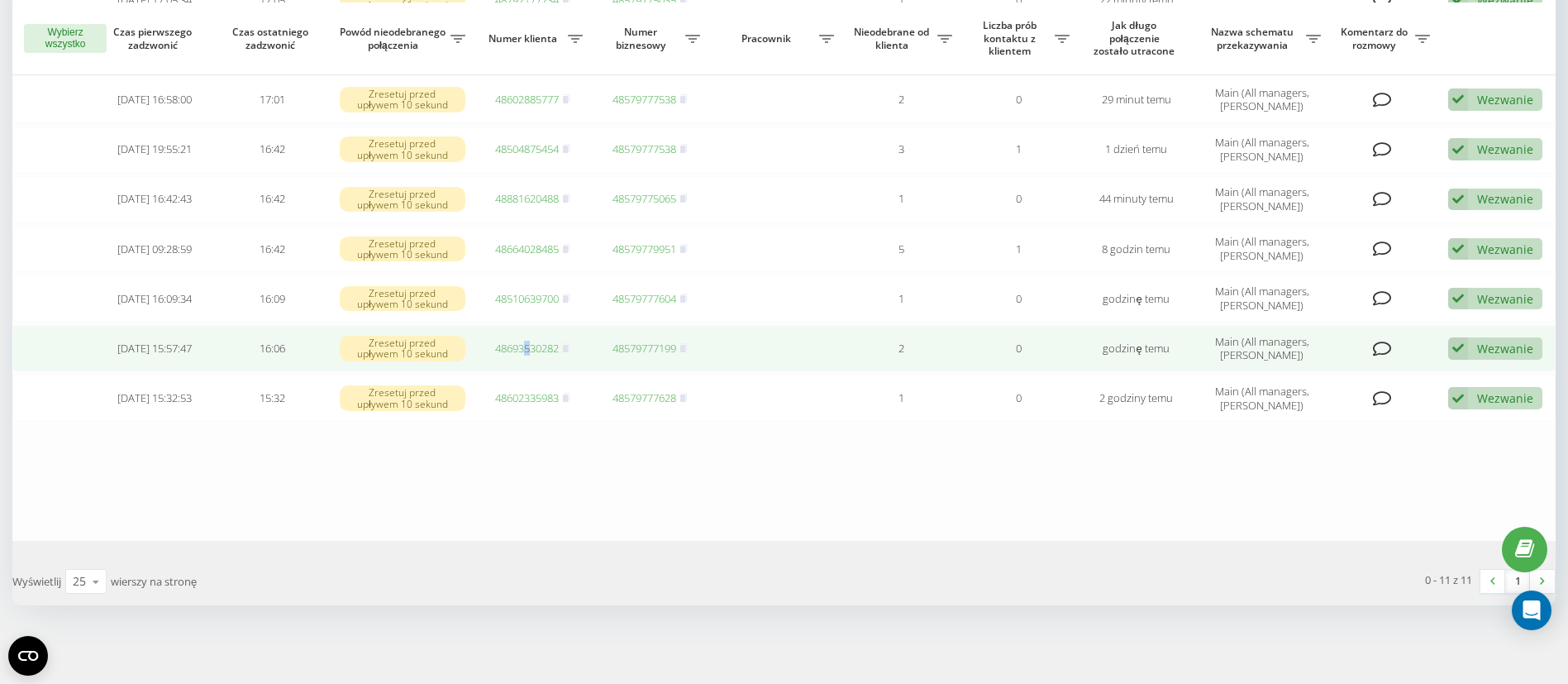 click on "48693530282" at bounding box center [532, 348] 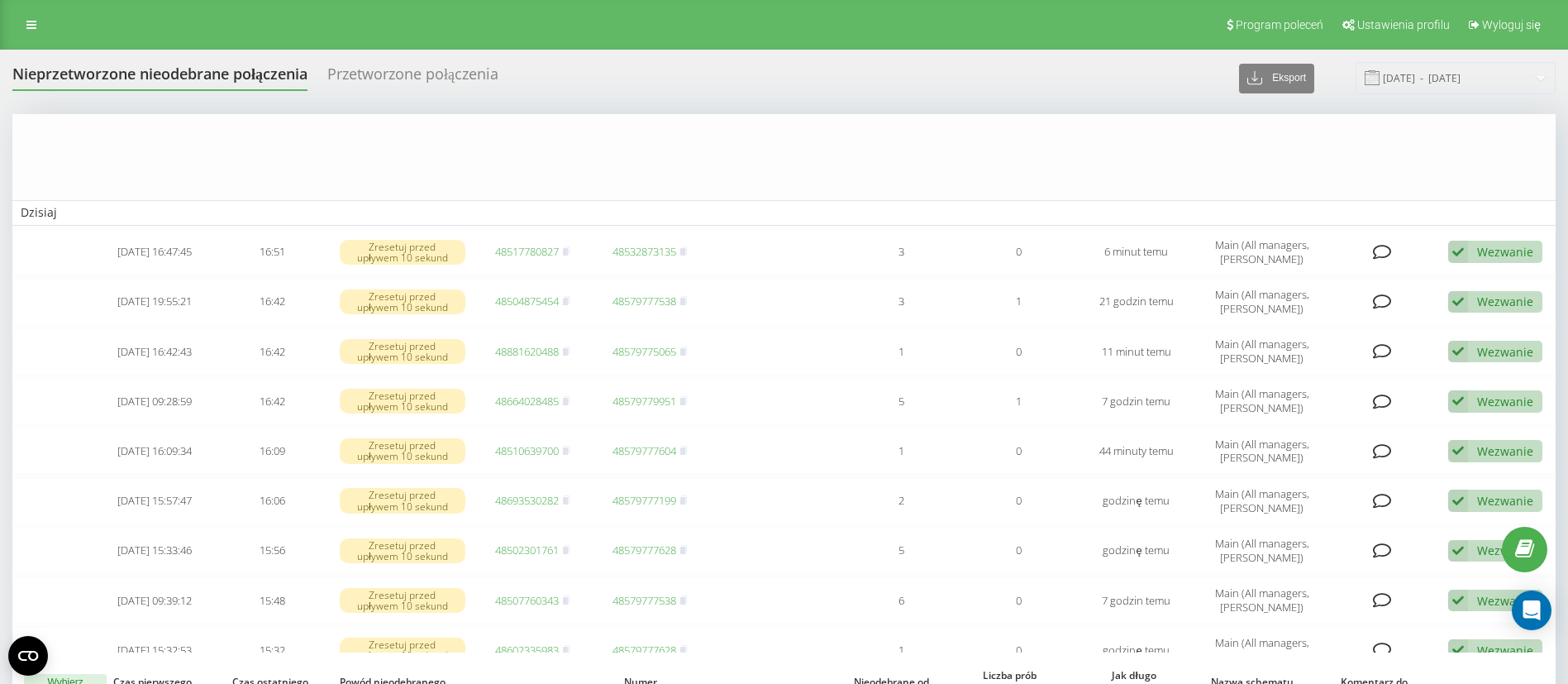 scroll, scrollTop: 650, scrollLeft: 0, axis: vertical 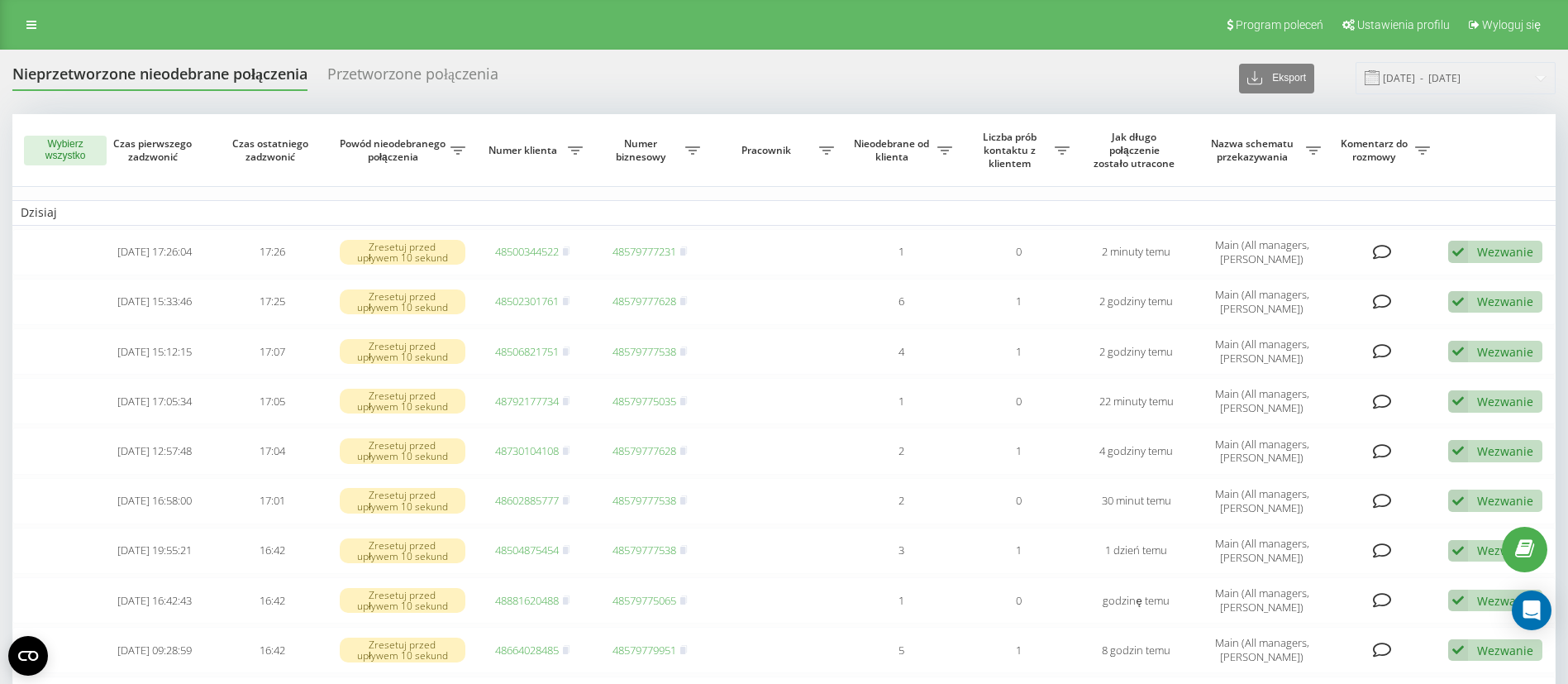 click on "48502301761" at bounding box center [527, 301] 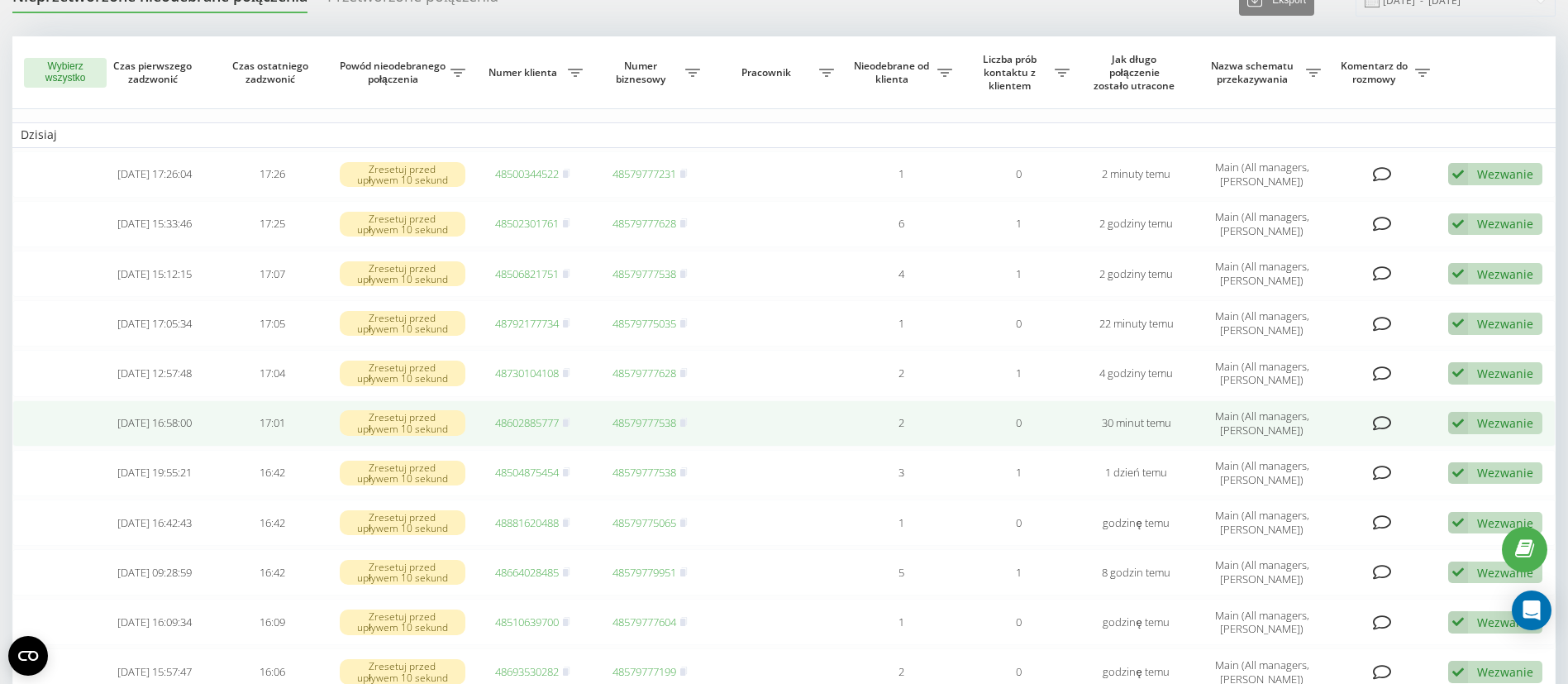 scroll, scrollTop: 372, scrollLeft: 0, axis: vertical 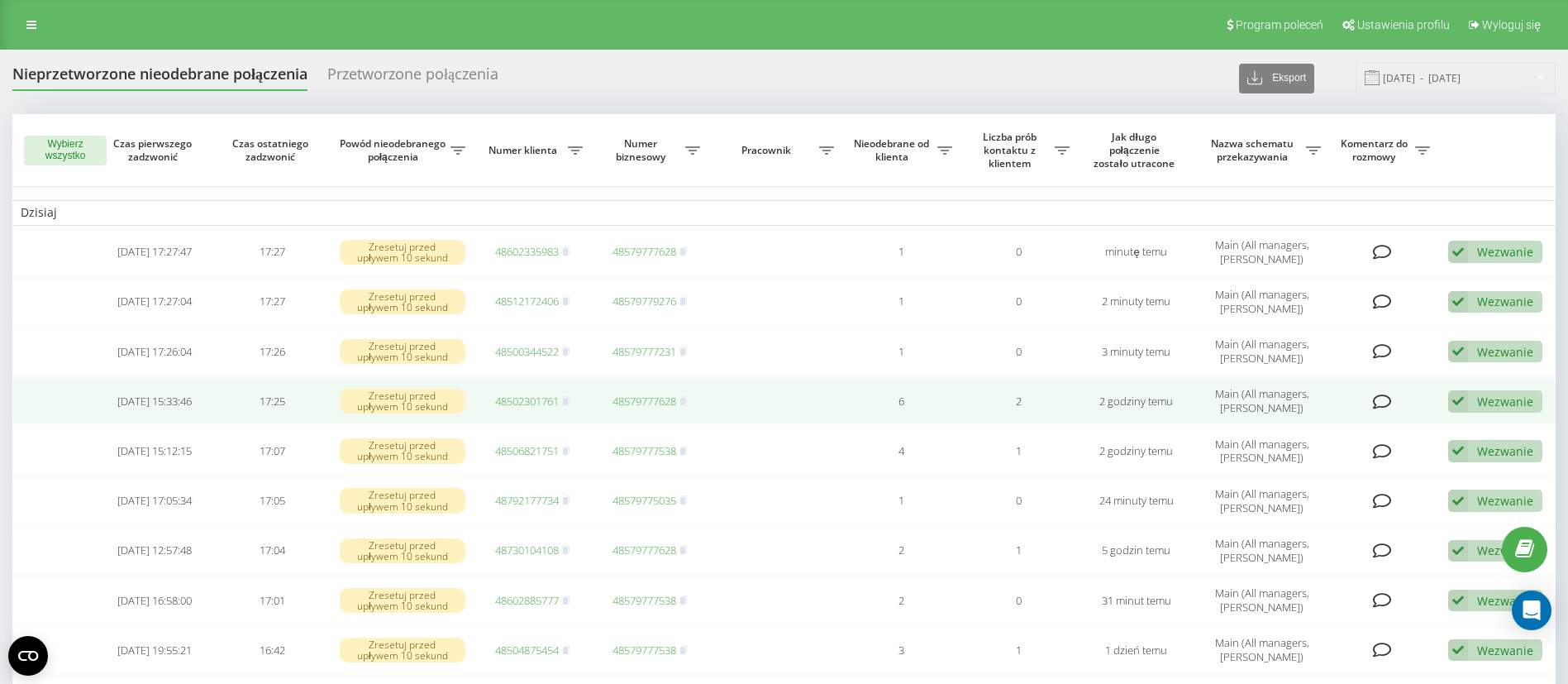 click on "Wezwanie" at bounding box center [1505, 401] 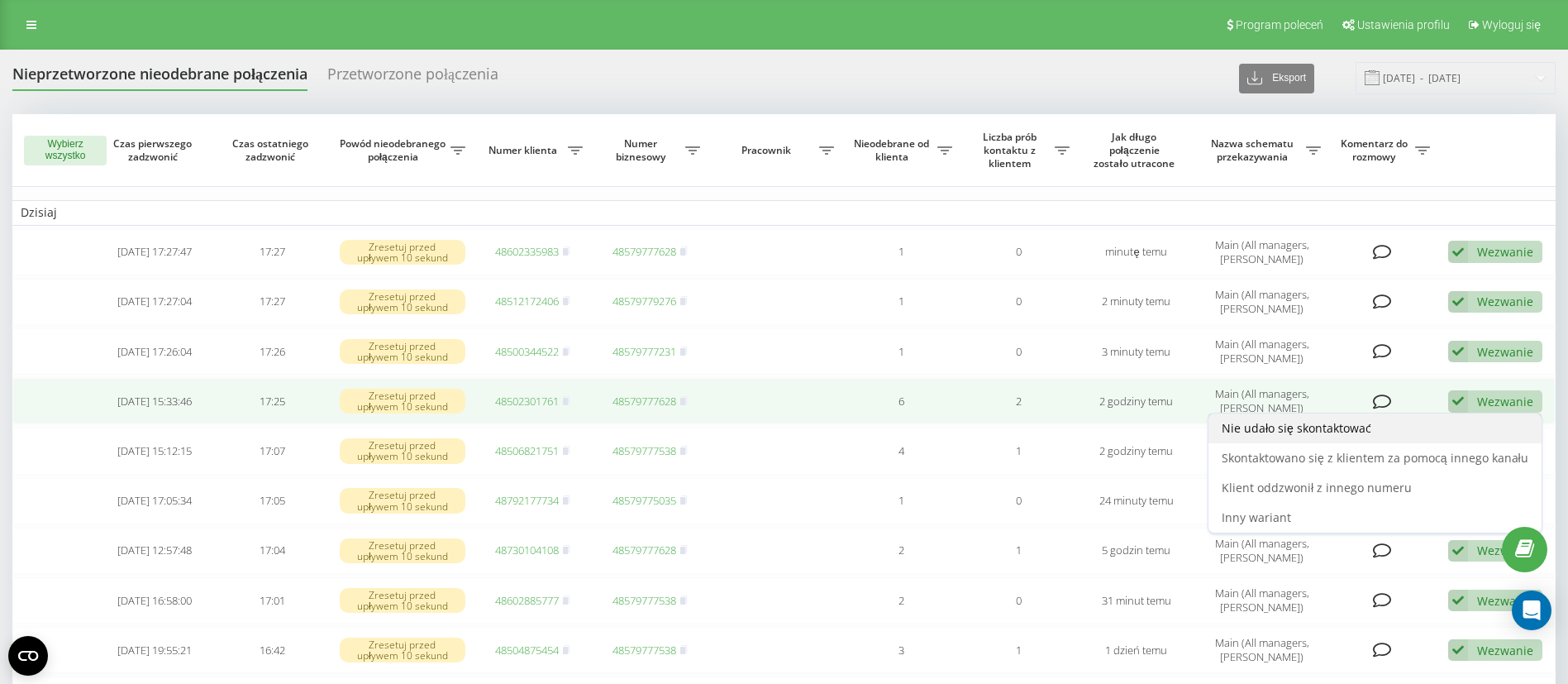 click on "Nie udało się skontaktować" at bounding box center [1375, 428] 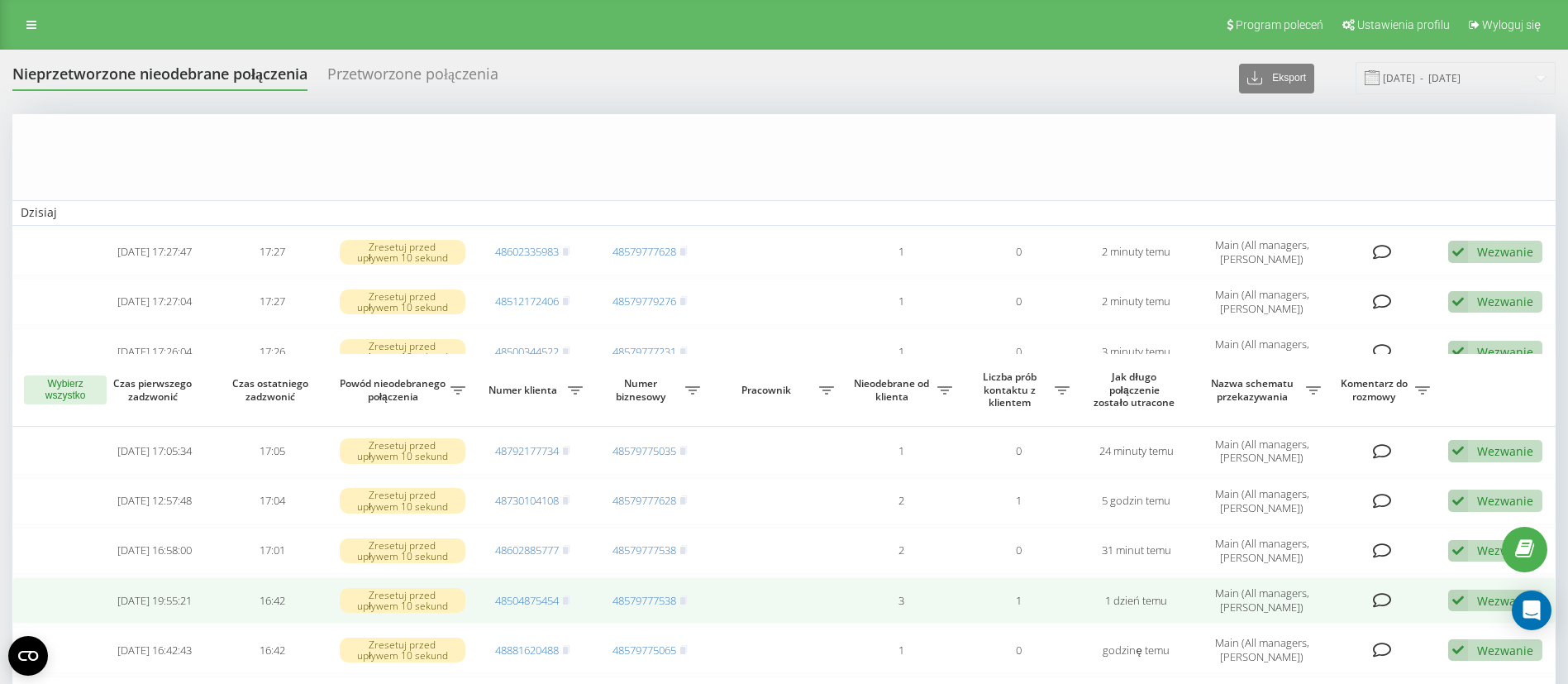 scroll, scrollTop: 352, scrollLeft: 0, axis: vertical 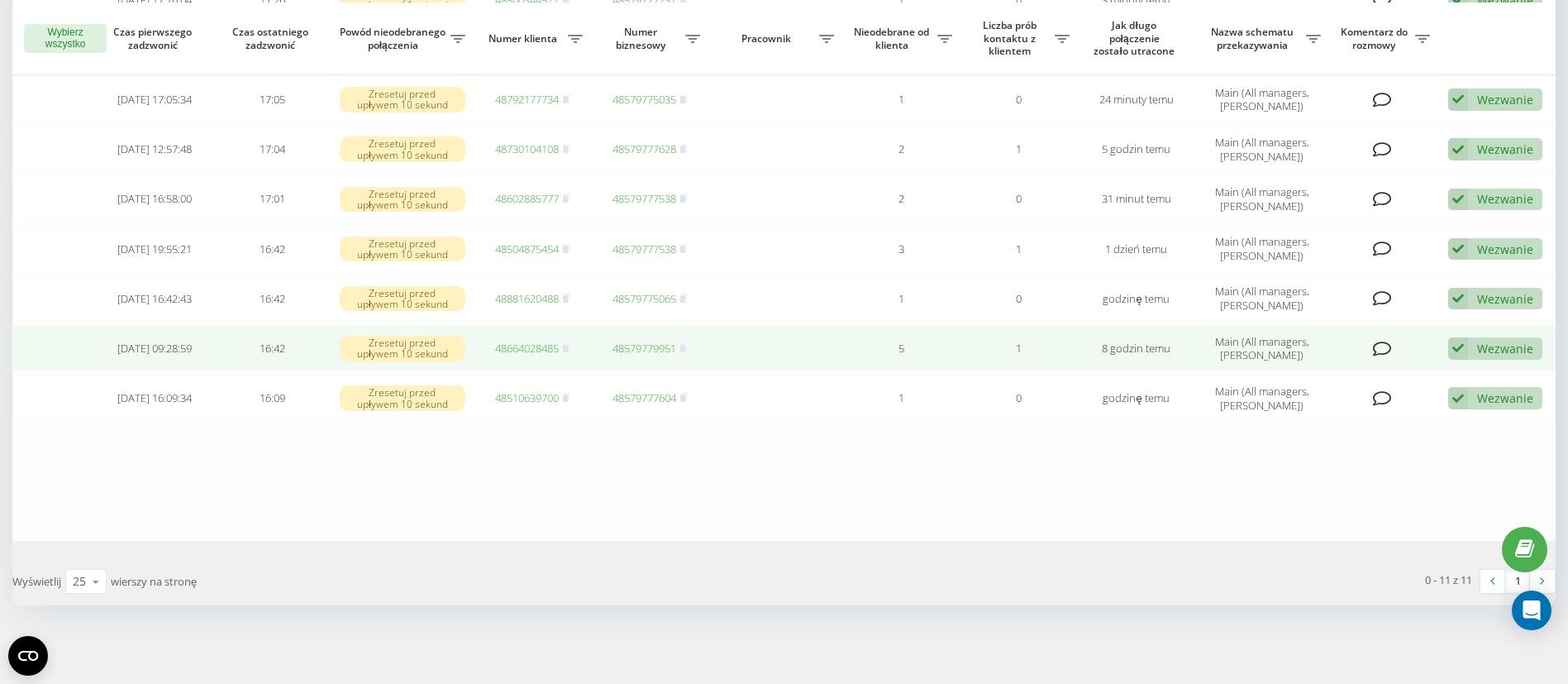 click on "48664028485" at bounding box center [527, 348] 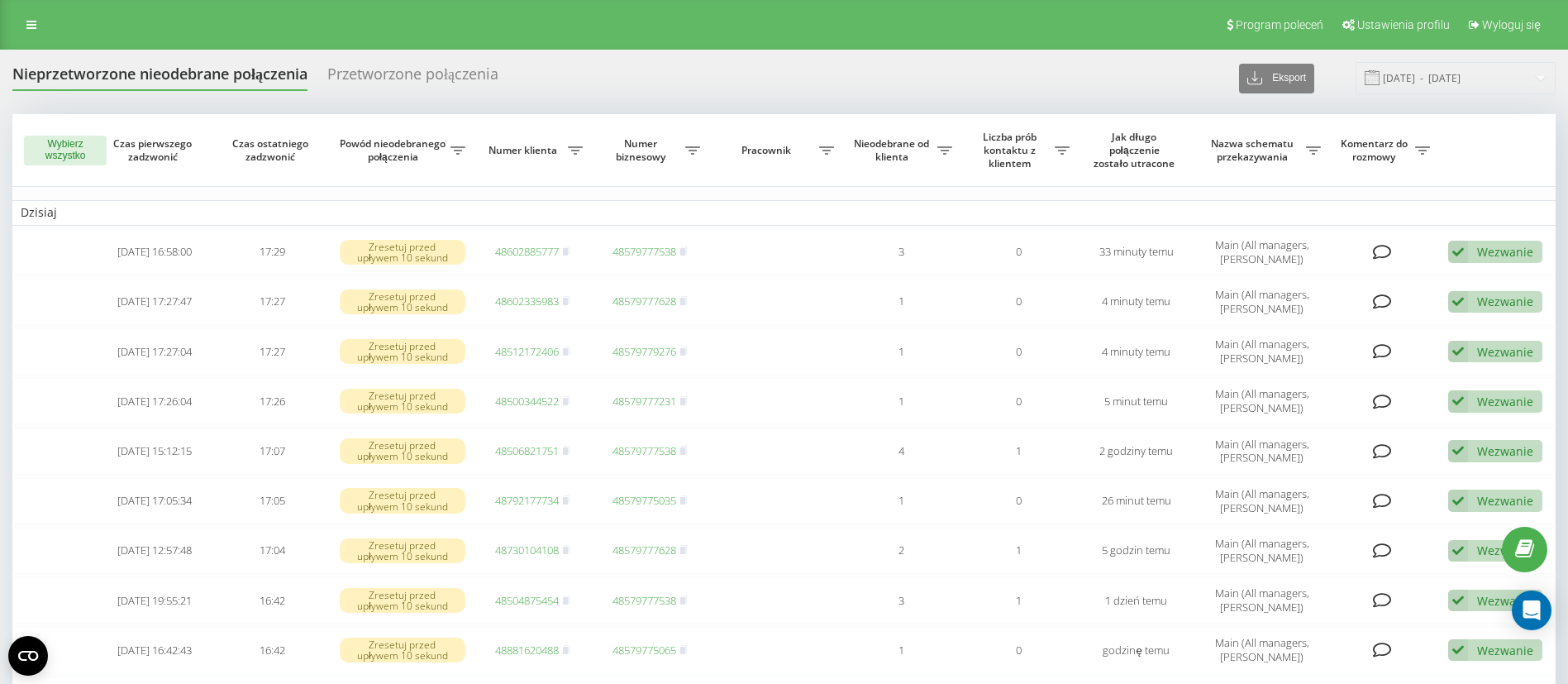 scroll, scrollTop: 0, scrollLeft: 0, axis: both 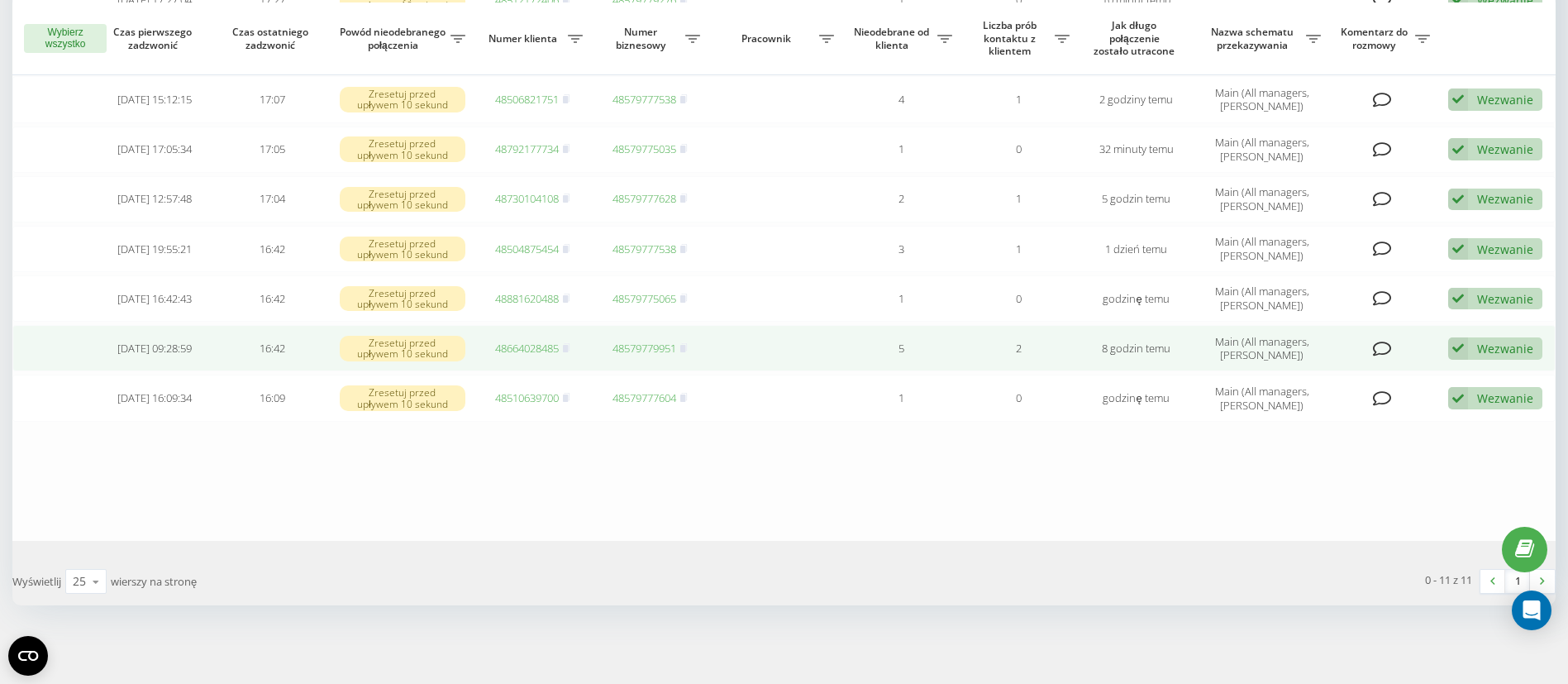 click on "Wezwanie" at bounding box center [1505, 348] 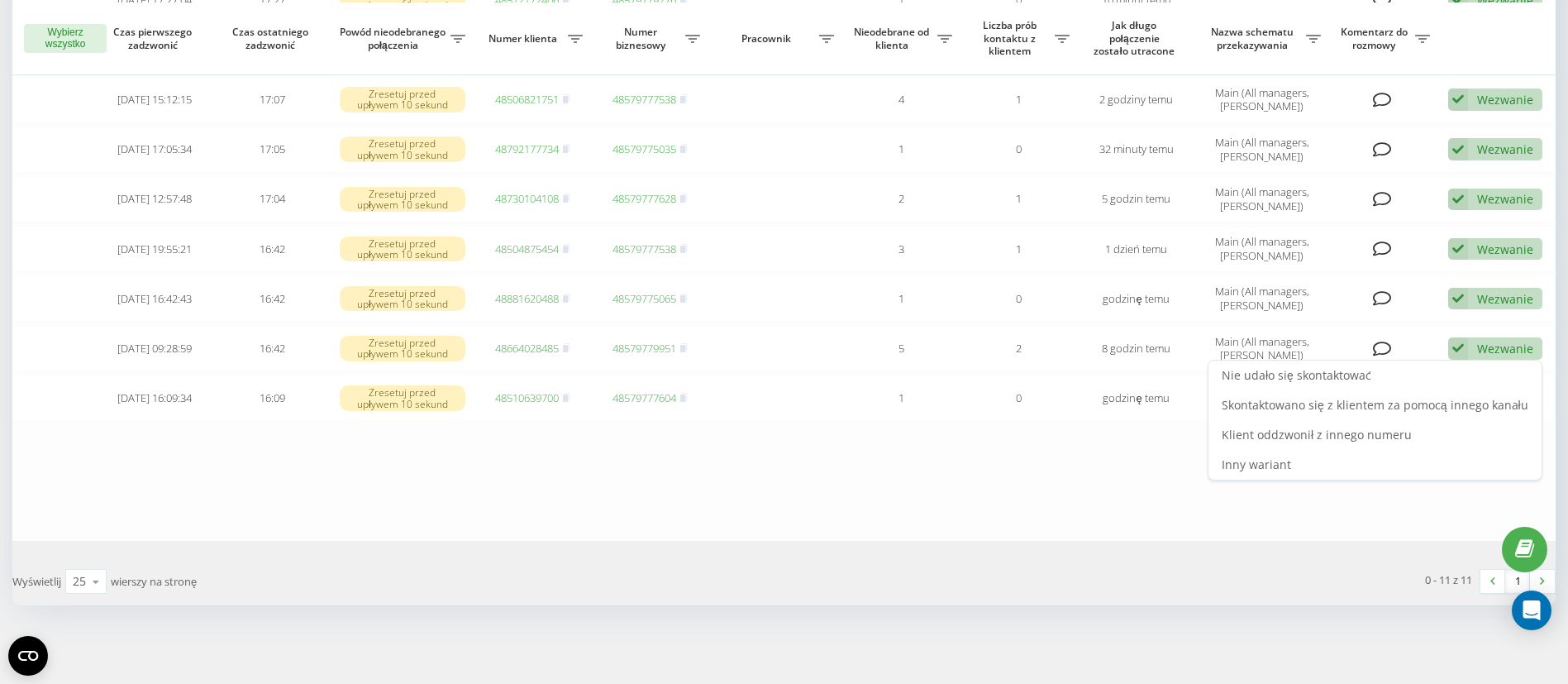 click on "Nie udało się skontaktować" at bounding box center (1375, 375) 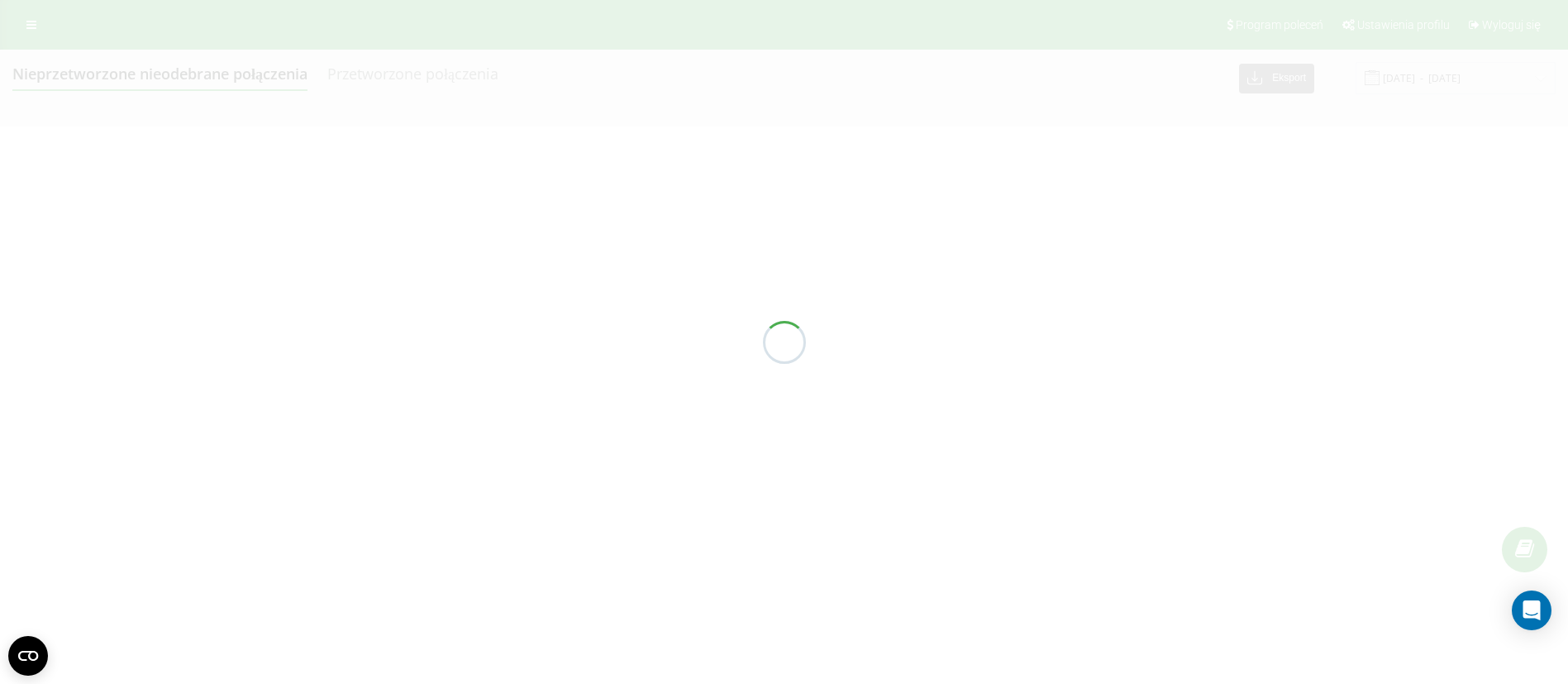 scroll, scrollTop: 0, scrollLeft: 0, axis: both 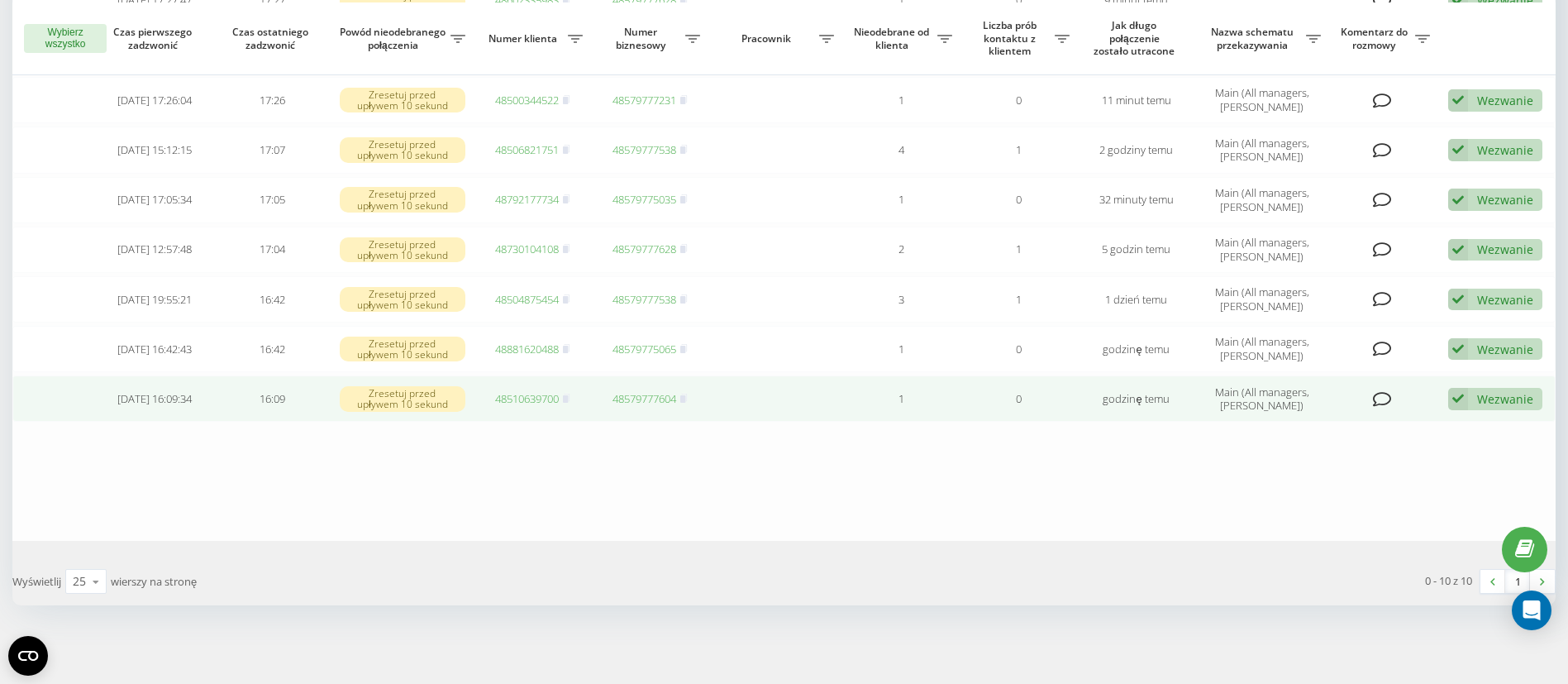 click on "48510639700" at bounding box center [527, 399] 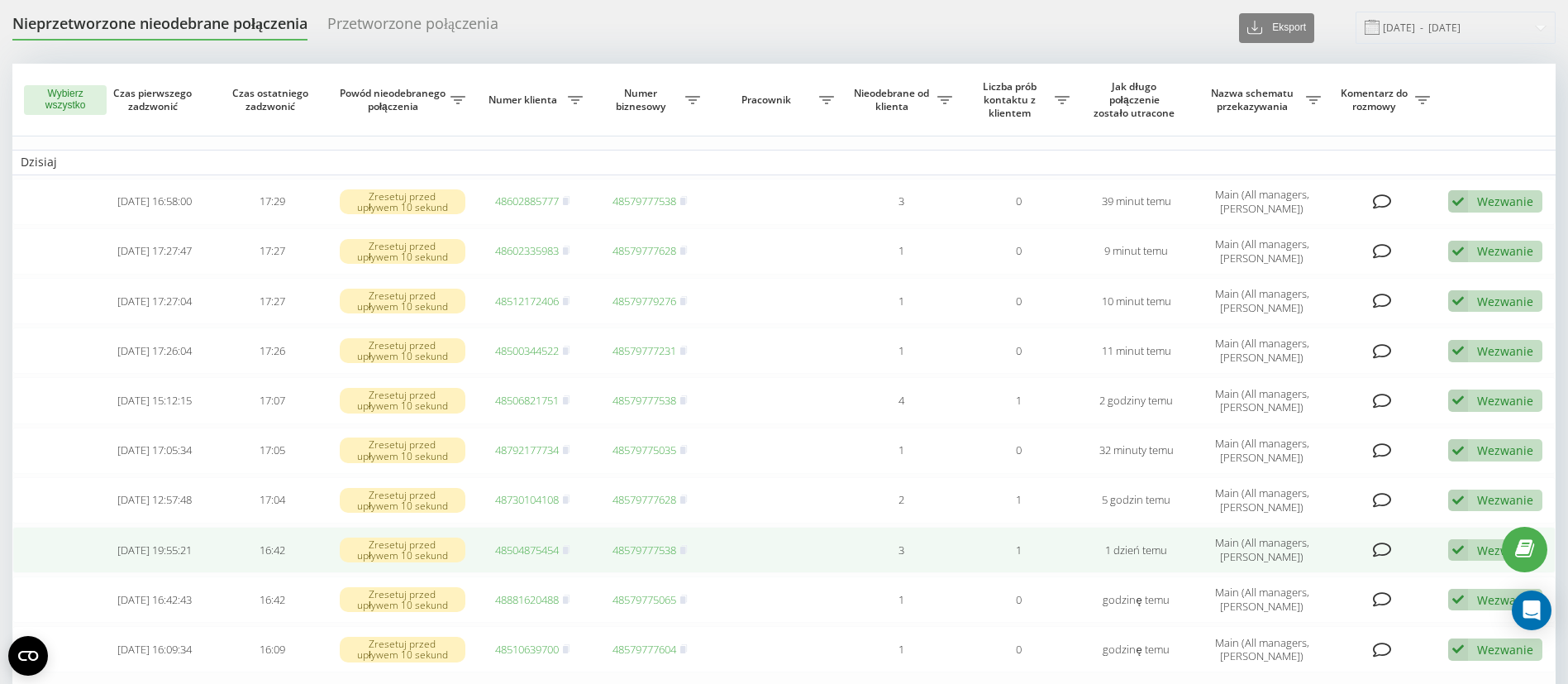 scroll, scrollTop: 0, scrollLeft: 0, axis: both 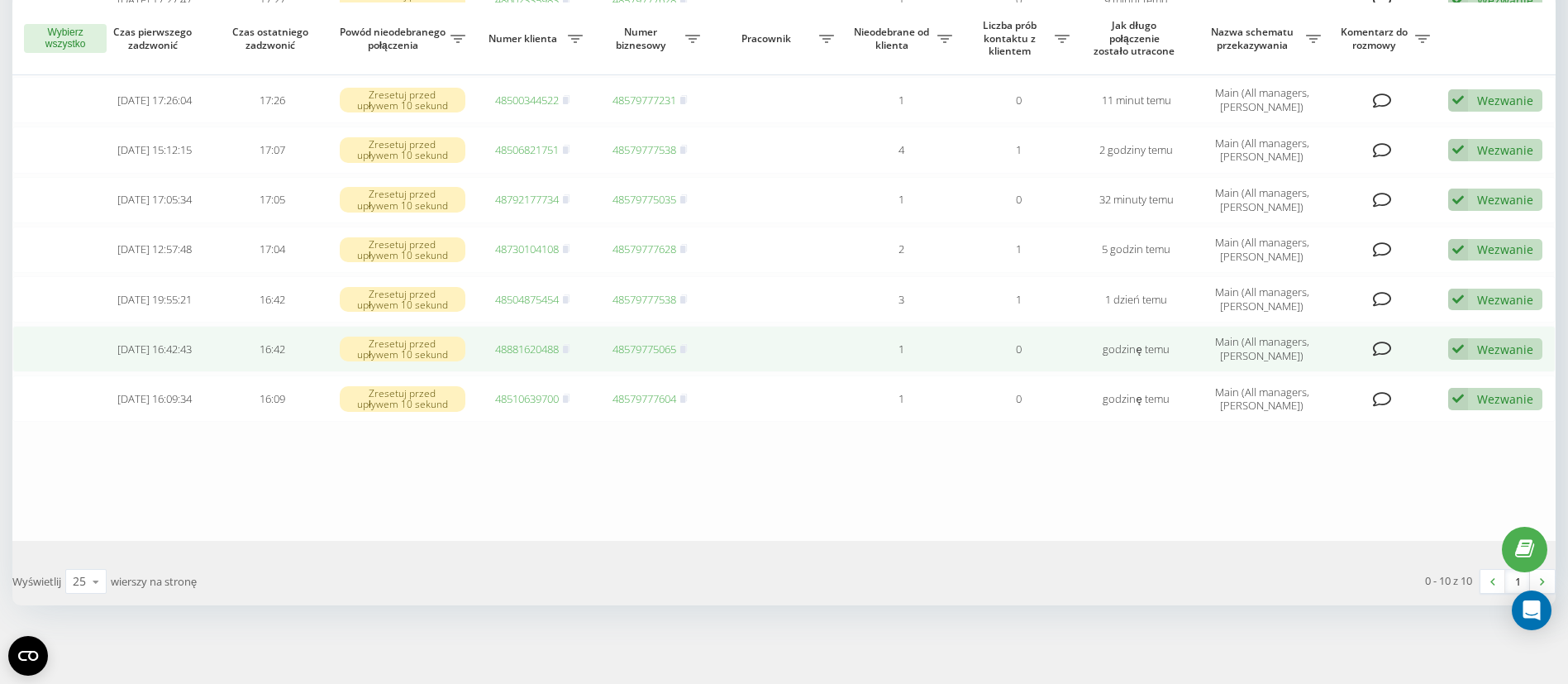click on "48881620488" at bounding box center [527, 349] 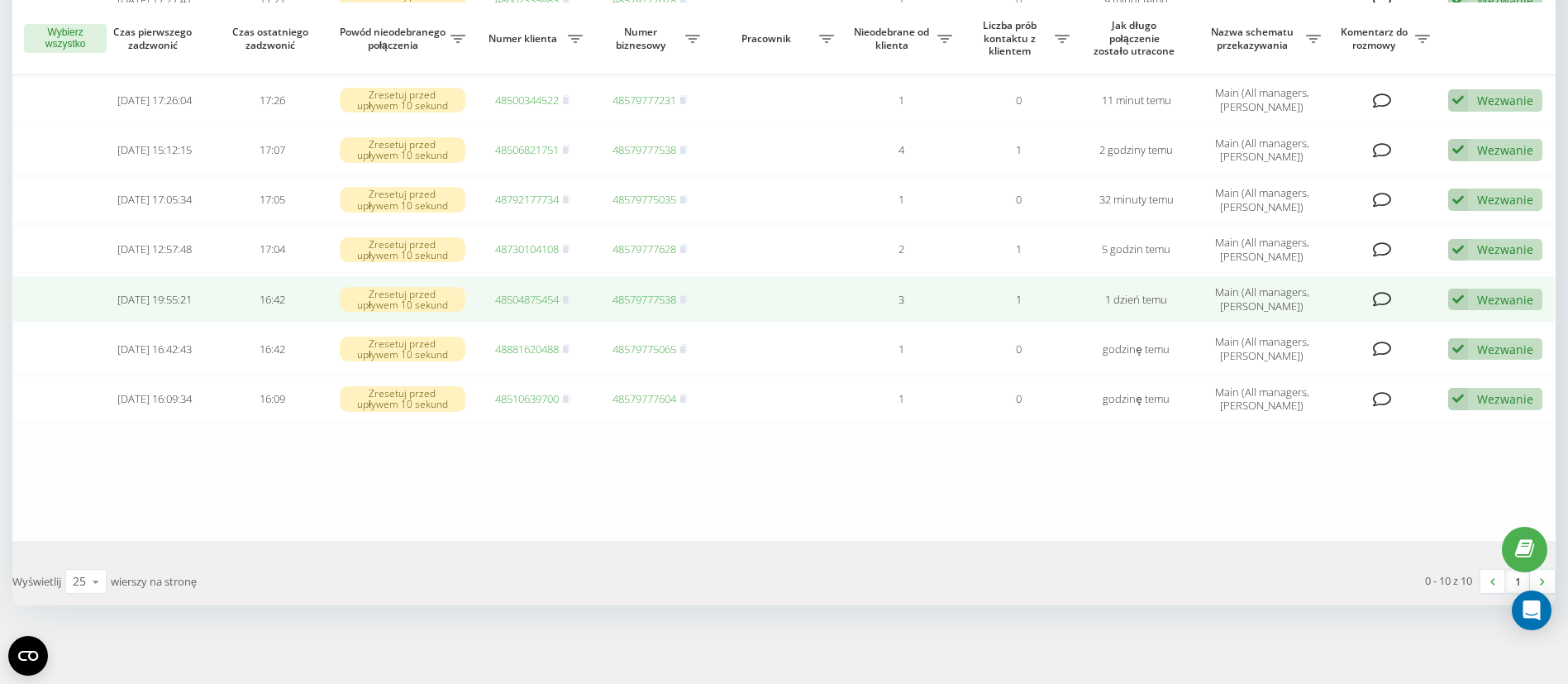 click on "48504875454" at bounding box center [527, 299] 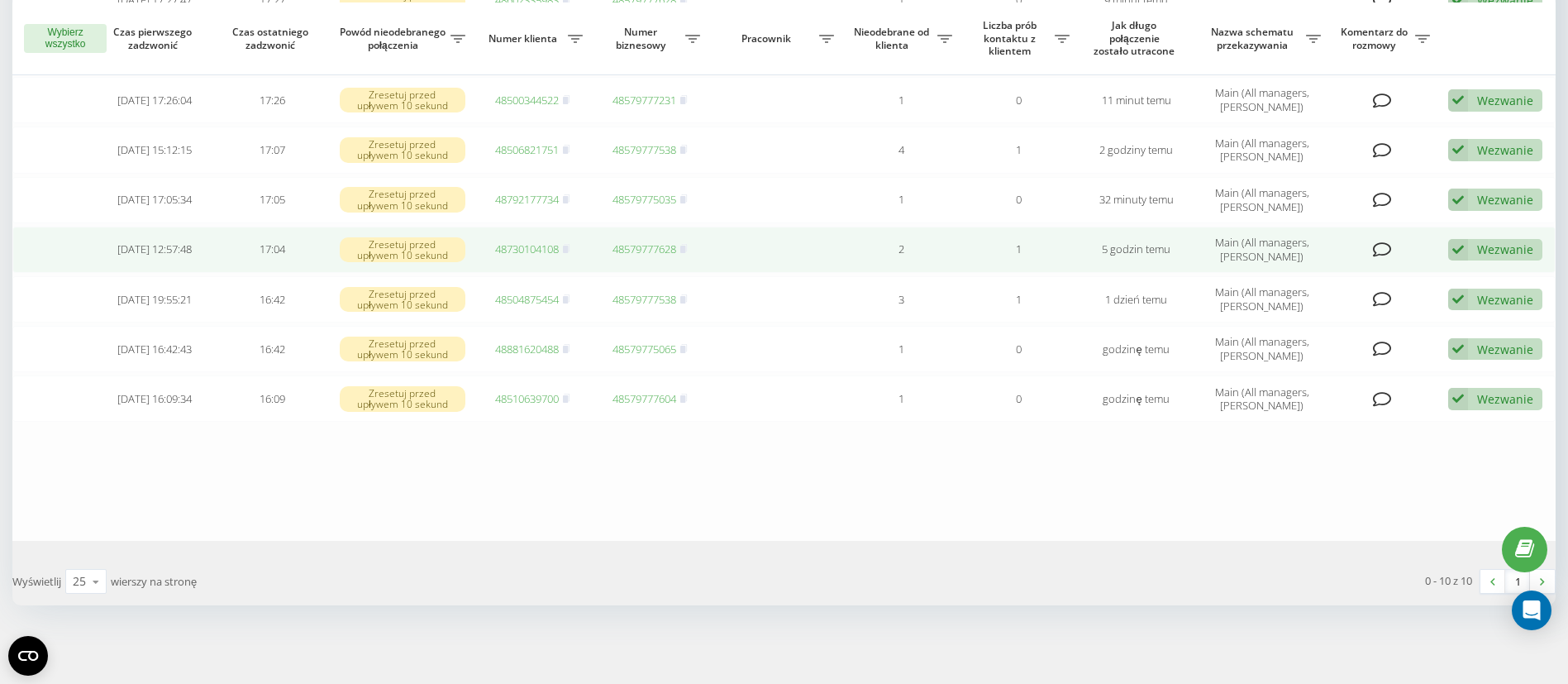 click on "48730104108" at bounding box center [527, 249] 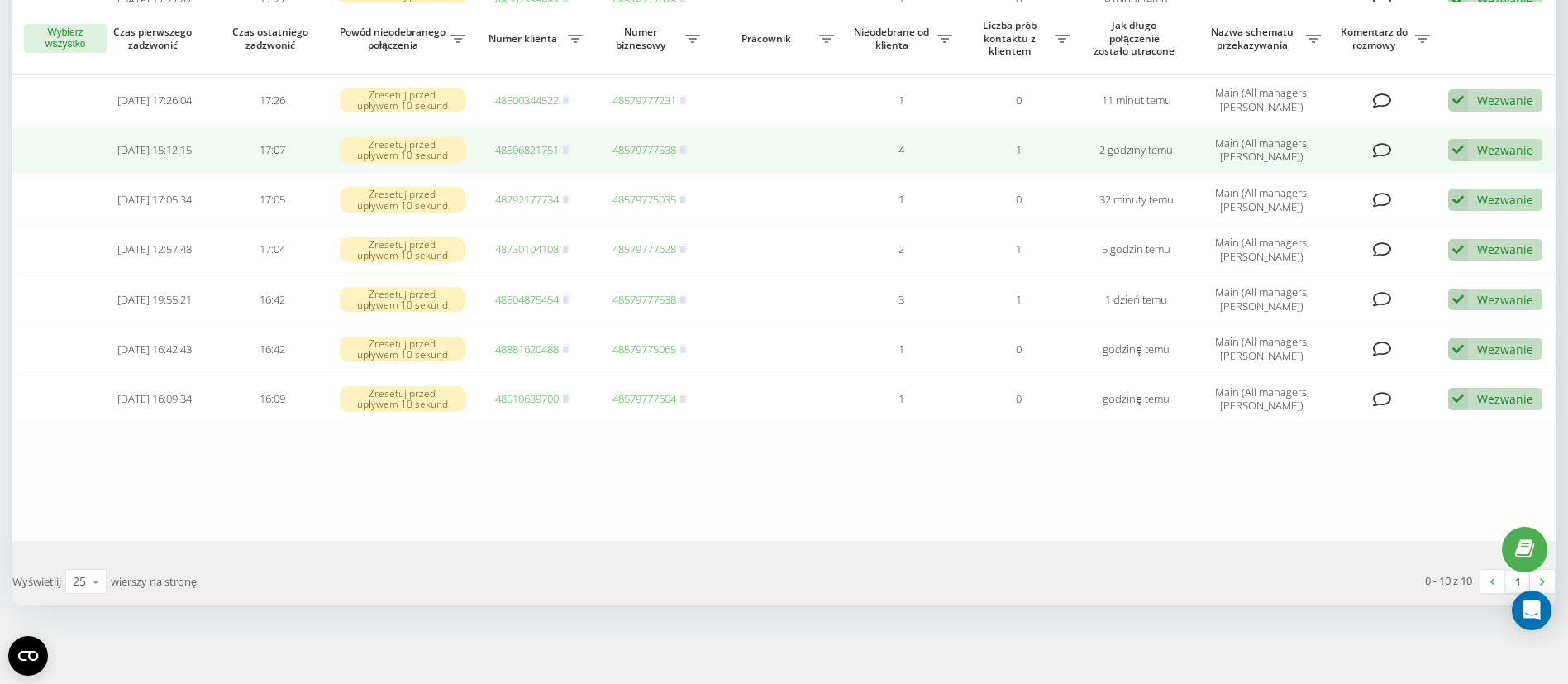 click on "48506821751" at bounding box center [527, 150] 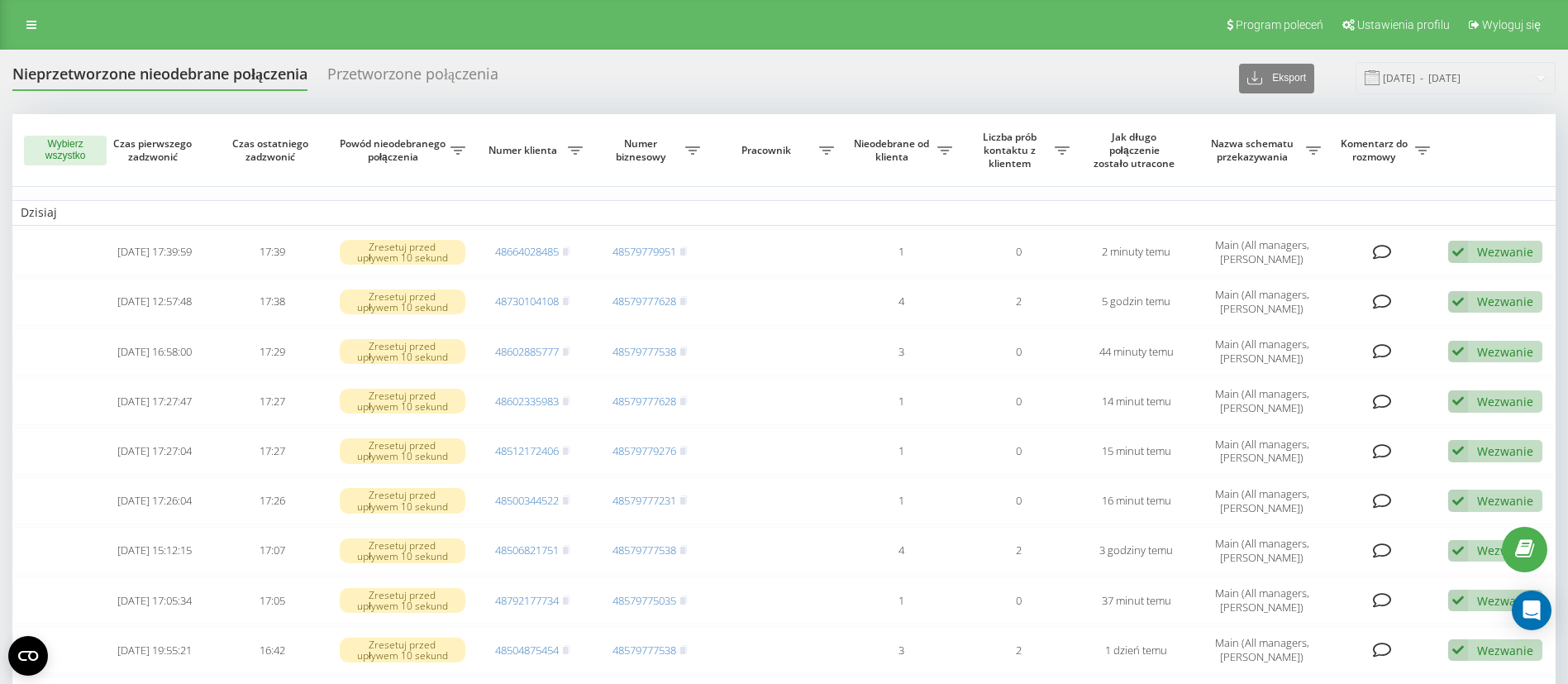 scroll, scrollTop: 0, scrollLeft: 0, axis: both 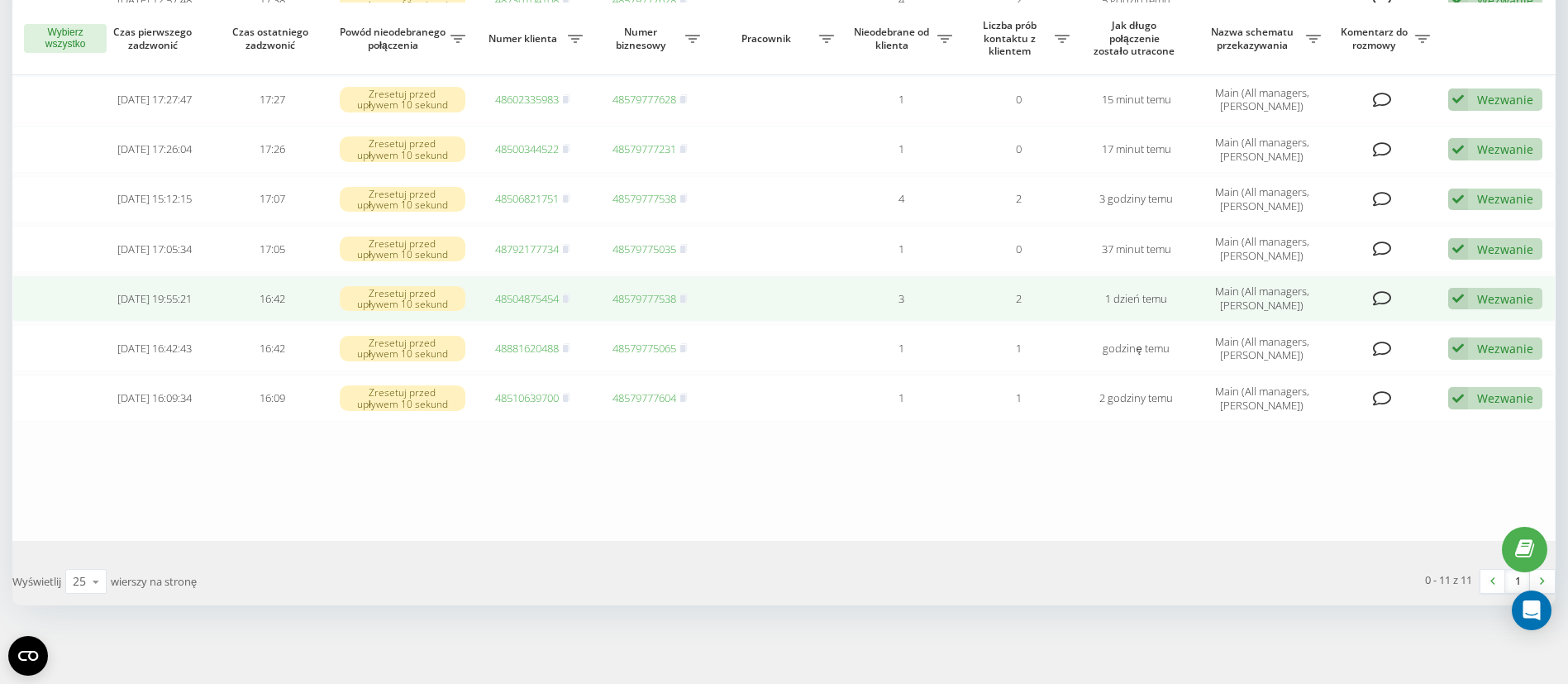 click on "Wezwanie" at bounding box center [1505, 299] 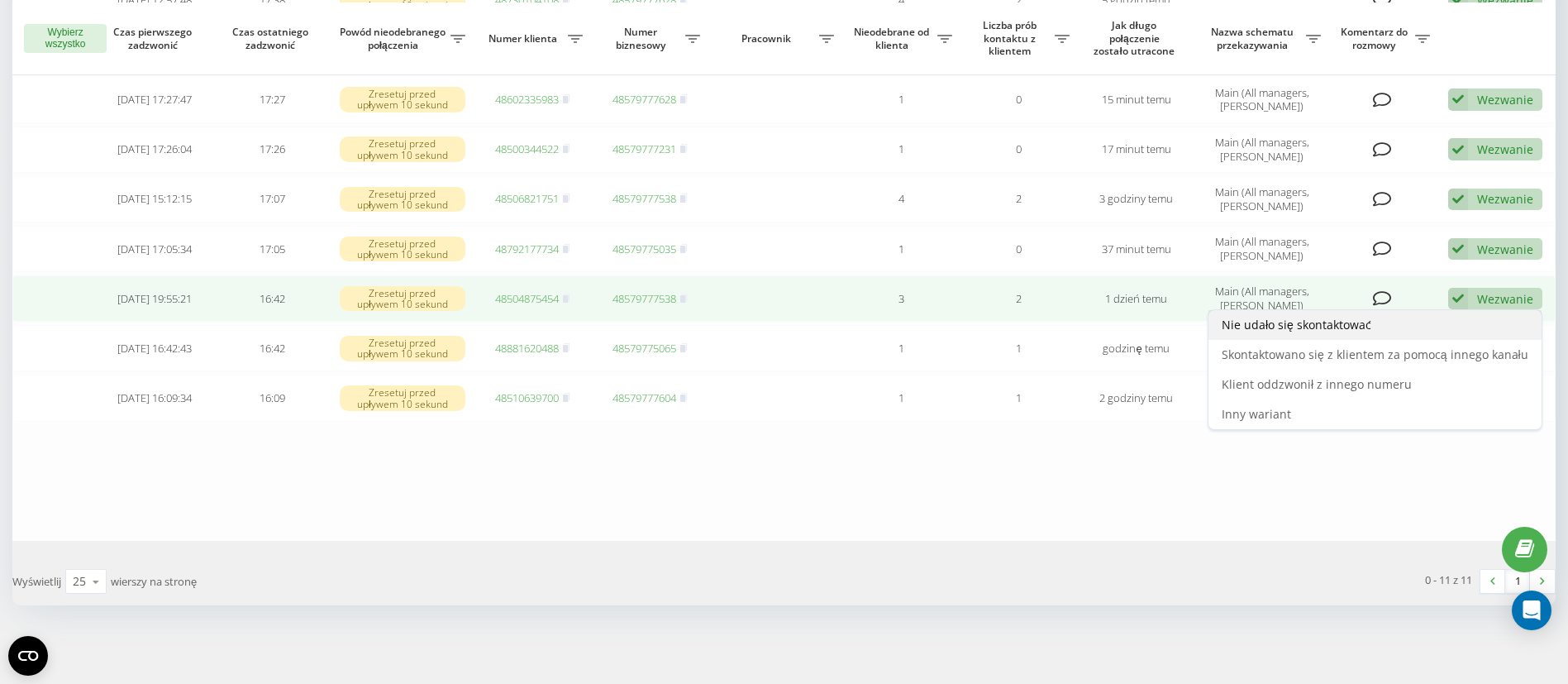 click on "Nie udało się skontaktować" at bounding box center [1375, 325] 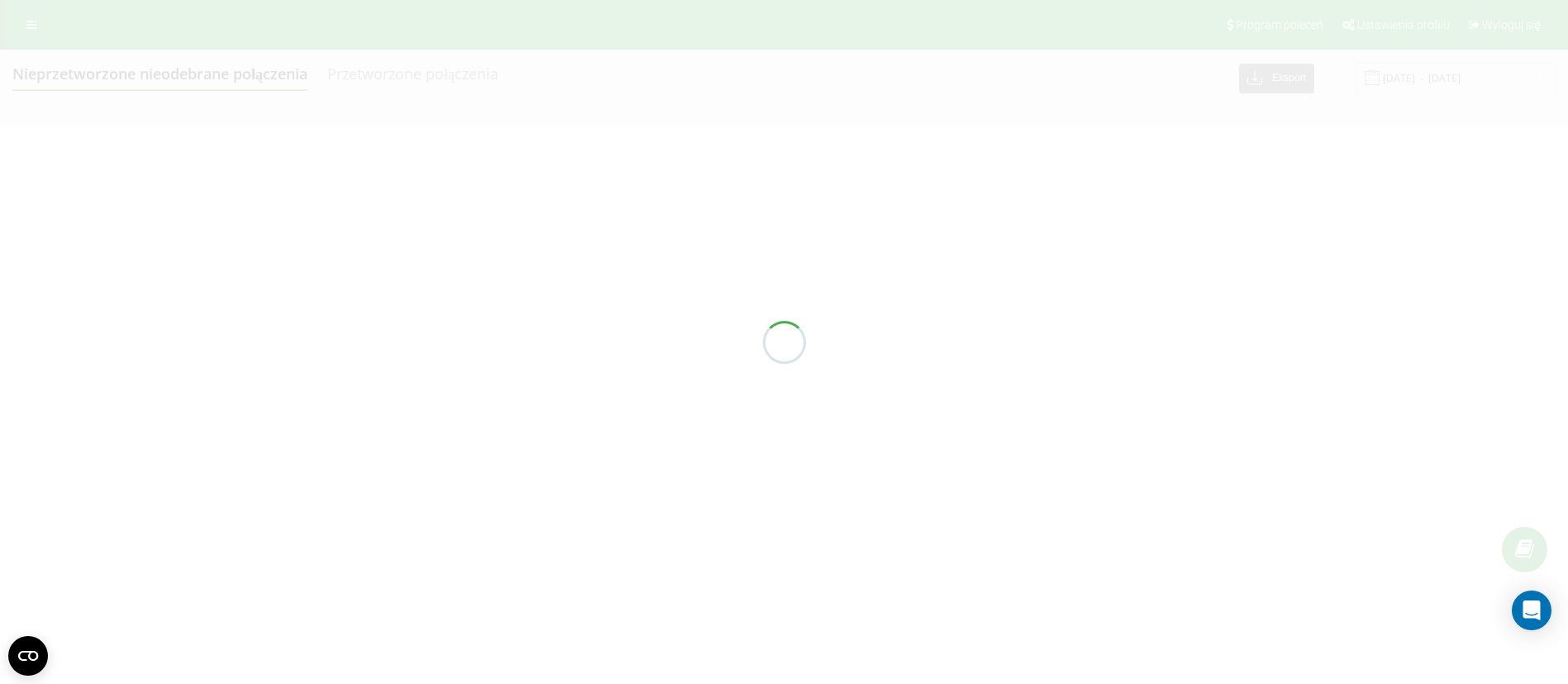 scroll, scrollTop: 0, scrollLeft: 0, axis: both 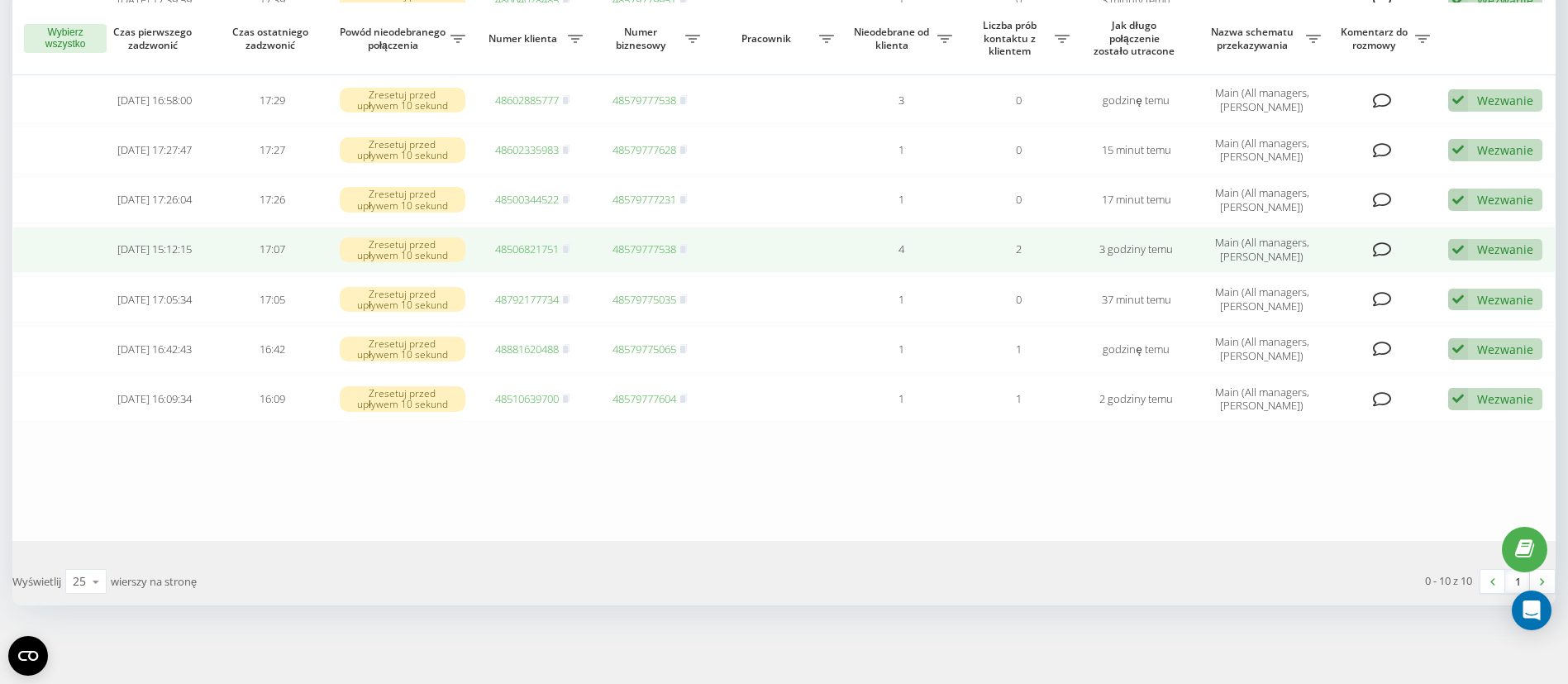 drag, startPoint x: 1487, startPoint y: 255, endPoint x: 1494, endPoint y: 246, distance: 11.40175 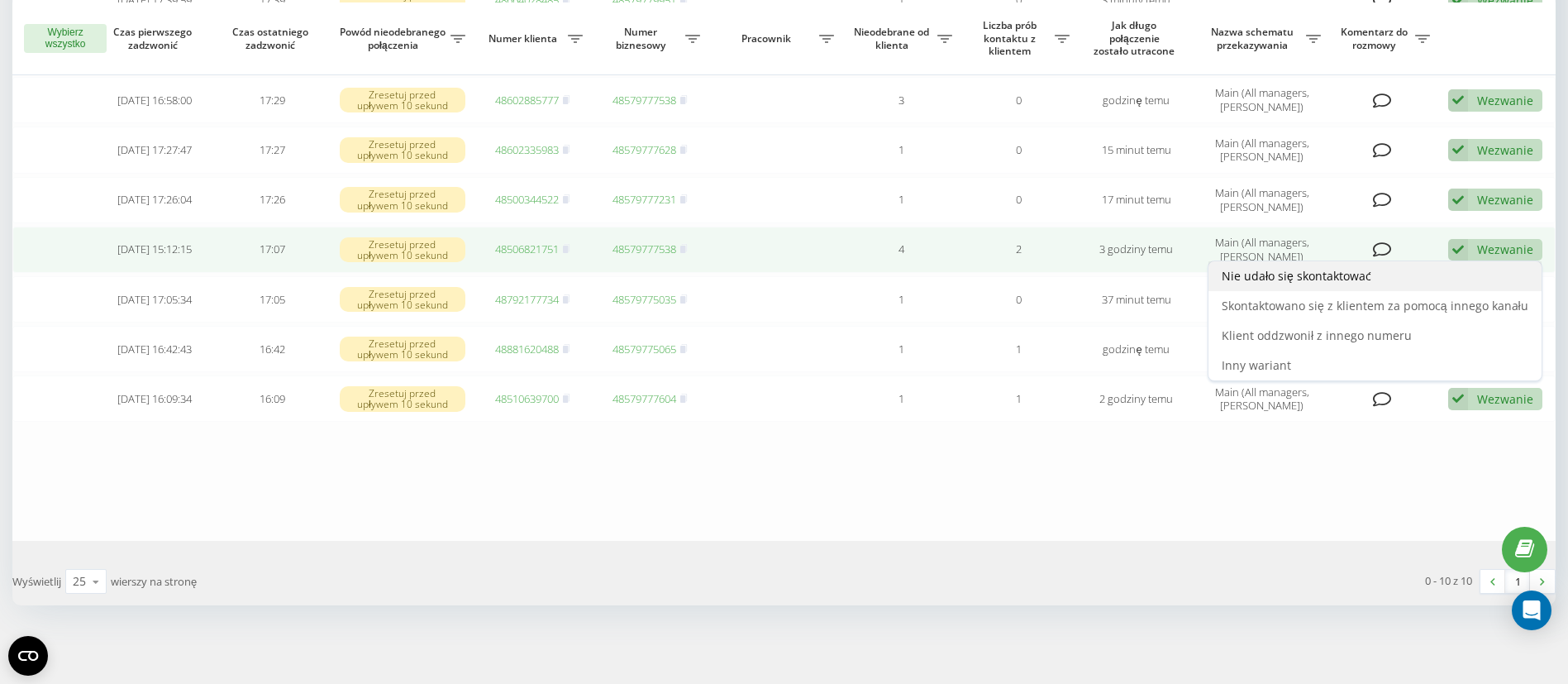 click on "Nie udało się skontaktować" at bounding box center [1375, 276] 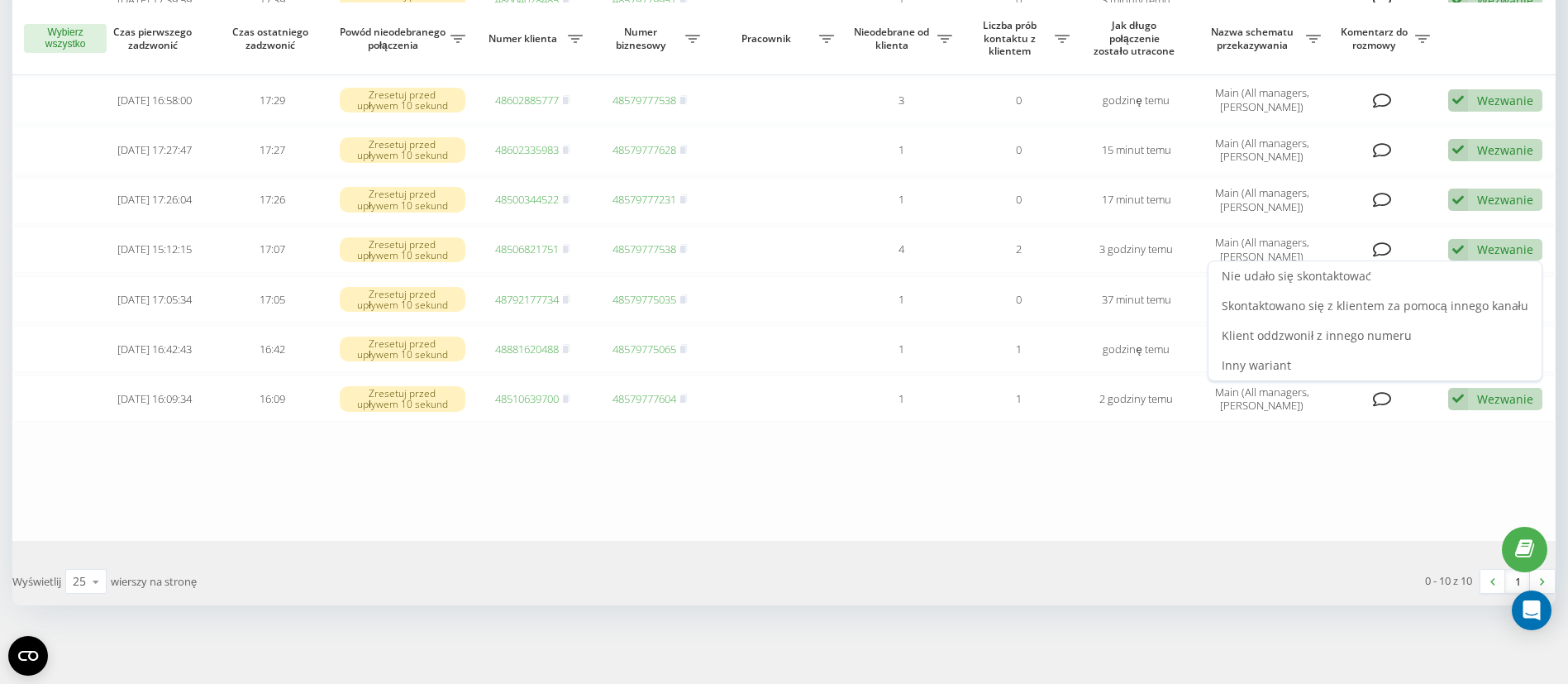 scroll, scrollTop: 0, scrollLeft: 0, axis: both 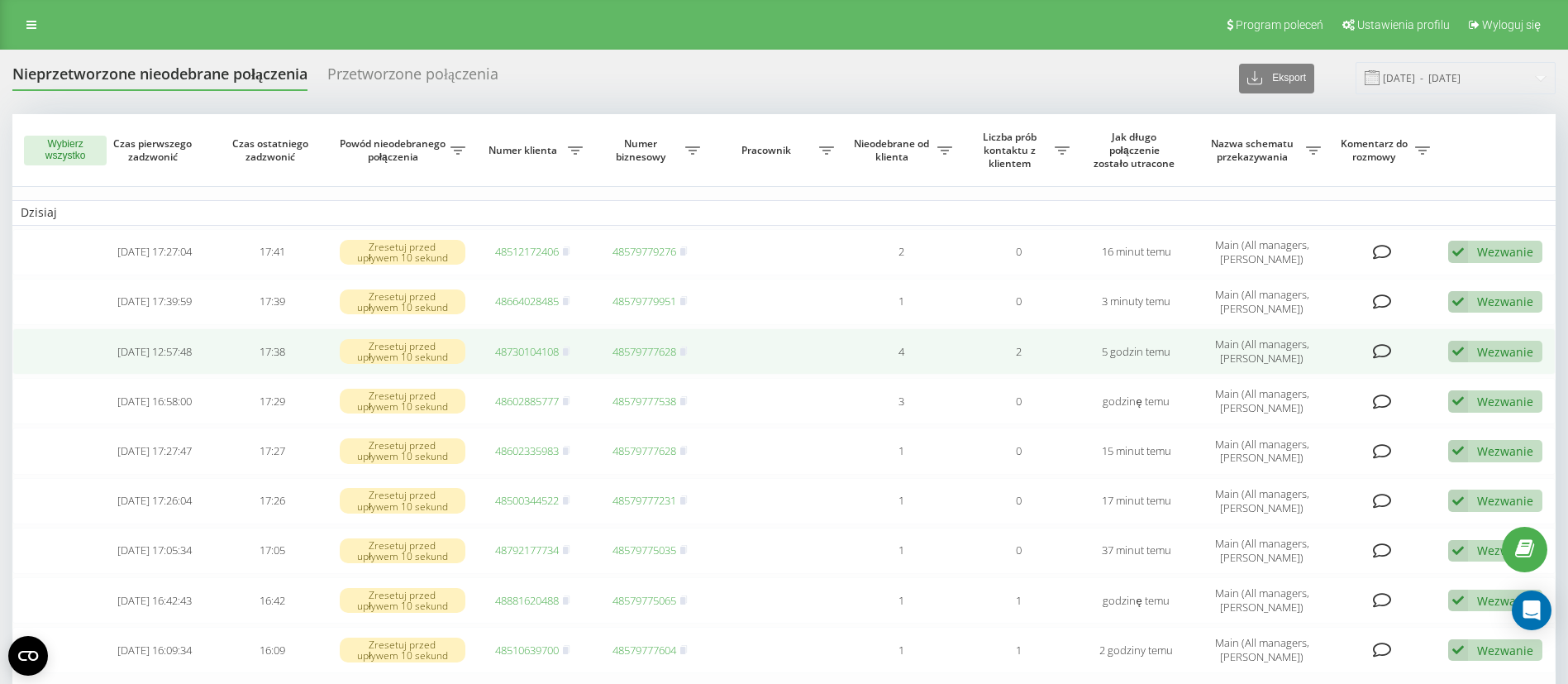 click on "Wezwanie" at bounding box center (1505, 352) 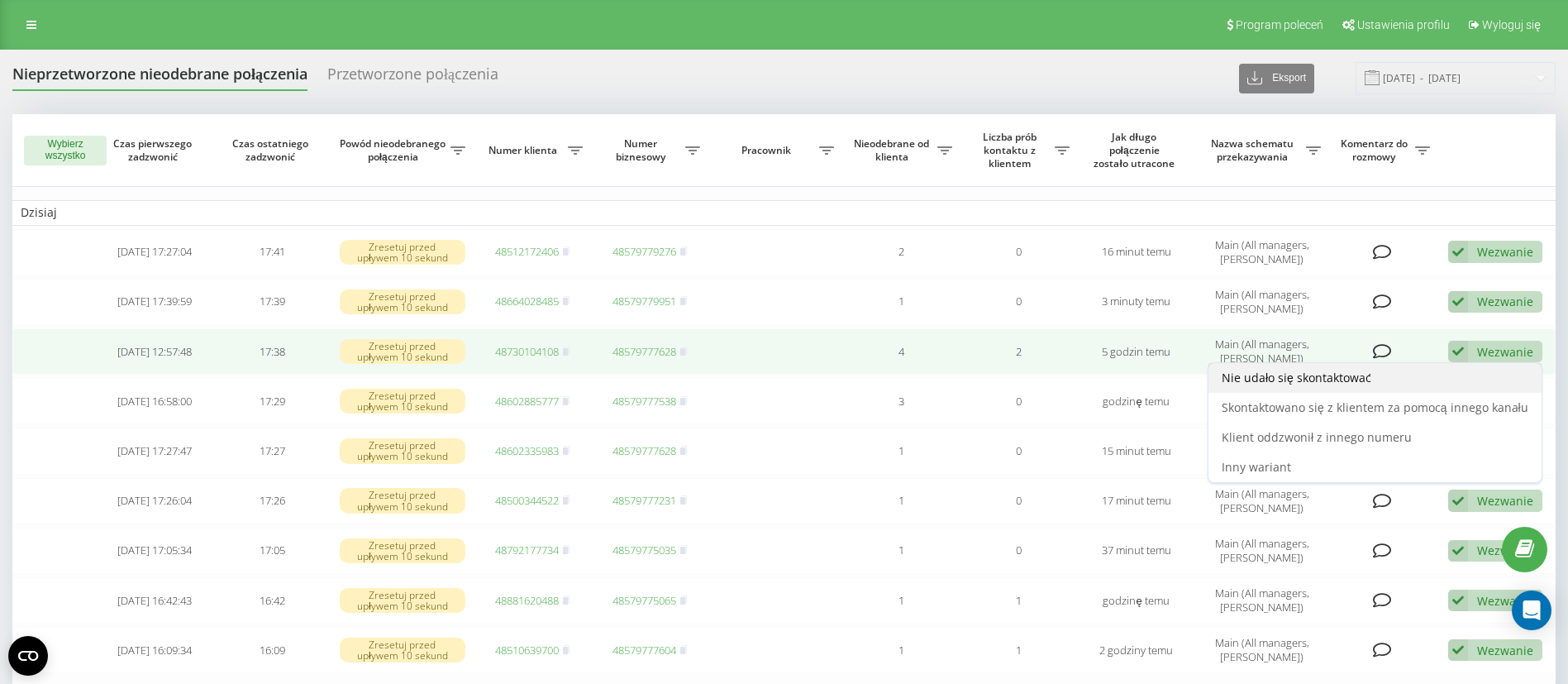 click on "Nie udało się skontaktować" at bounding box center (1375, 378) 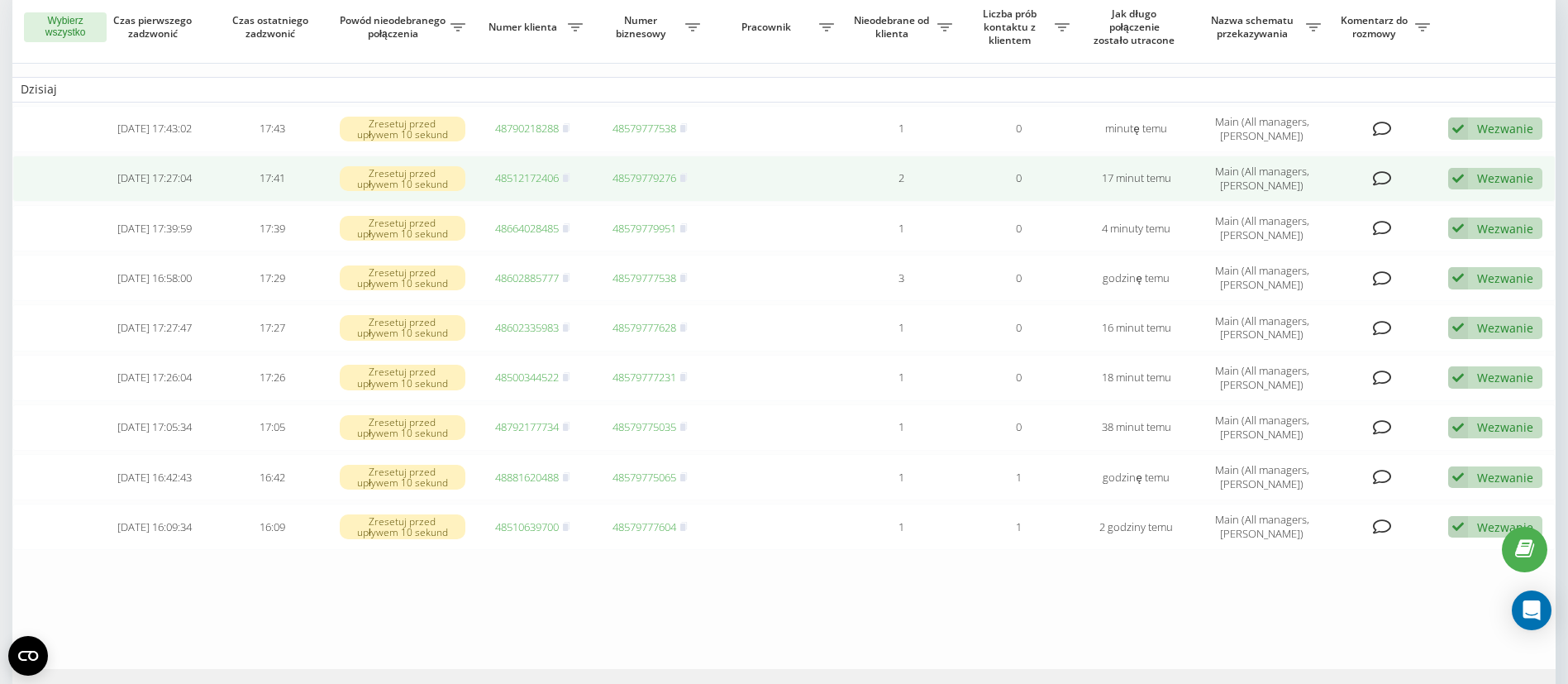 scroll, scrollTop: 0, scrollLeft: 0, axis: both 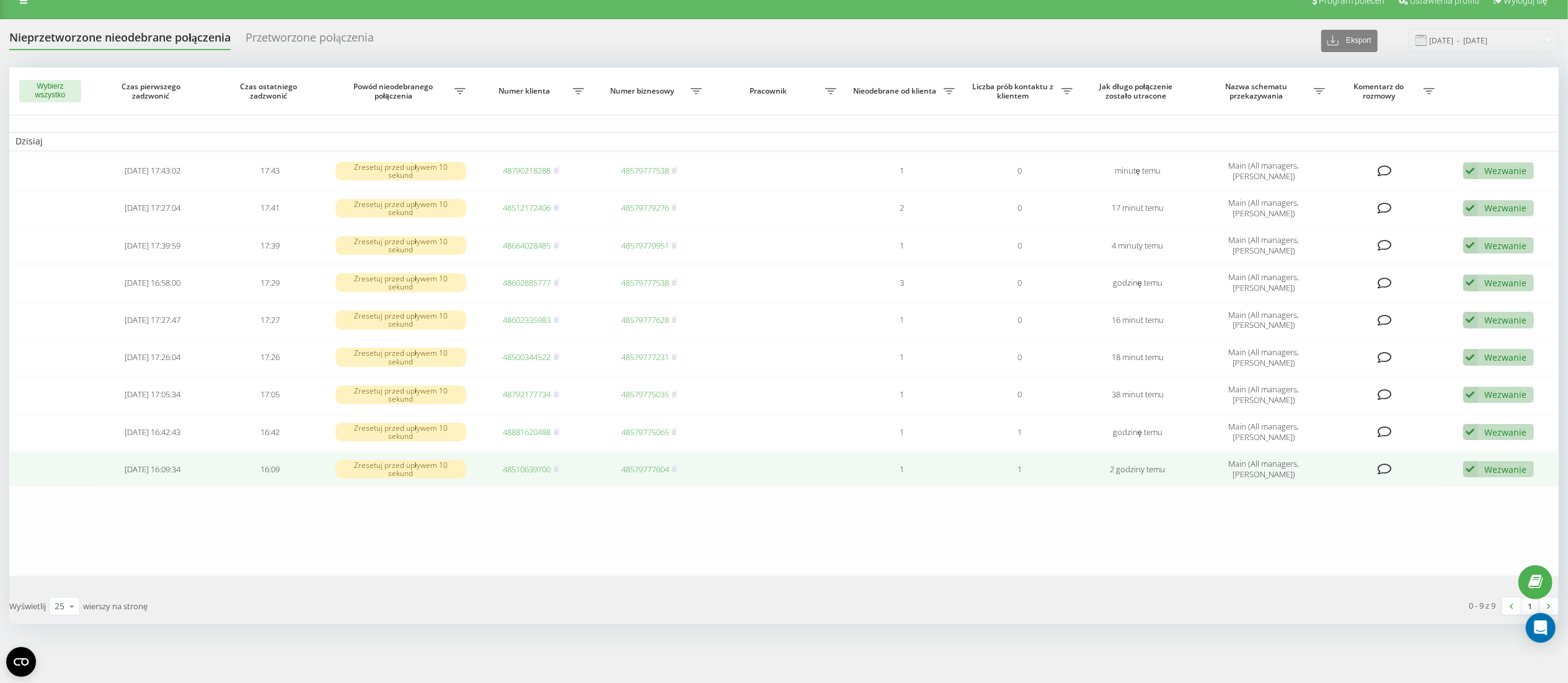 click on "48510639700" at bounding box center (531, 469) 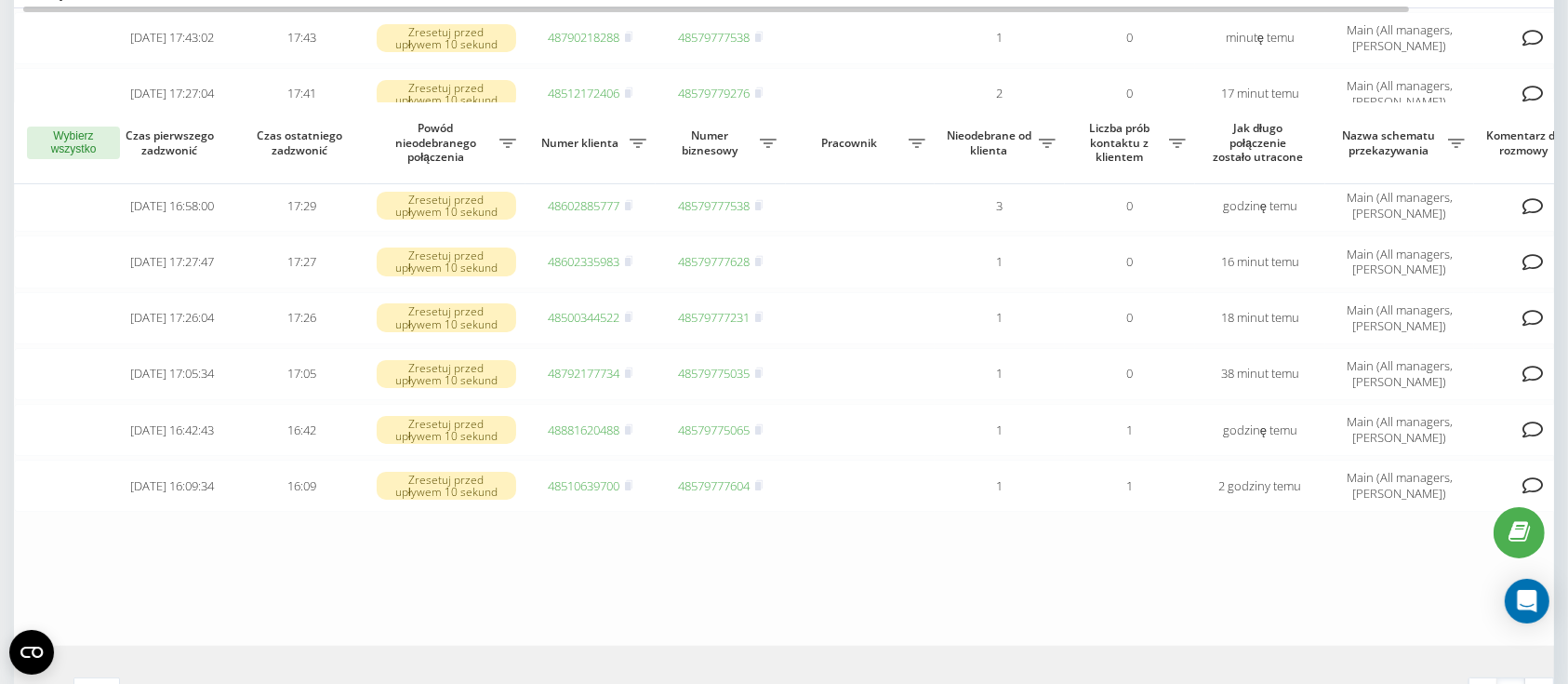 scroll, scrollTop: 361, scrollLeft: 0, axis: vertical 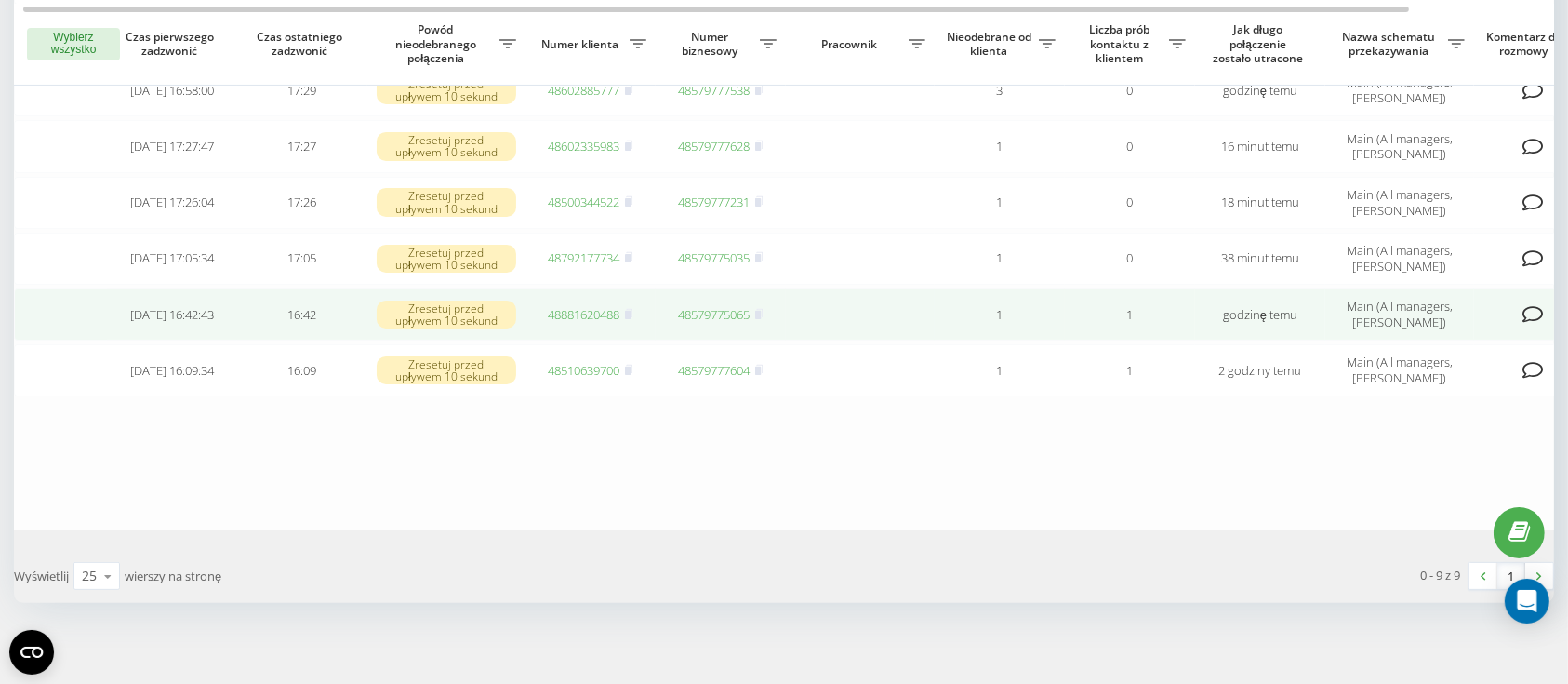 click on "48881620488" at bounding box center (584, 315) 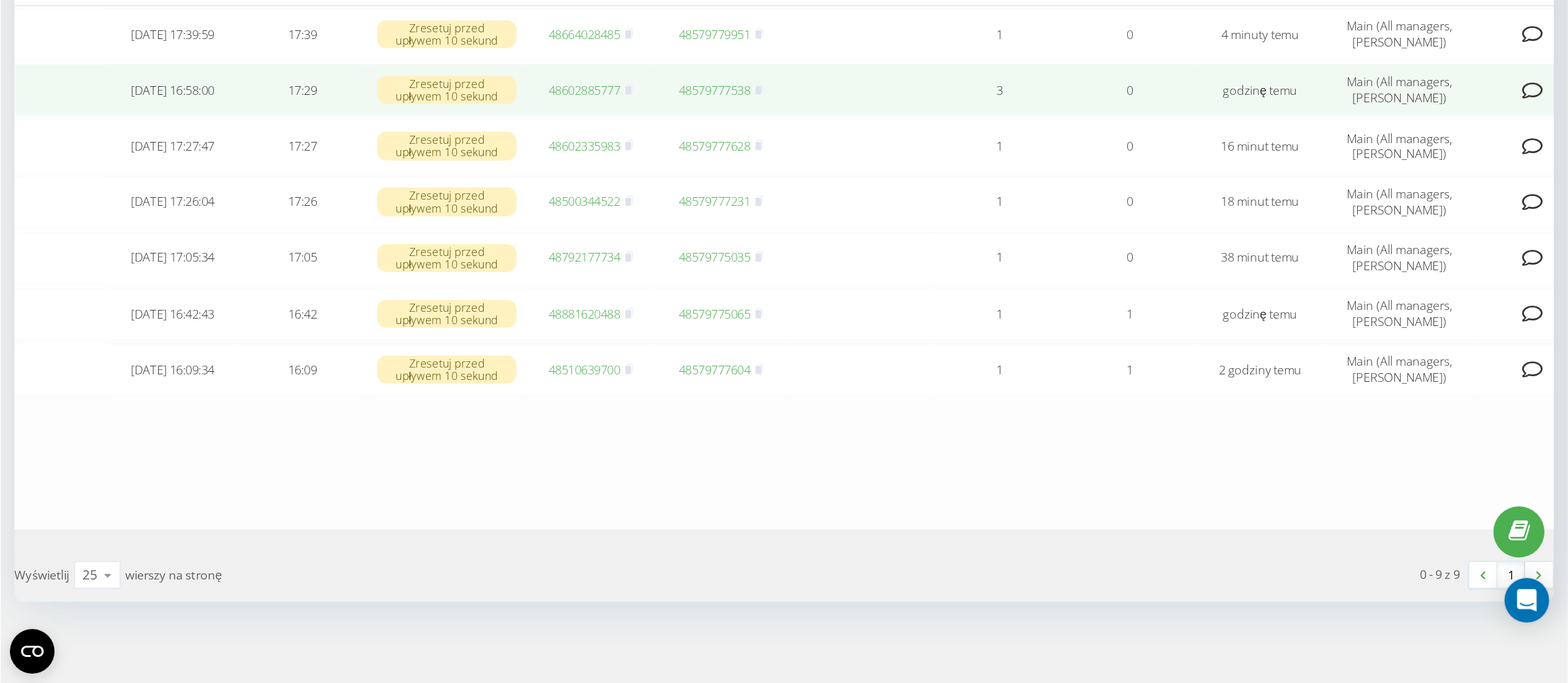 scroll, scrollTop: 22, scrollLeft: 0, axis: vertical 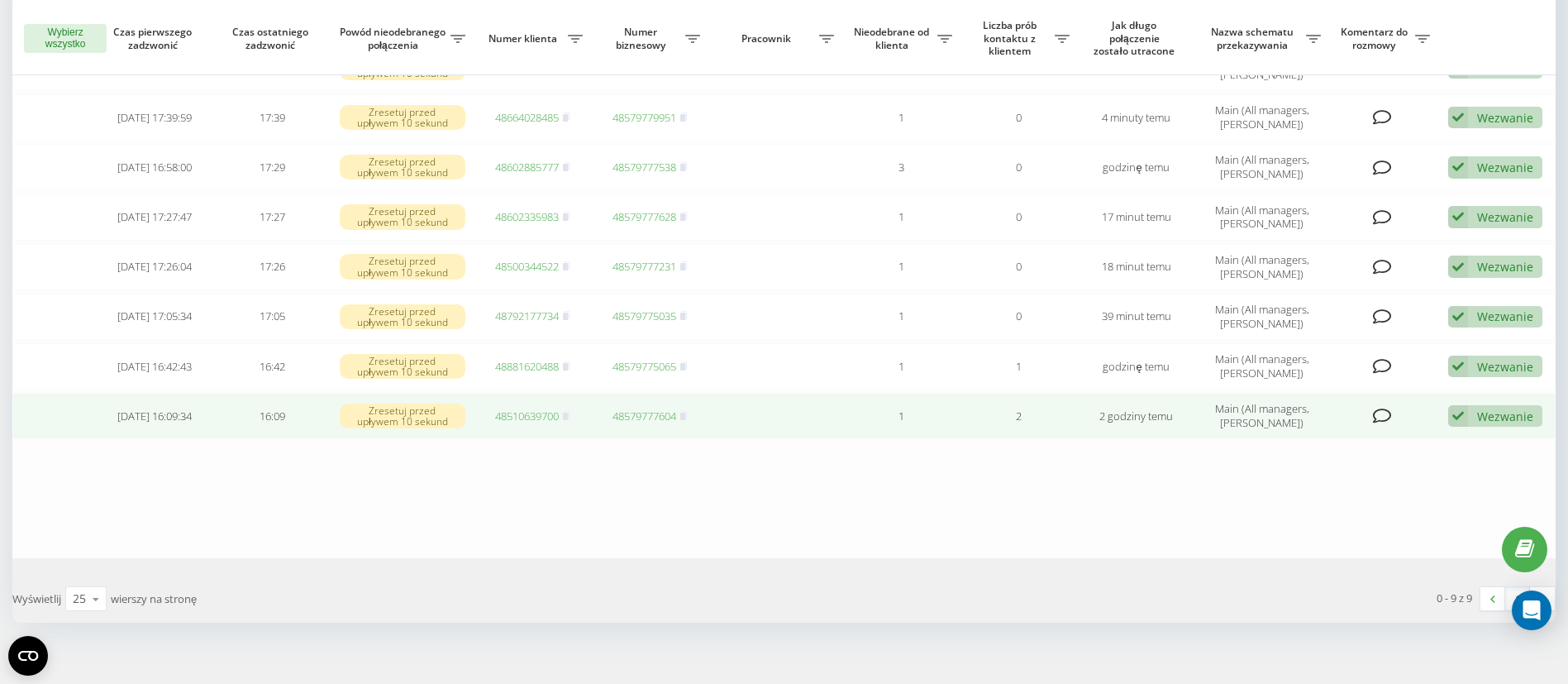 click on "Wezwanie Nie udało się skontaktować Skontaktowano się z klientem za pomocą innego kanału Klient oddzwonił z innego numeru Inny wariant" at bounding box center (1497, 416) 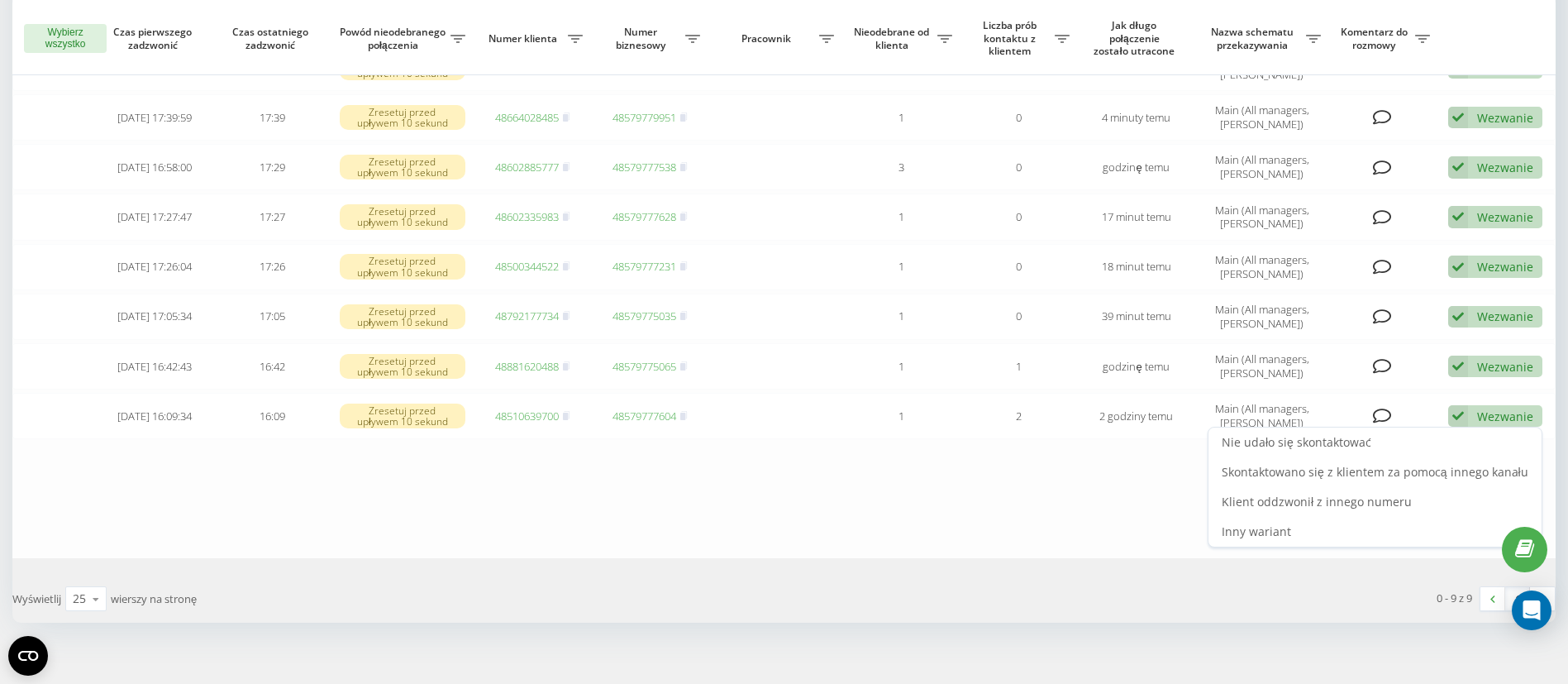 click on "Nie udało się skontaktować" at bounding box center (1375, 442) 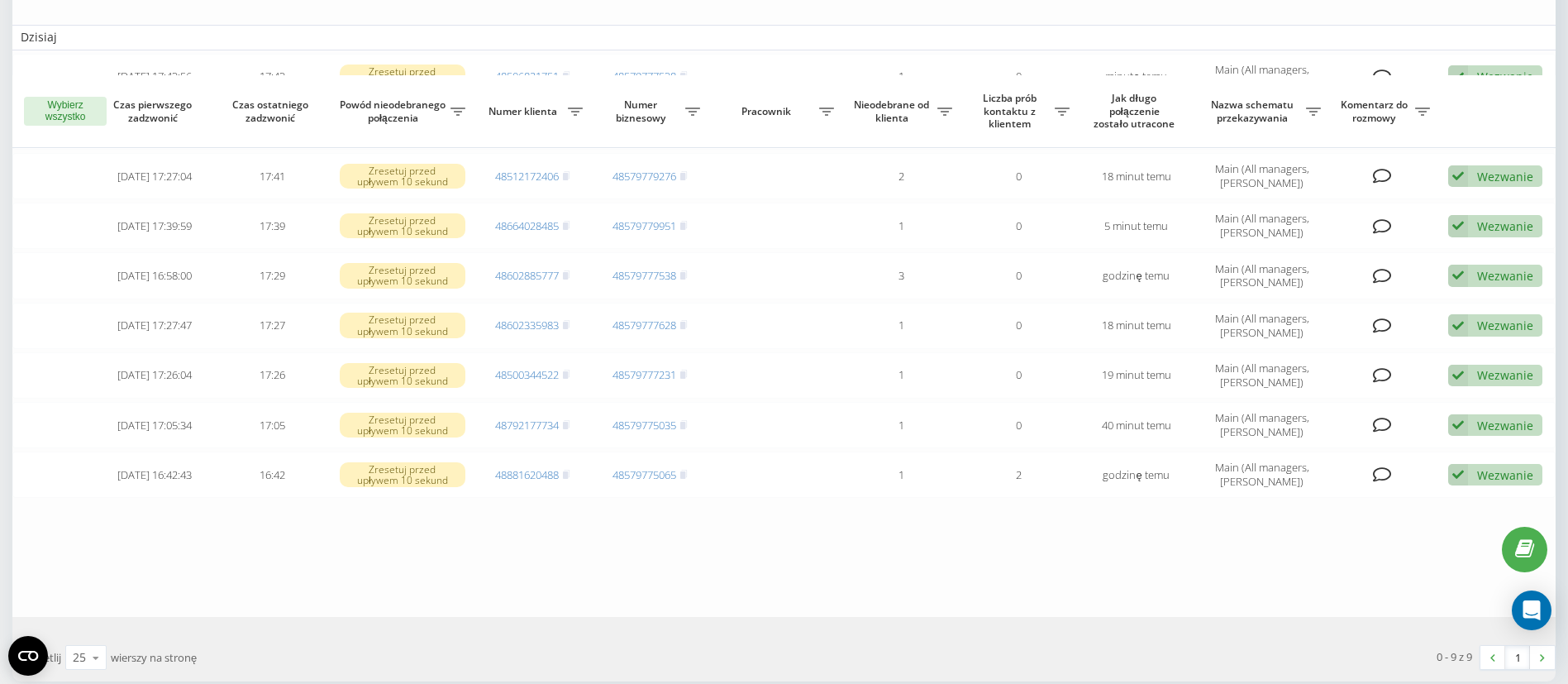 scroll, scrollTop: 248, scrollLeft: 0, axis: vertical 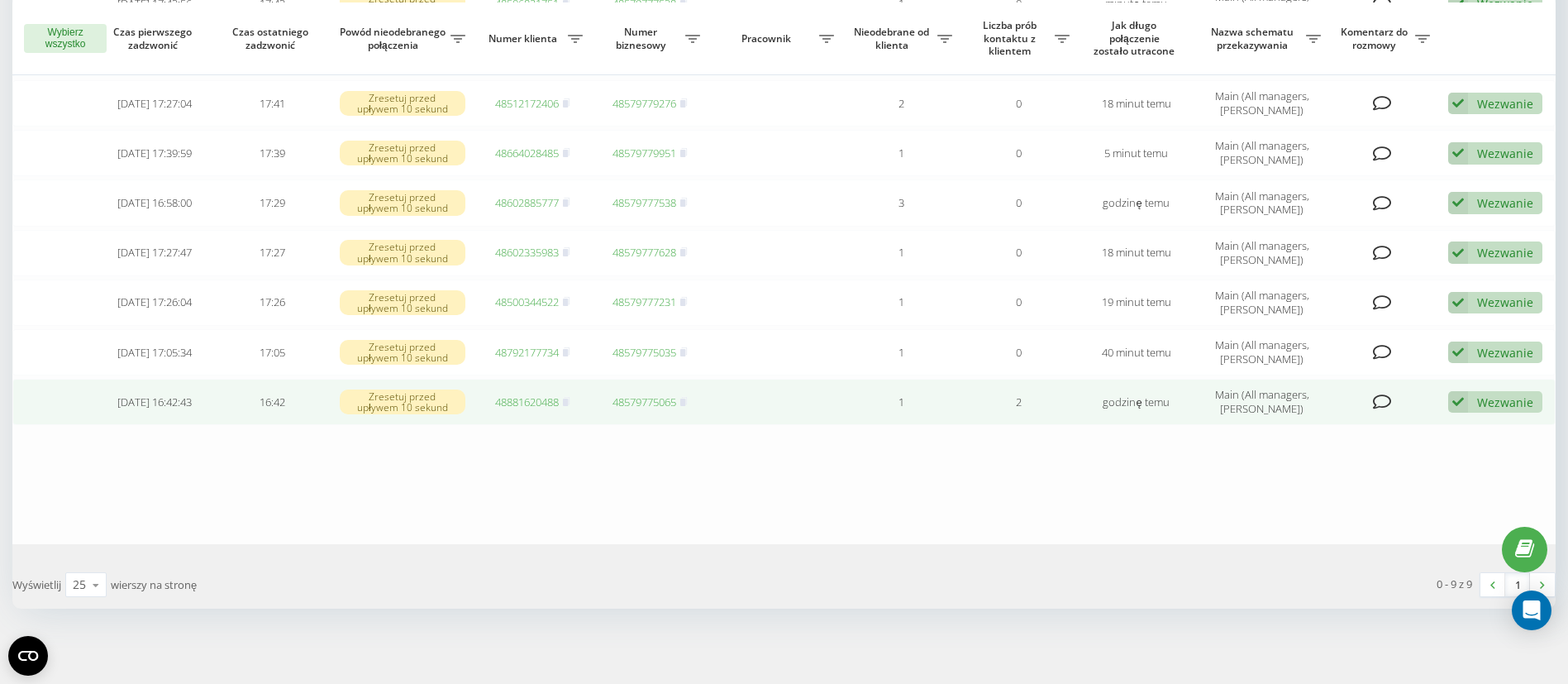 click on "Wezwanie" at bounding box center [1505, 402] 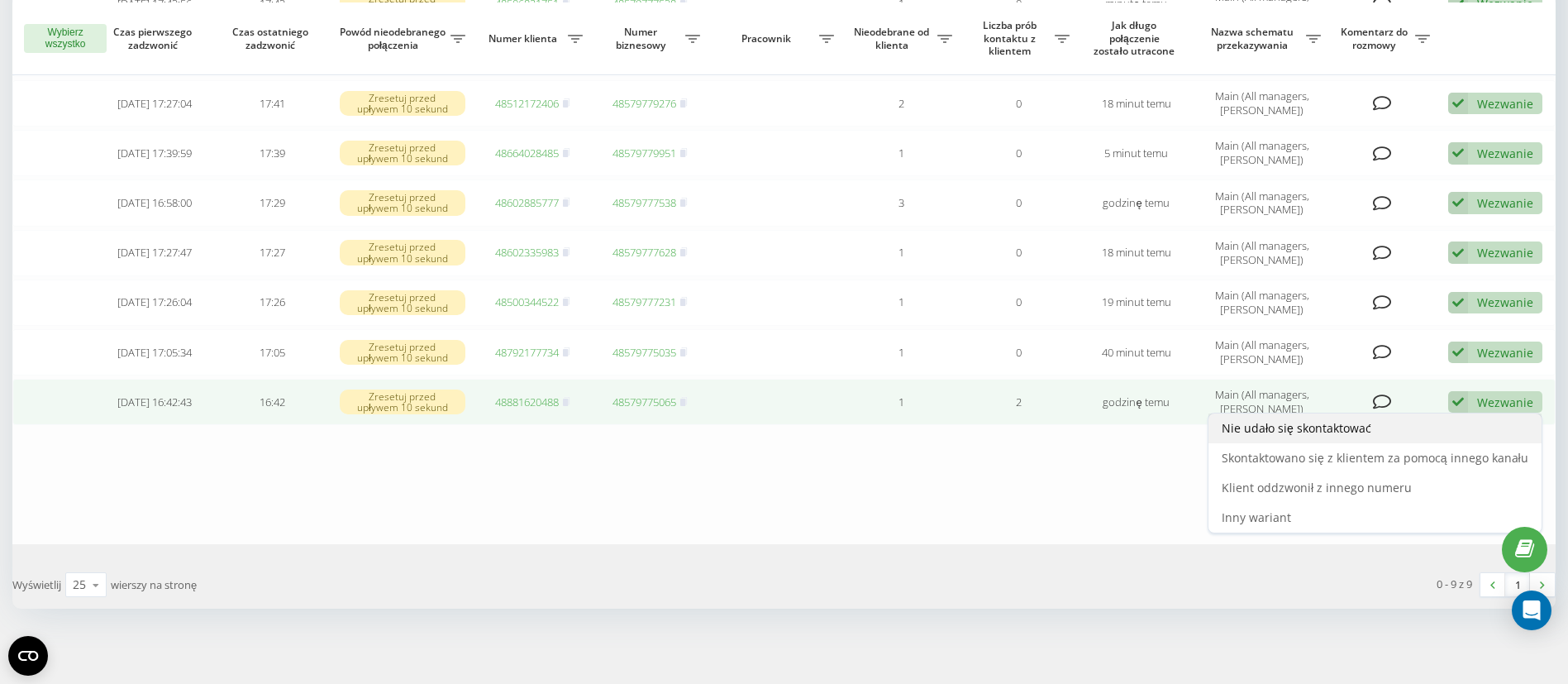 click on "Nie udało się skontaktować" at bounding box center [1375, 428] 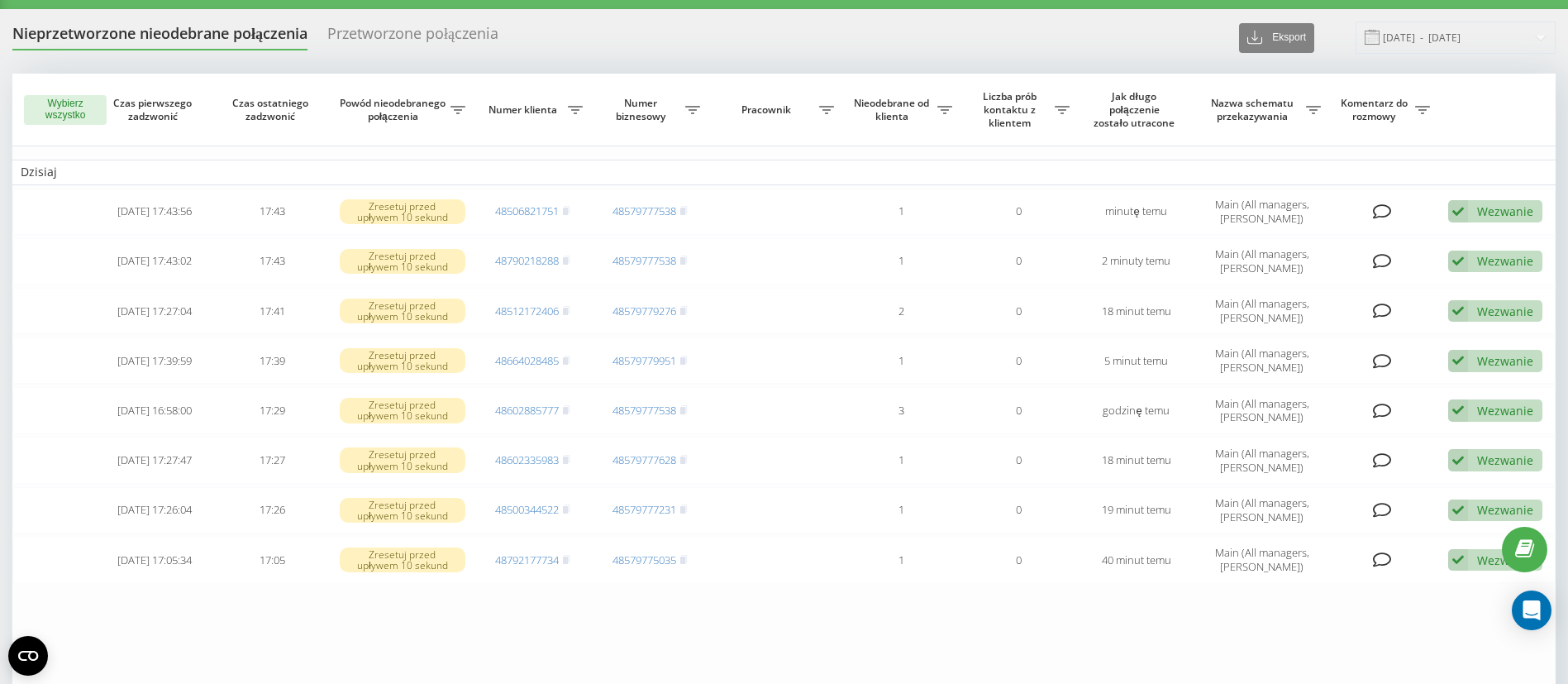 scroll, scrollTop: 0, scrollLeft: 0, axis: both 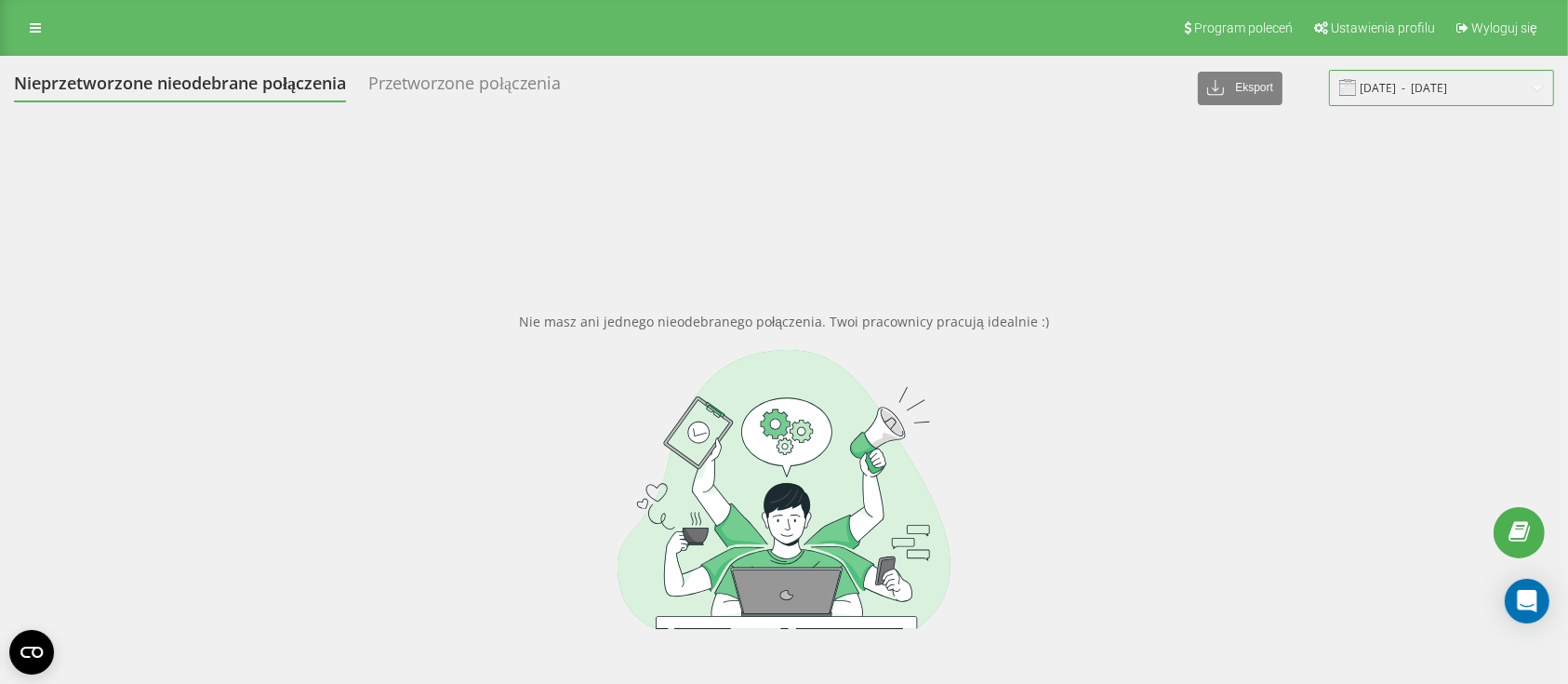 click on "[DATE]  -  [DATE]" at bounding box center (1442, 87) 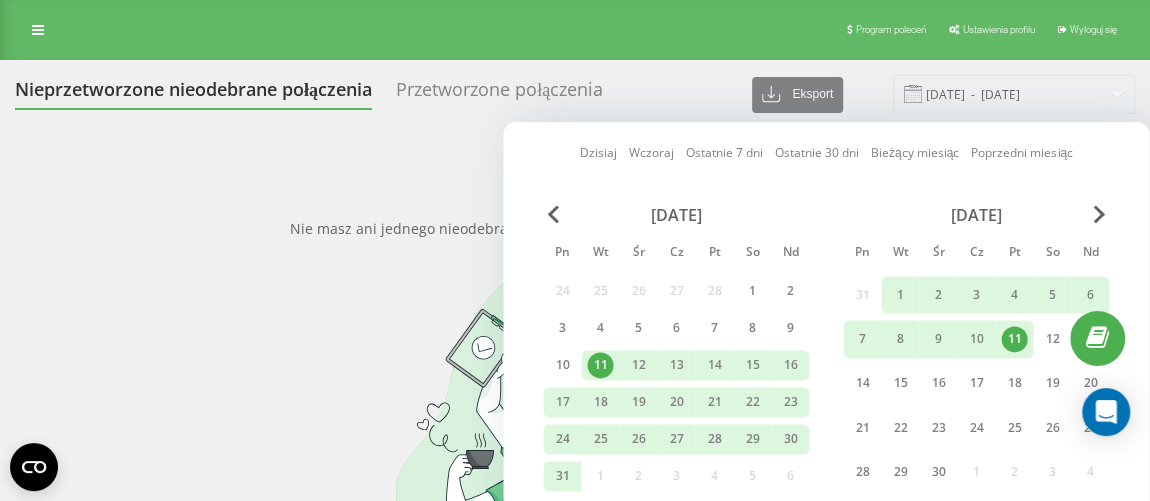 drag, startPoint x: 1103, startPoint y: 212, endPoint x: 1067, endPoint y: 154, distance: 68.26419 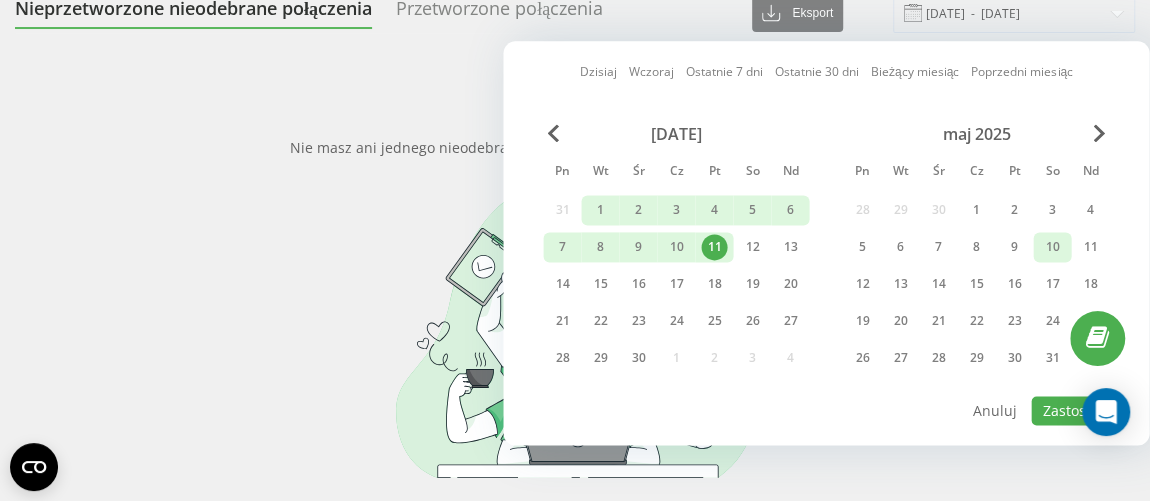 scroll, scrollTop: 152, scrollLeft: 0, axis: vertical 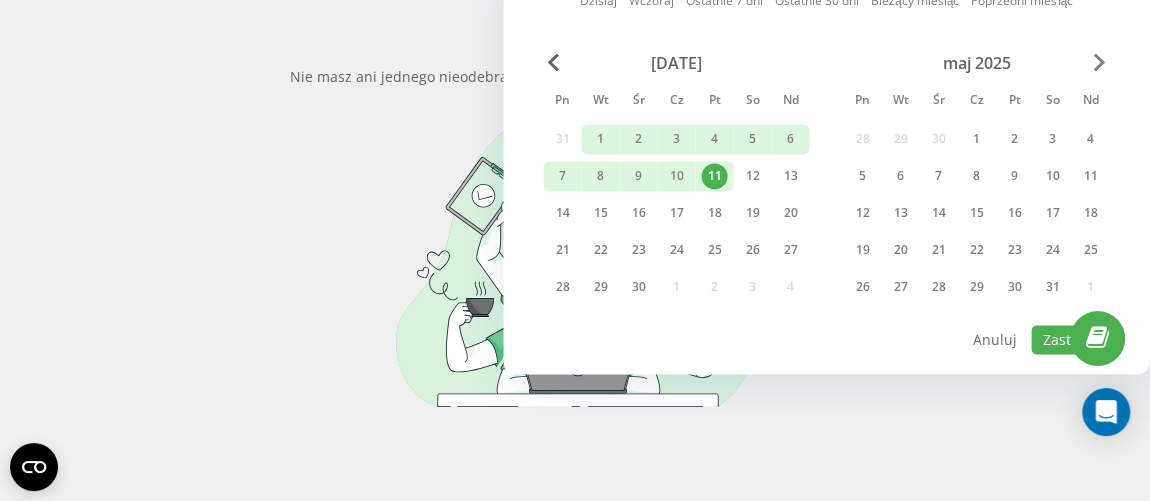 click on "maj 2025" at bounding box center (976, 63) 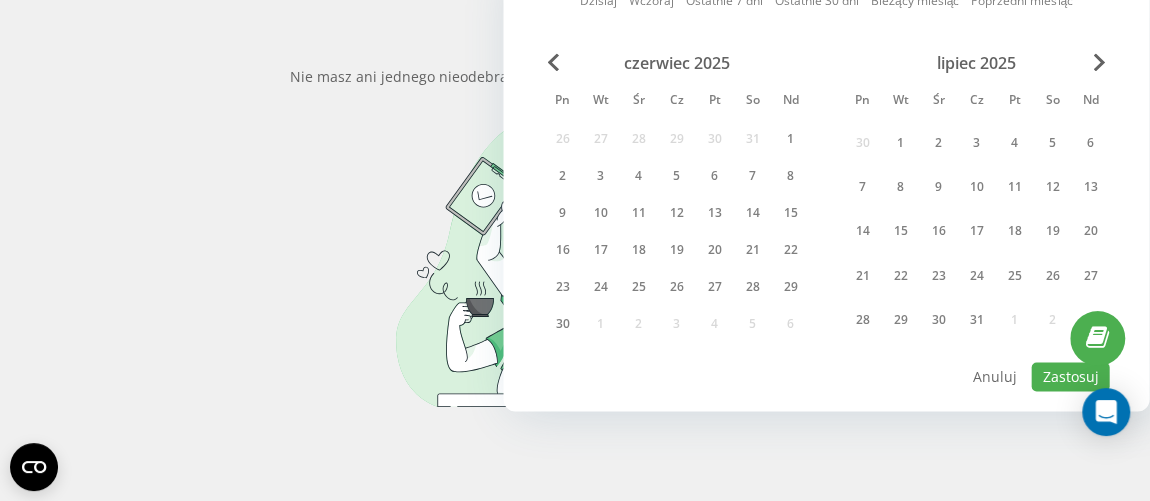 click on "Dzisiaj Wczoraj Ostatnie 7 dni Ostatnie 30 dni Bieżący miesiąc Poprzedni miesiąc czerwiec 2025 Pn Wt Śr Cz Pt So Nd 26 27 28 29 30 31 1 2 3 4 5 6 7 8 9 10 11 12 13 14 15 16 17 18 19 20 21 22 23 24 25 26 27 28 29 30 1 2 3 4 5 6 lipiec 2025 Pn Wt Śr Cz Pt So Nd 30 1 2 3 4 5 6 7 8 9 10 11 12 13 14 15 16 17 18 19 20 21 22 23 24 25 26 27 28 29 30 31 1 2 3 Zastosuj Anuluj" at bounding box center (826, 190) 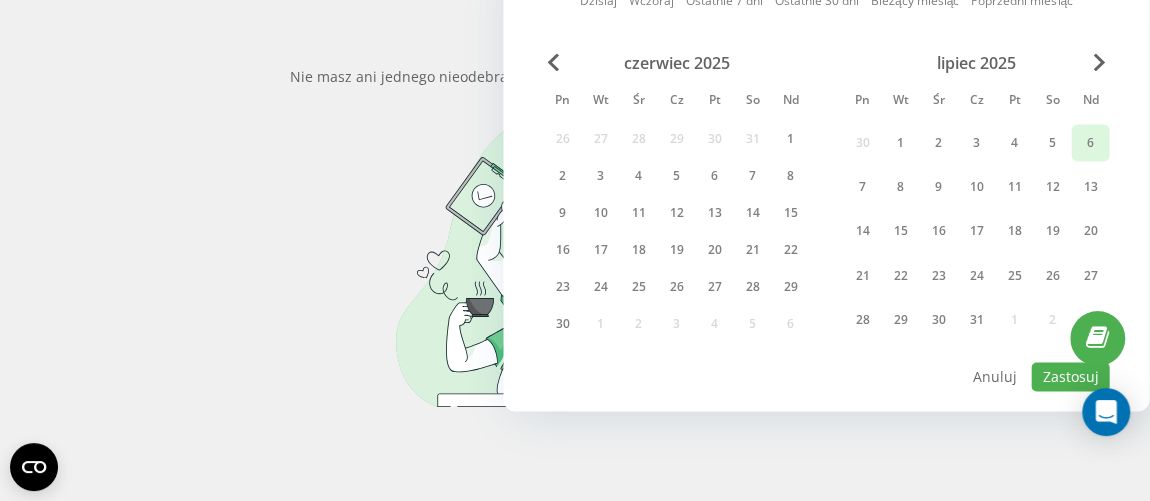 click on "6" at bounding box center (1090, 142) 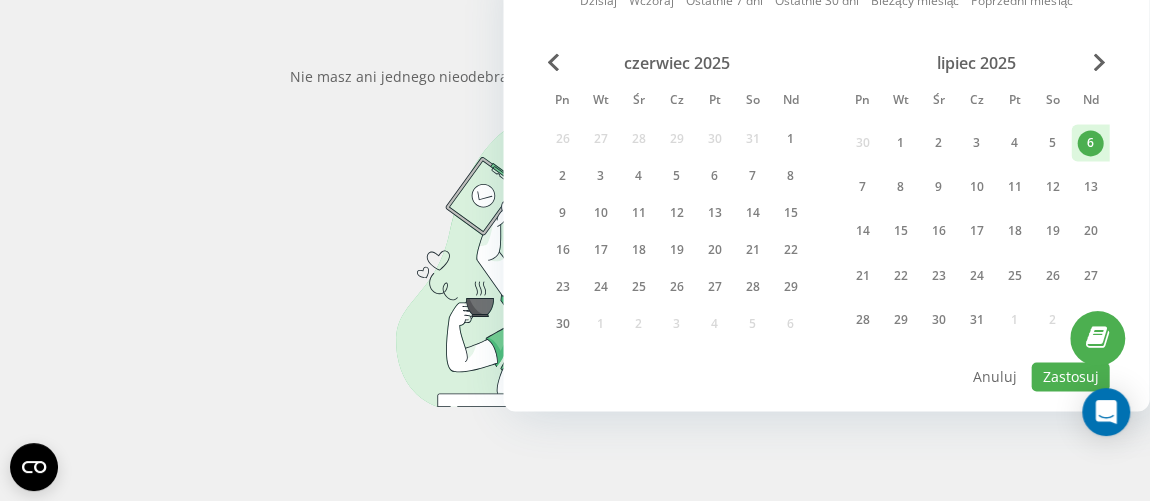 drag, startPoint x: 1098, startPoint y: 265, endPoint x: 1084, endPoint y: 291, distance: 29.529646 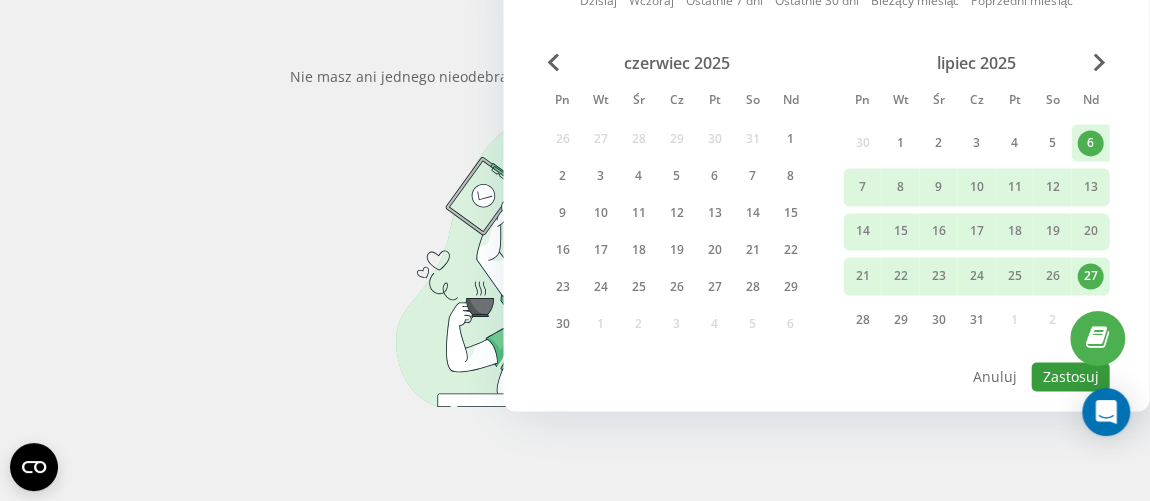 click on "Zastosuj" at bounding box center [1070, 376] 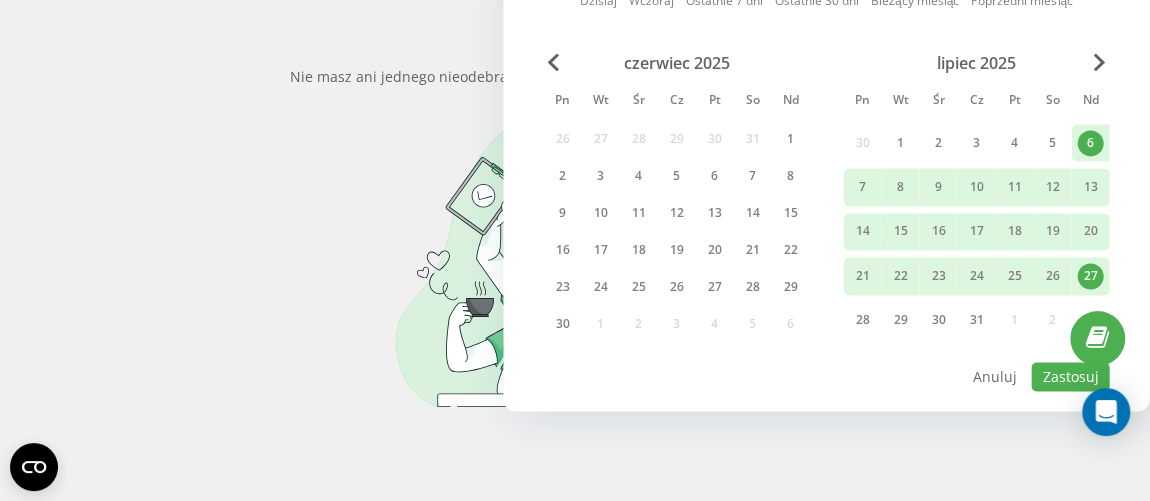 type on "[DATE]  -  [DATE]" 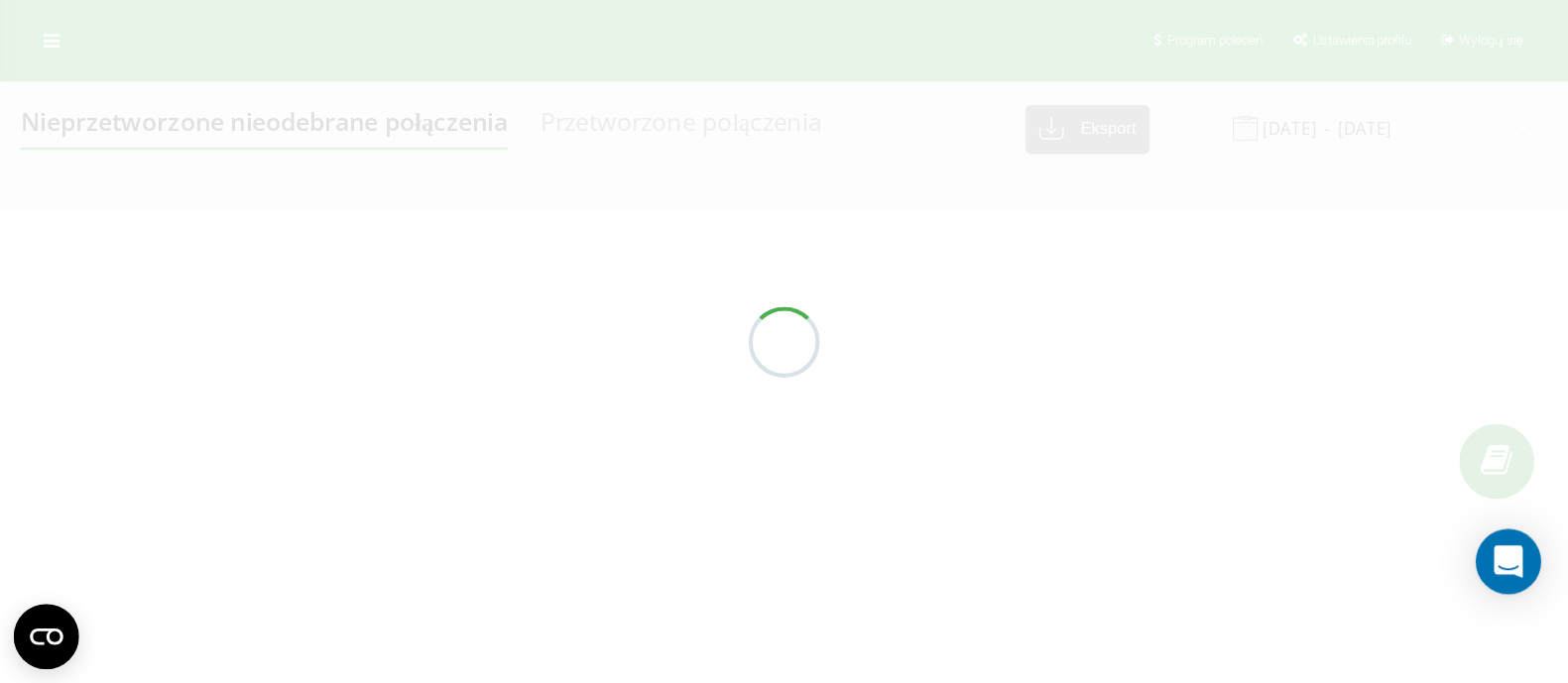 scroll, scrollTop: 0, scrollLeft: 0, axis: both 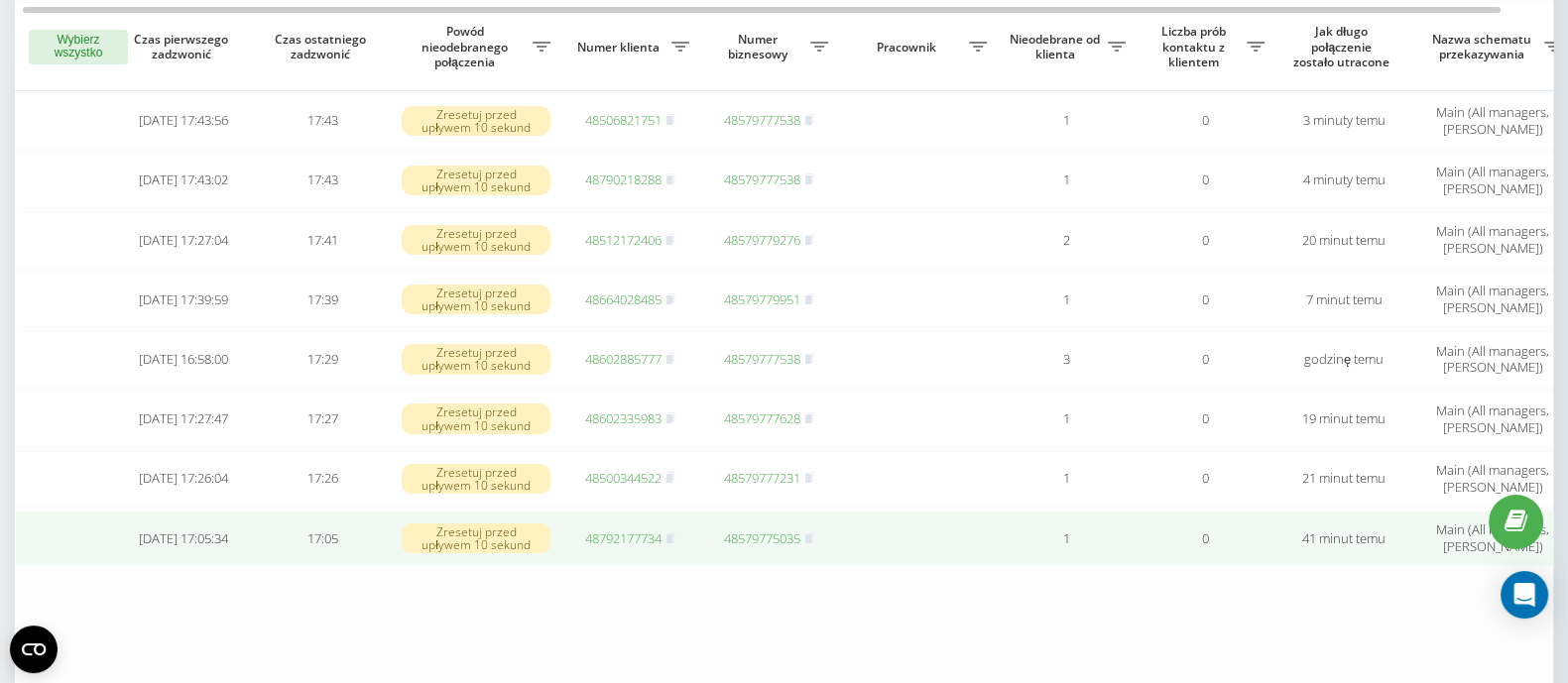 click on "48792177734" at bounding box center (623, 538) 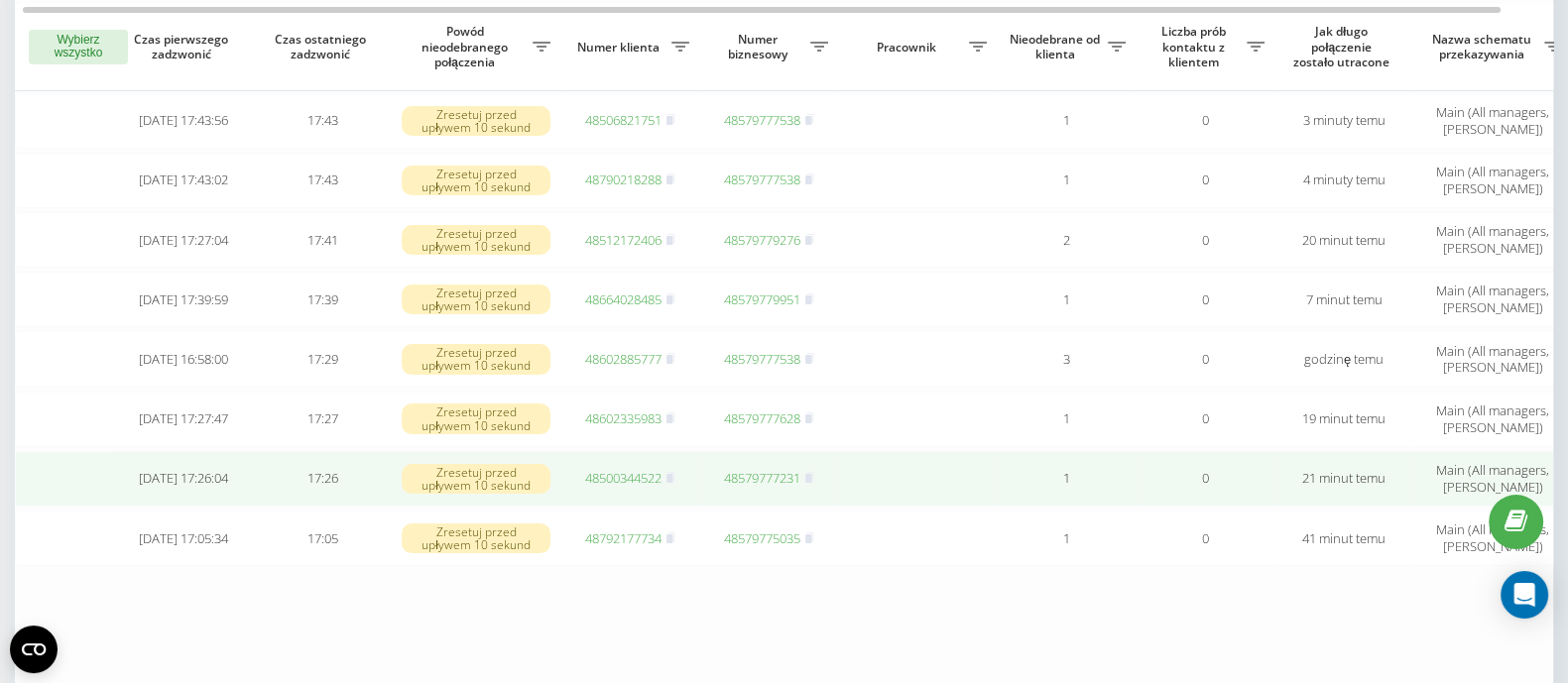 click on "48500344522" at bounding box center [623, 478] 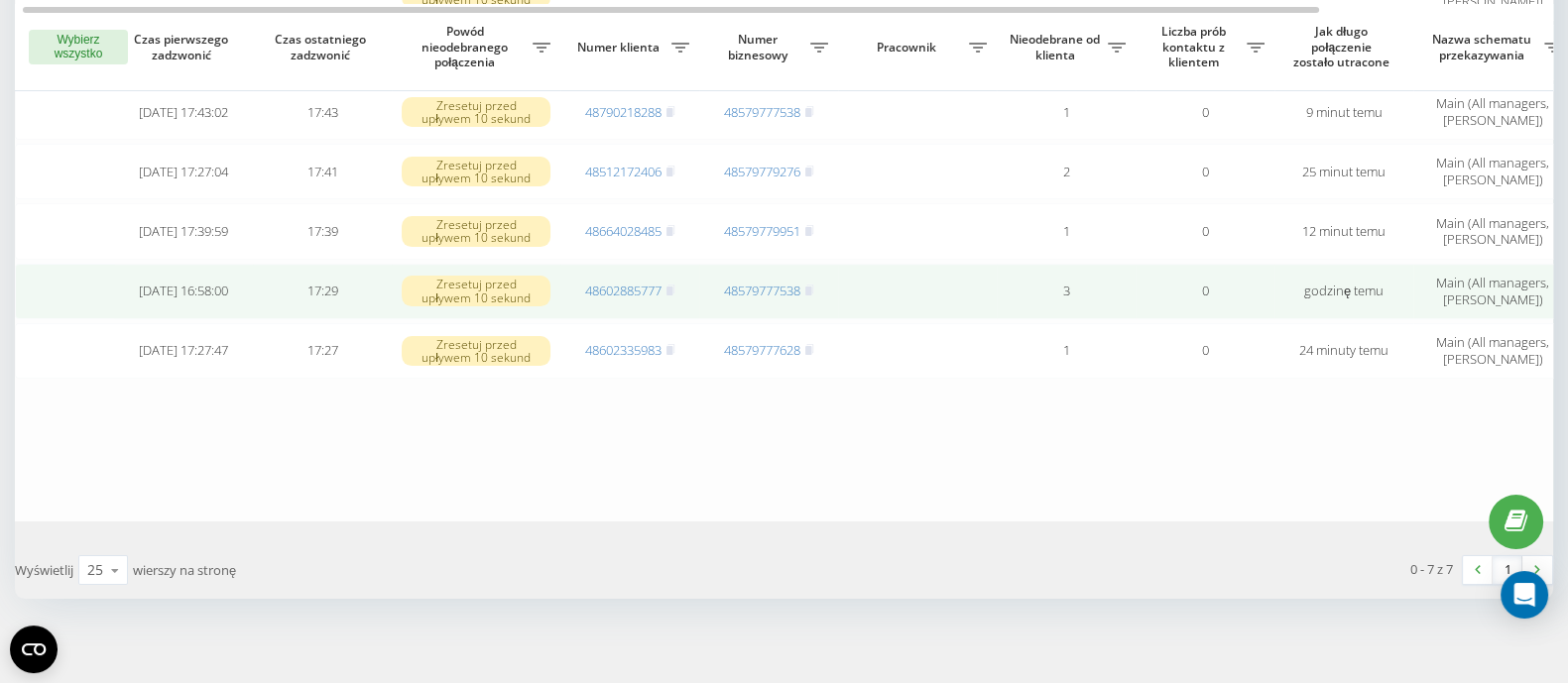 scroll, scrollTop: 309, scrollLeft: 0, axis: vertical 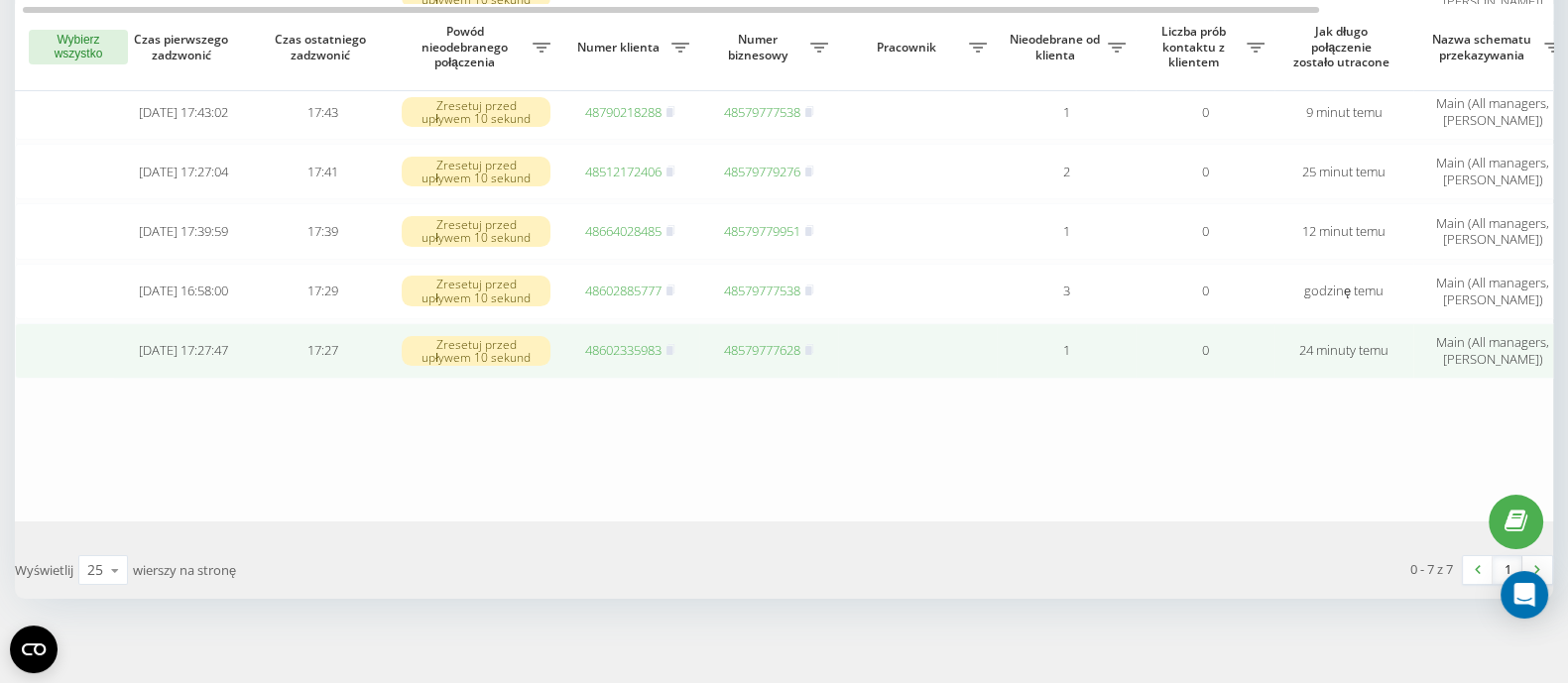 click on "48602335983" at bounding box center [623, 350] 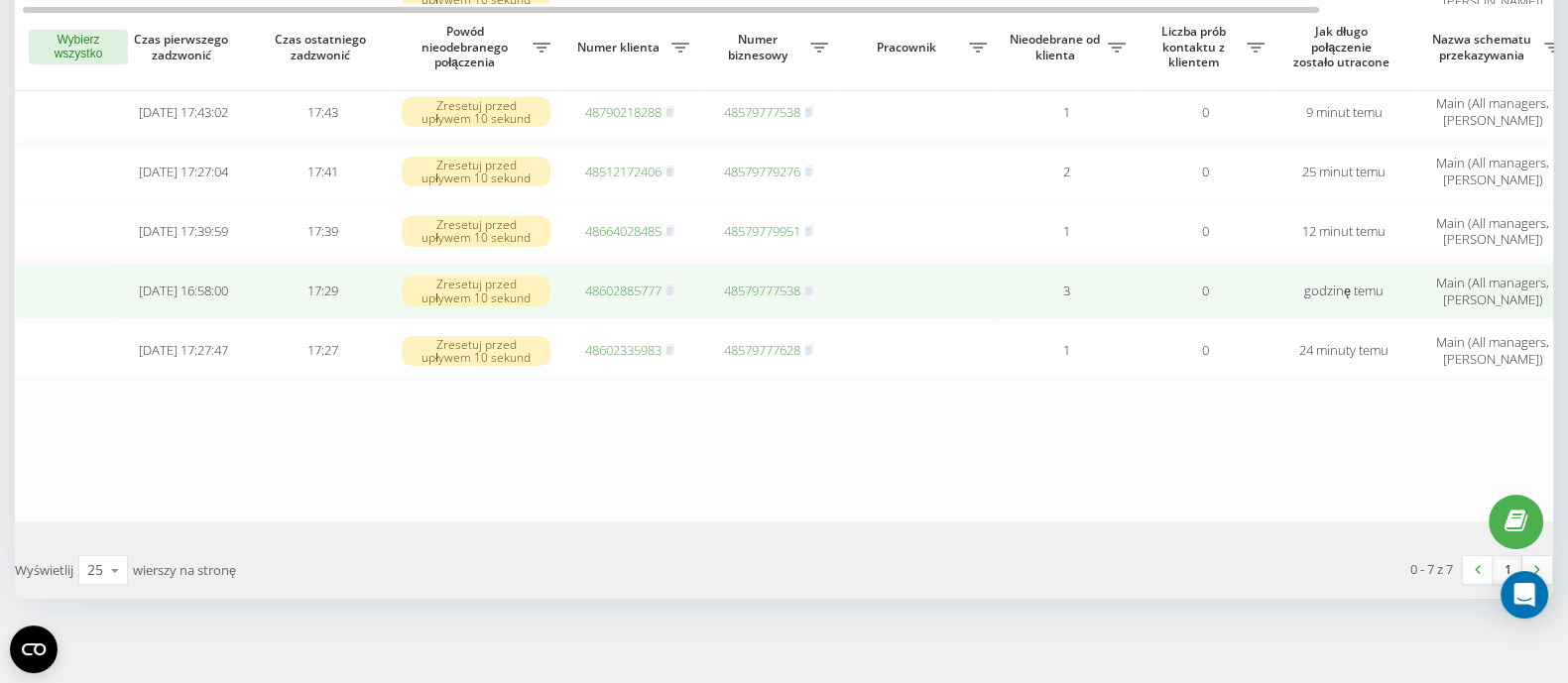 click on "48602885777" at bounding box center [630, 291] 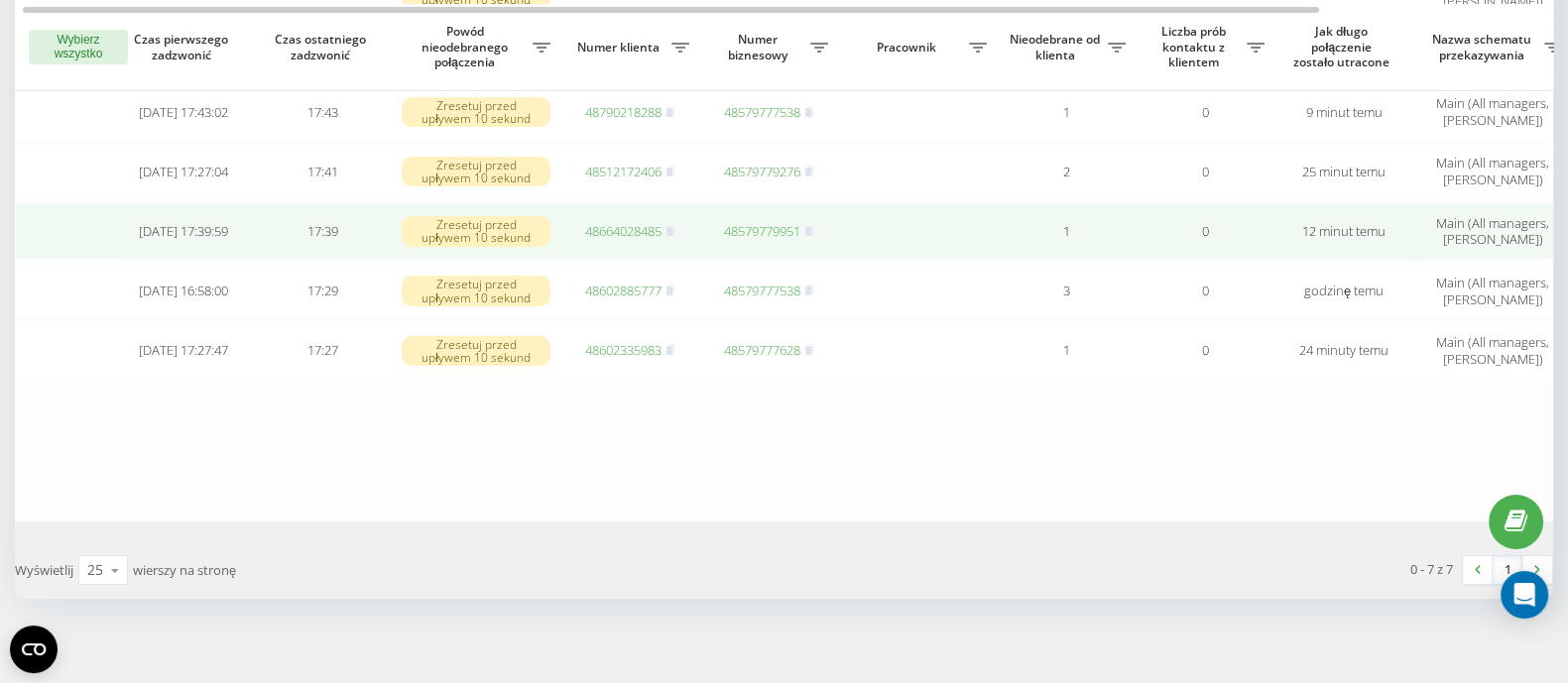 click on "48664028485" at bounding box center [623, 231] 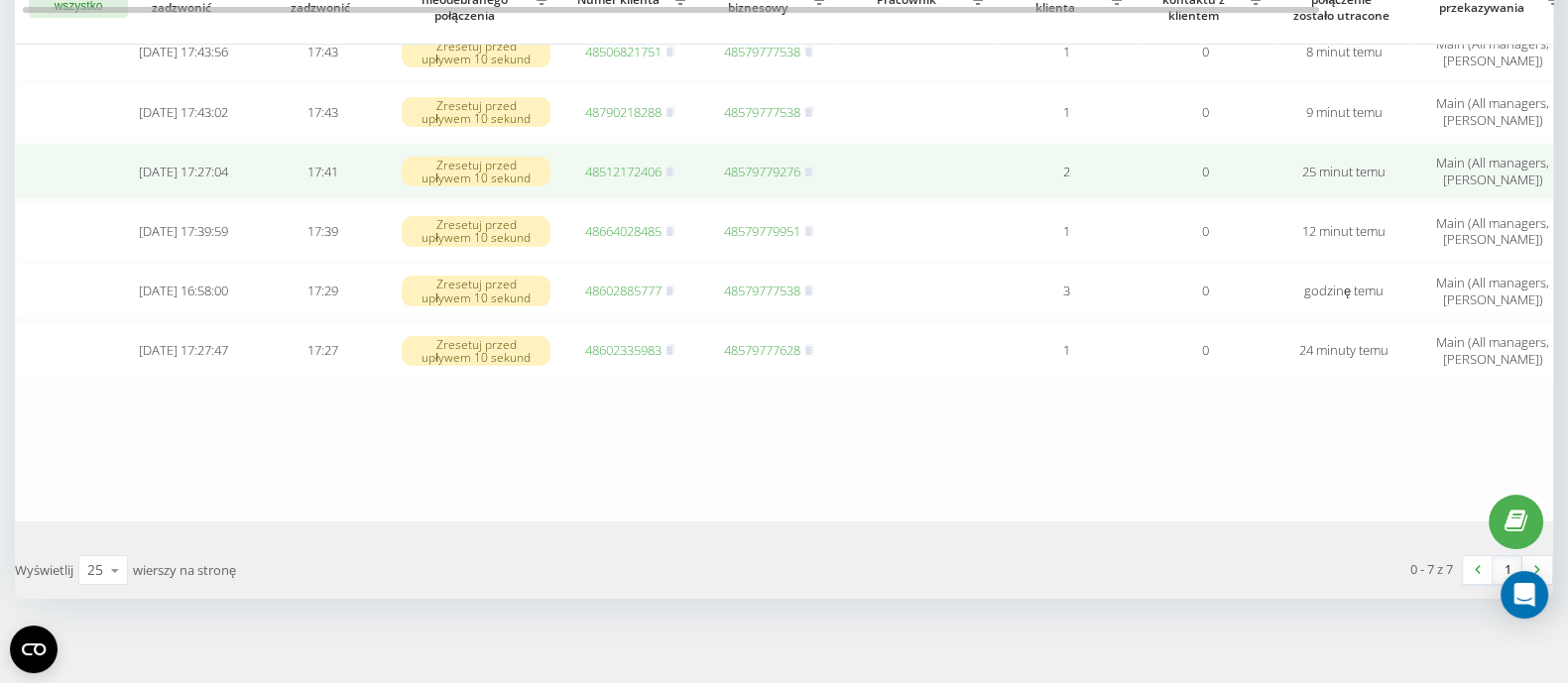 scroll, scrollTop: 0, scrollLeft: 0, axis: both 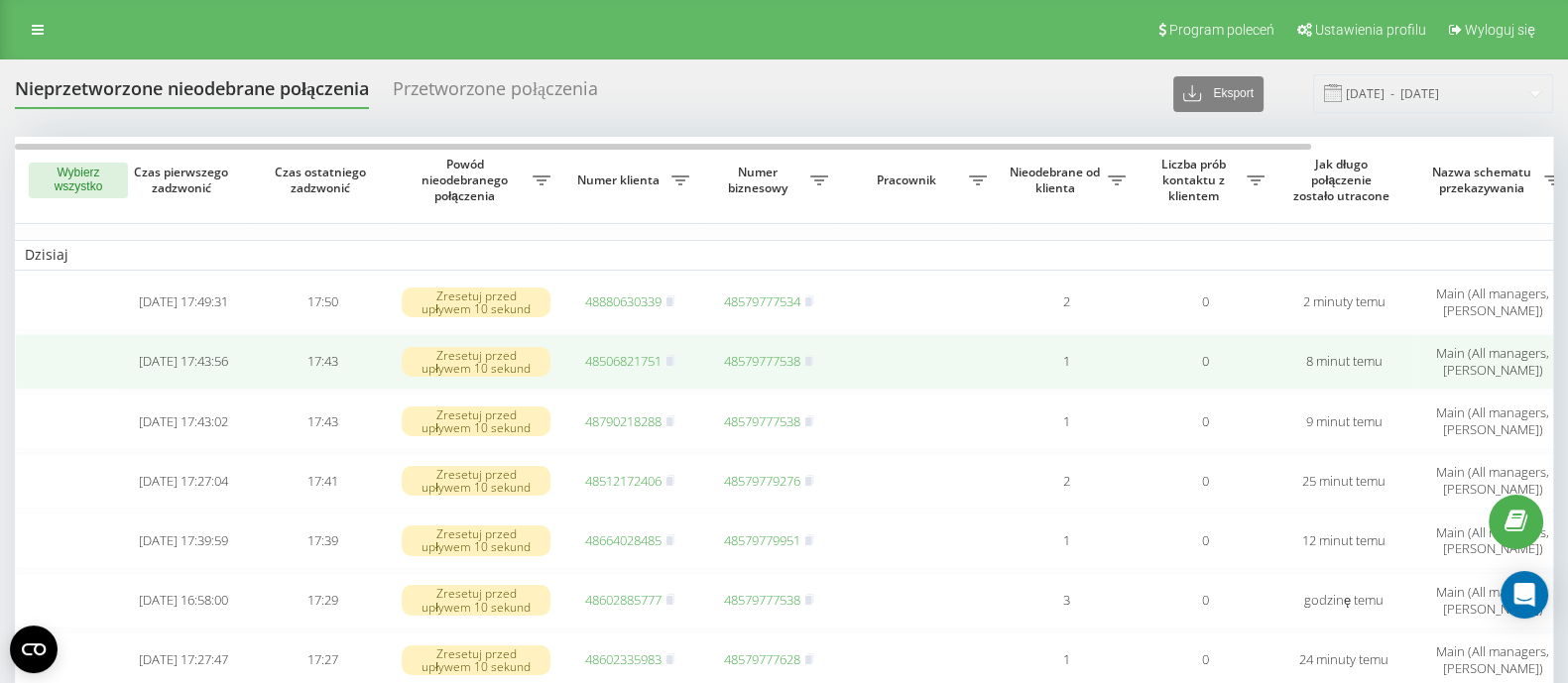 click on "48506821751" at bounding box center (623, 361) 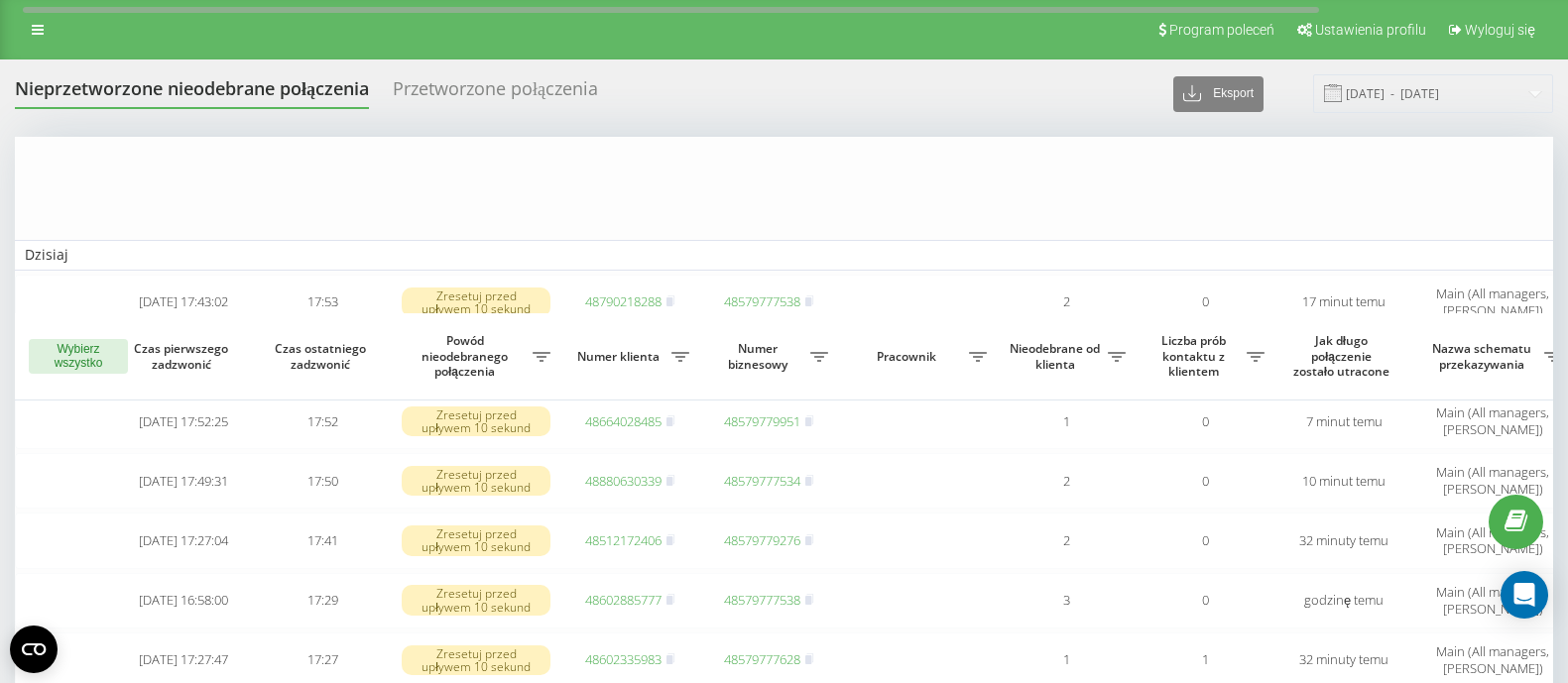 scroll, scrollTop: 0, scrollLeft: 0, axis: both 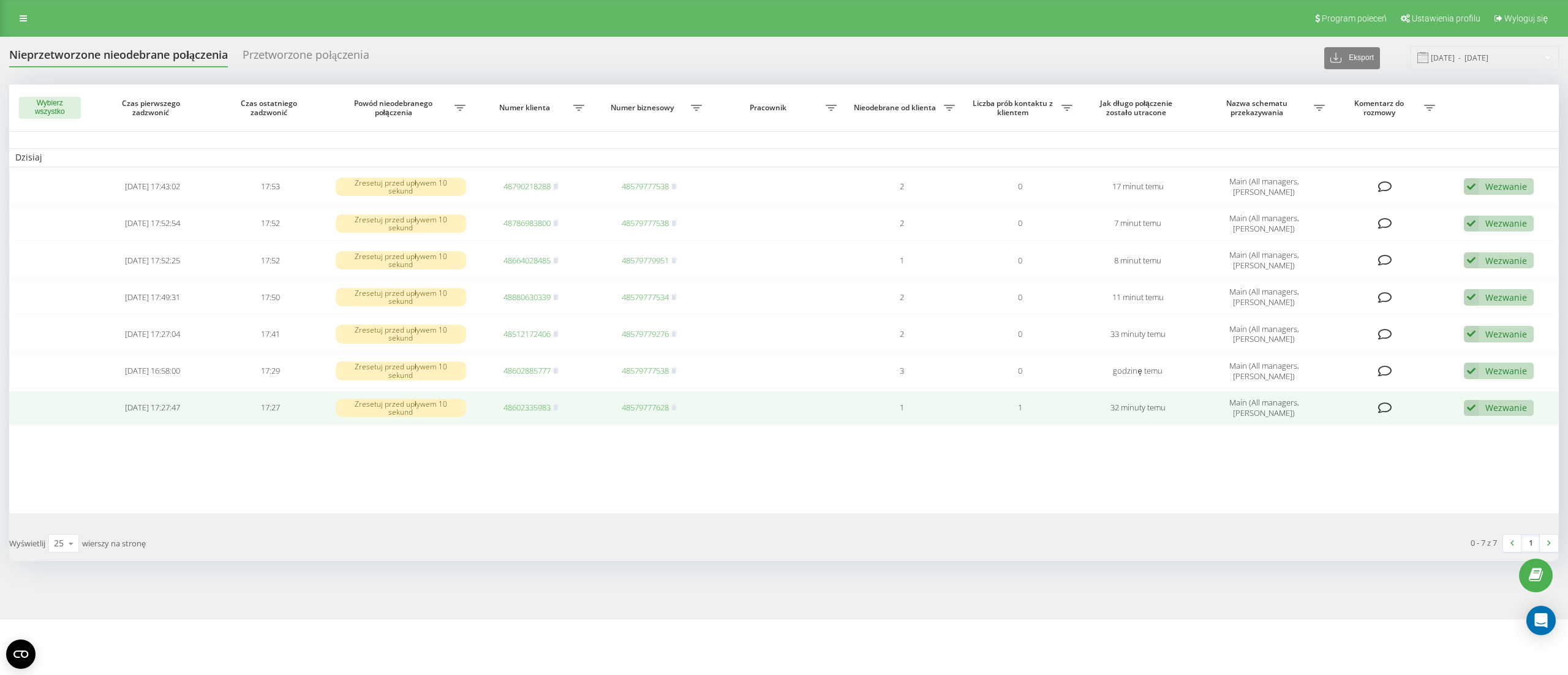 click on "Wezwanie" at bounding box center [1506, 407] 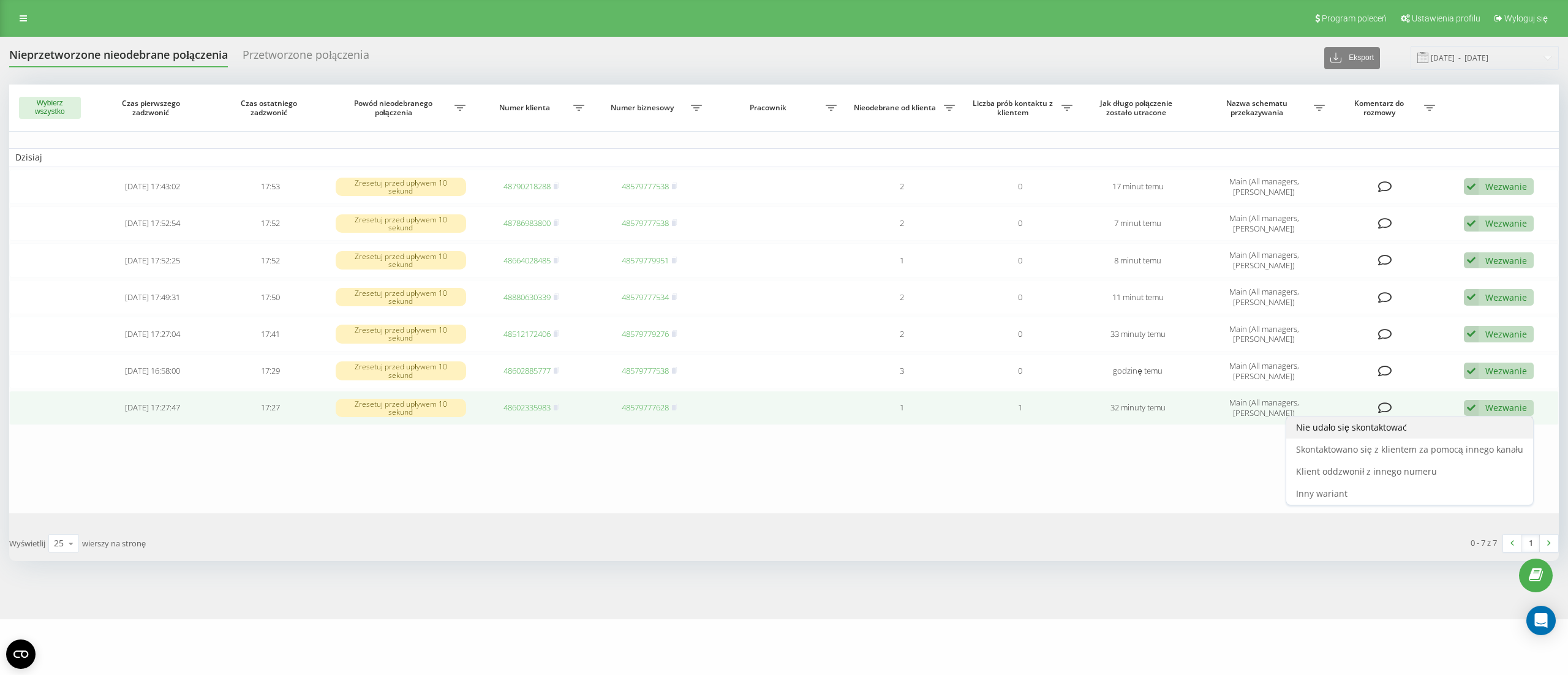 click on "Nie udało się skontaktować" at bounding box center [1409, 428] 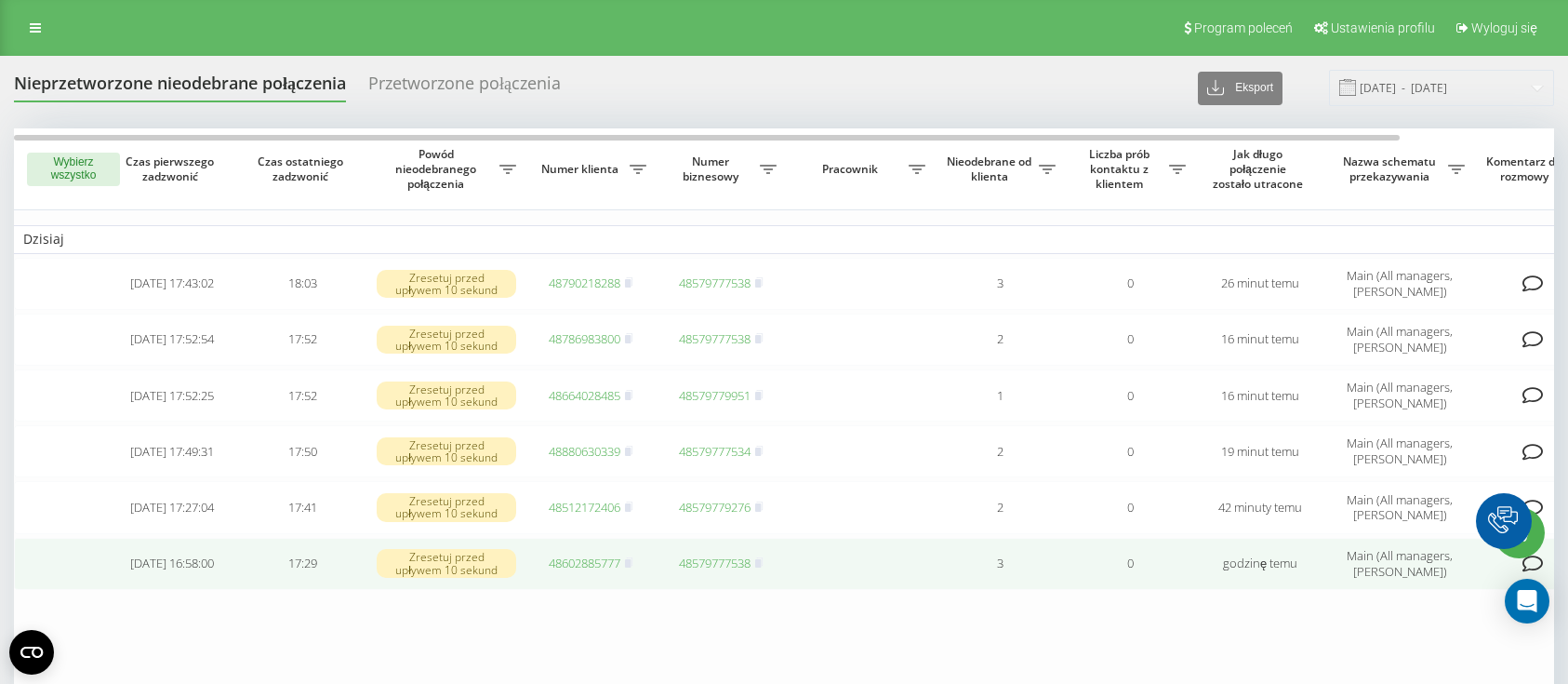 scroll, scrollTop: 0, scrollLeft: 0, axis: both 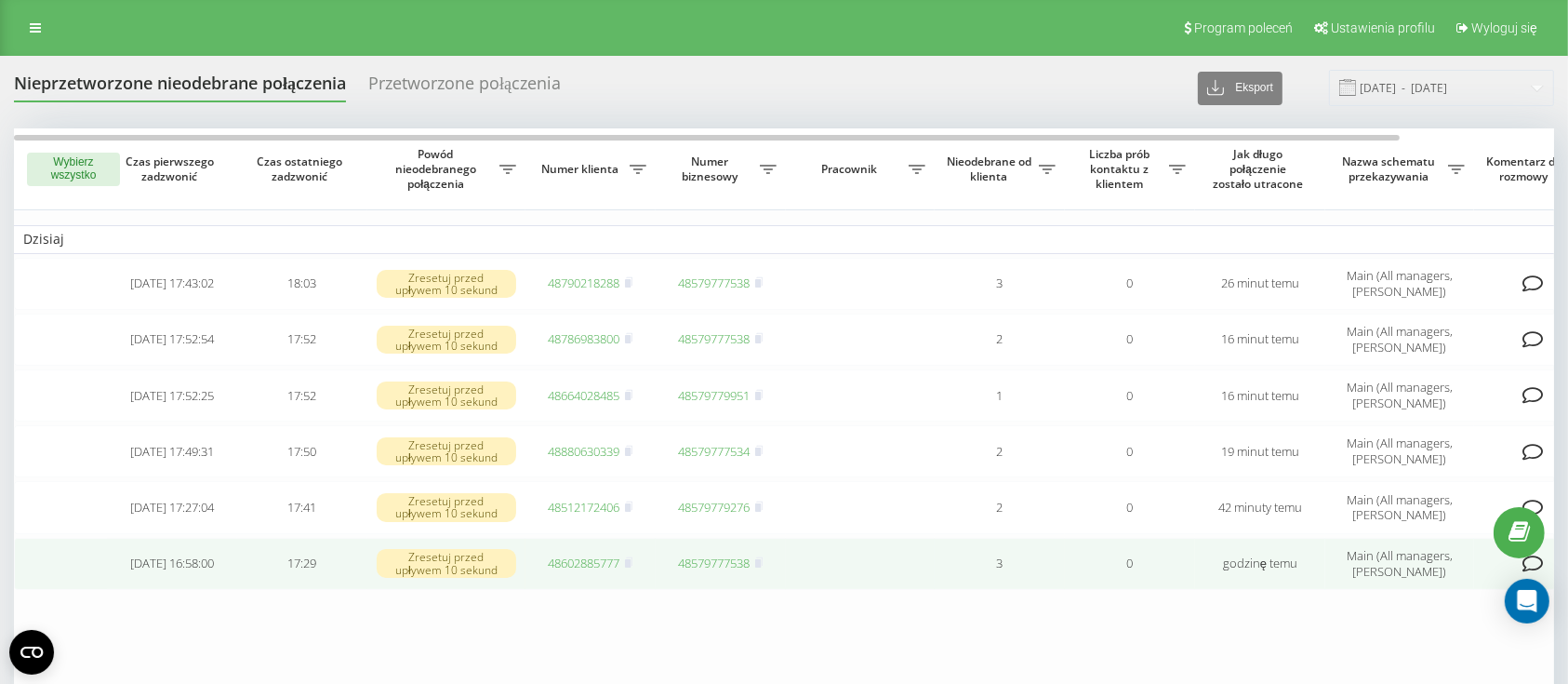 click on "48602885777" at bounding box center (584, 563) 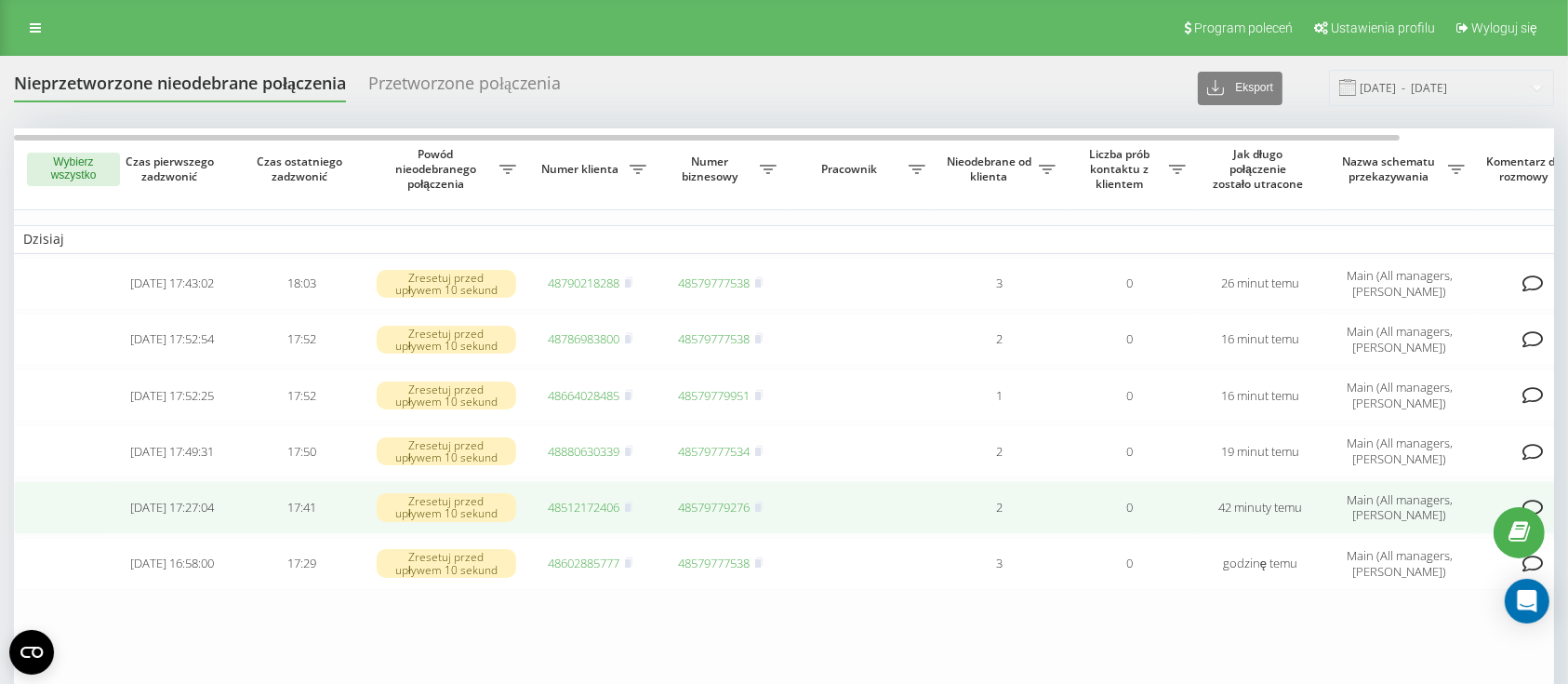 click on "48512172406" at bounding box center [584, 507] 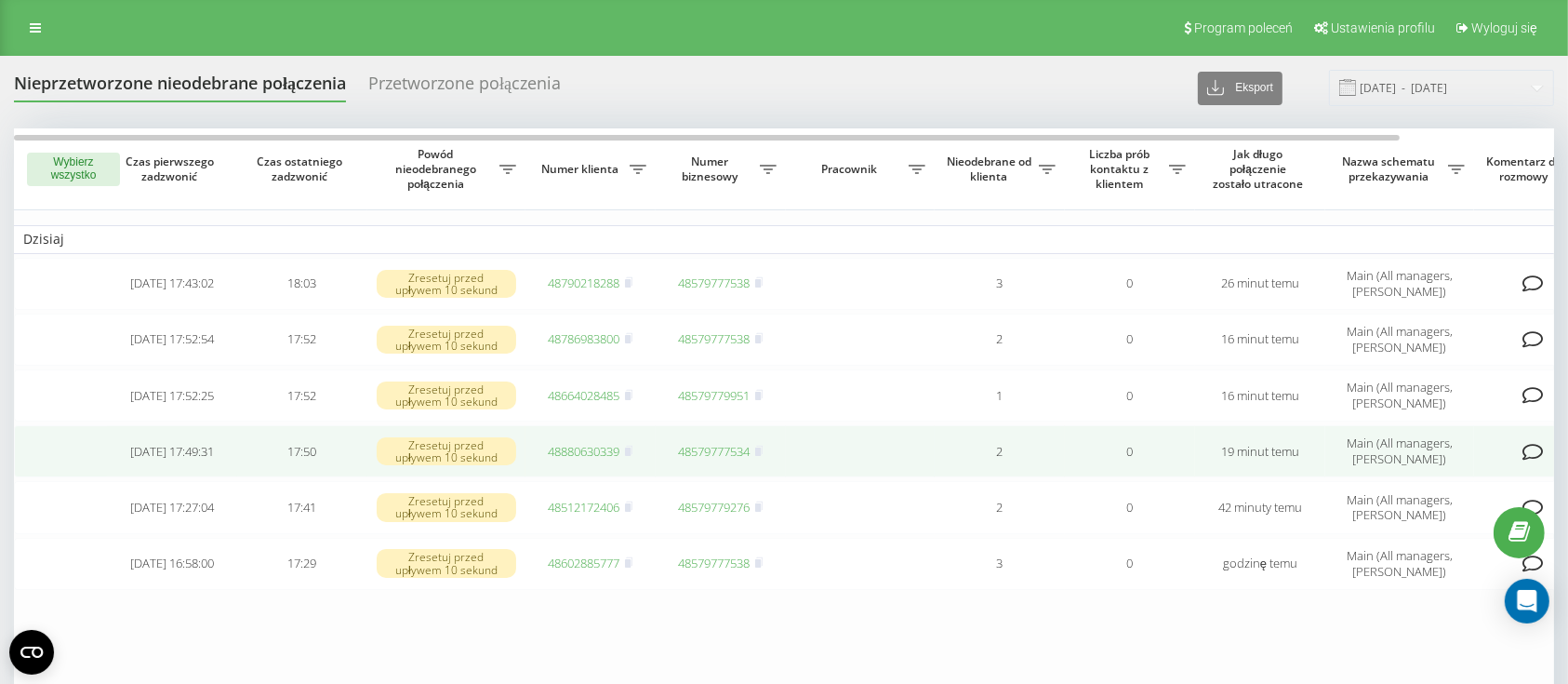 click on "48880630339" at bounding box center [584, 451] 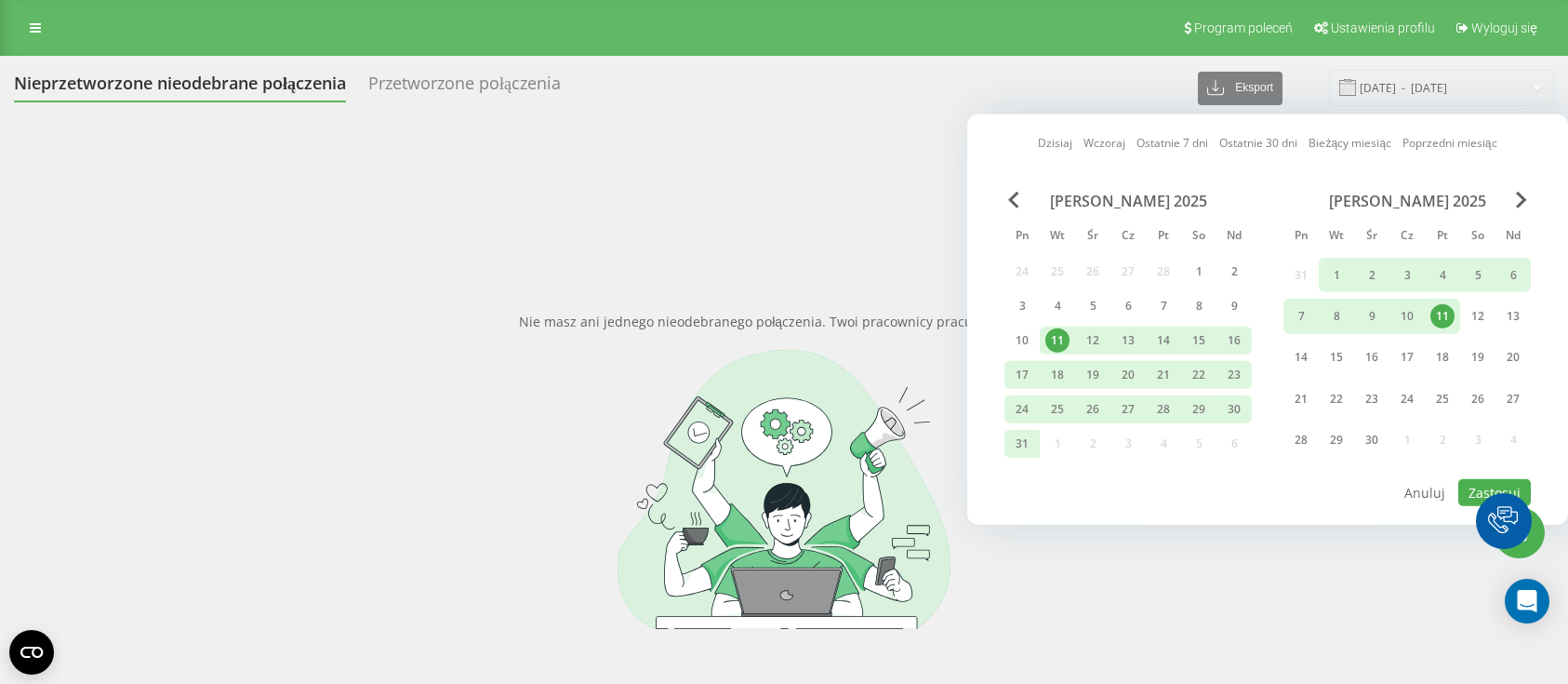 scroll, scrollTop: 0, scrollLeft: 0, axis: both 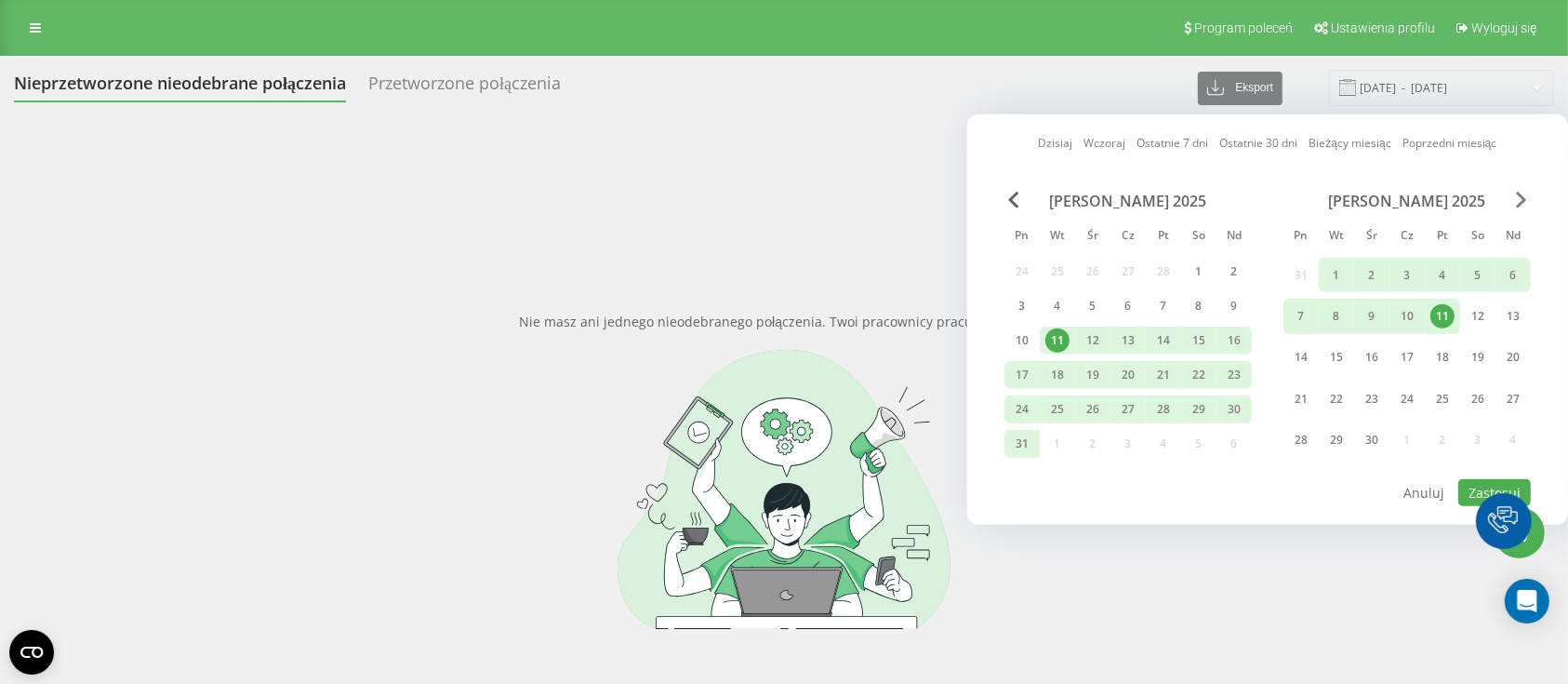 drag, startPoint x: 0, startPoint y: 0, endPoint x: 1521, endPoint y: 194, distance: 1533.3222 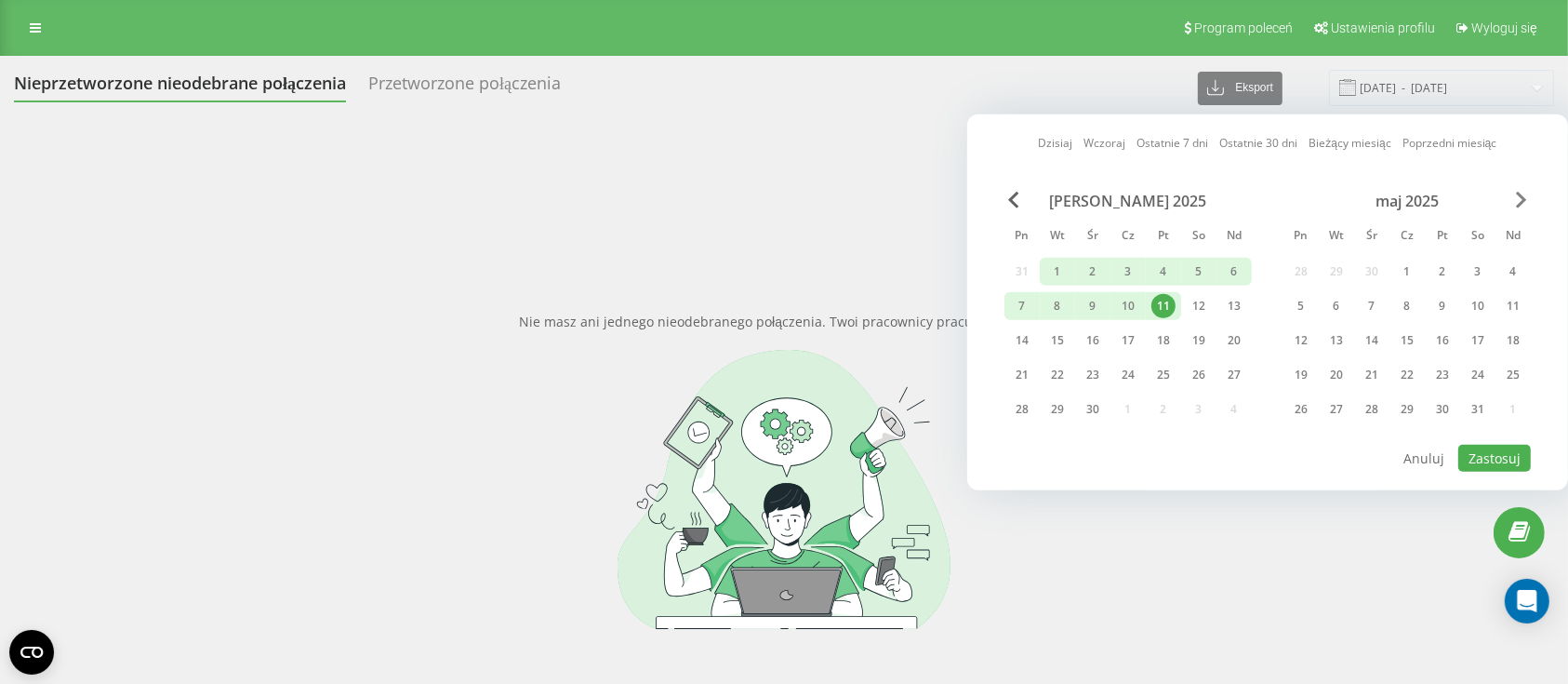 click at bounding box center [1521, 200] 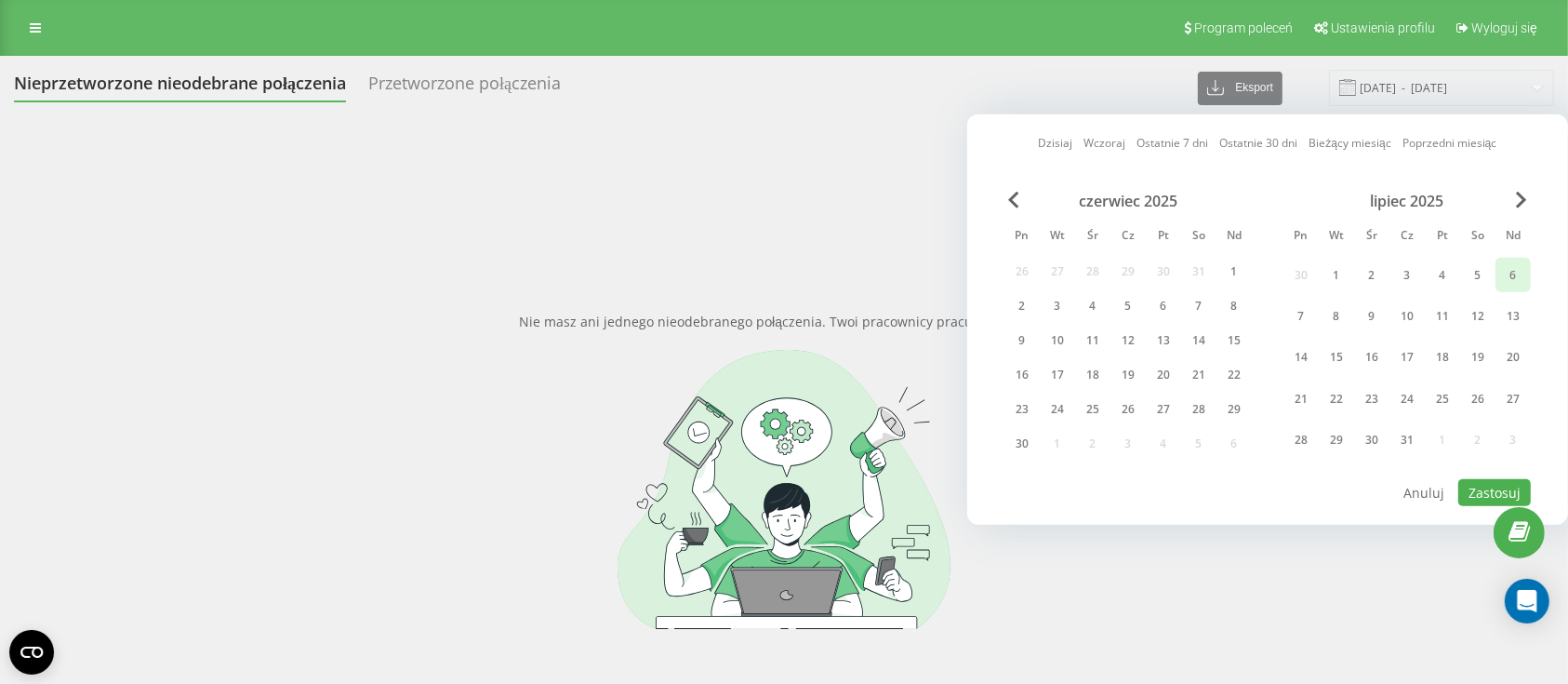 click on "6" at bounding box center (1513, 275) 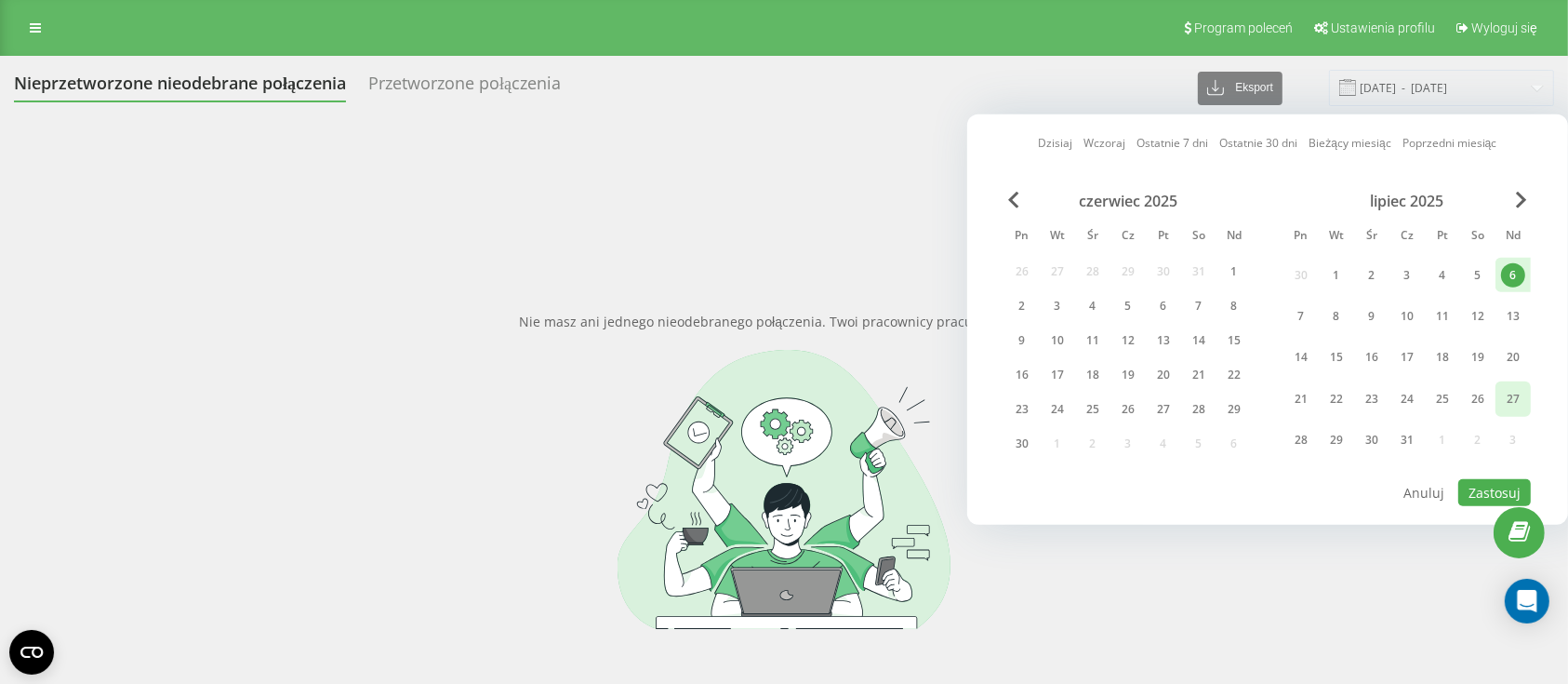 click on "27" at bounding box center [1513, 399] 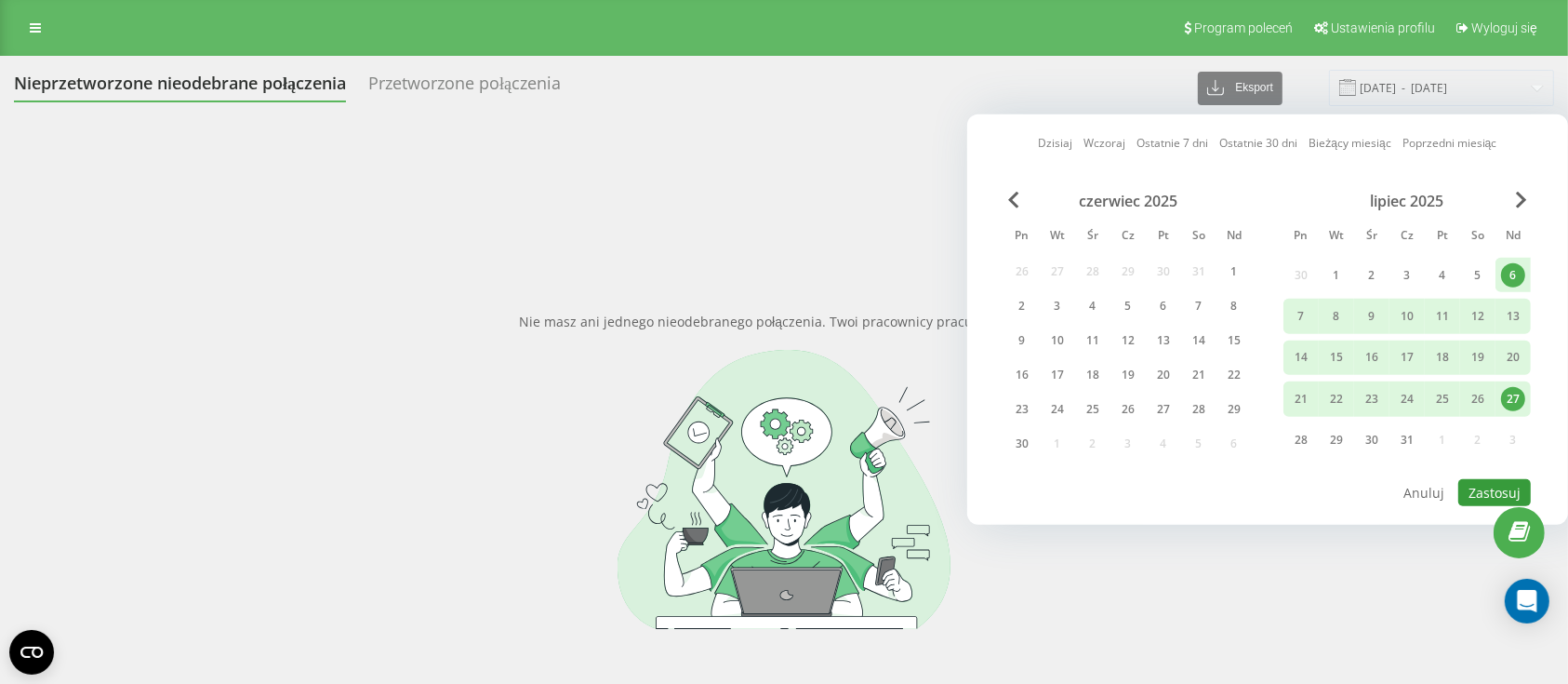 click on "Zastosuj" at bounding box center [1495, 492] 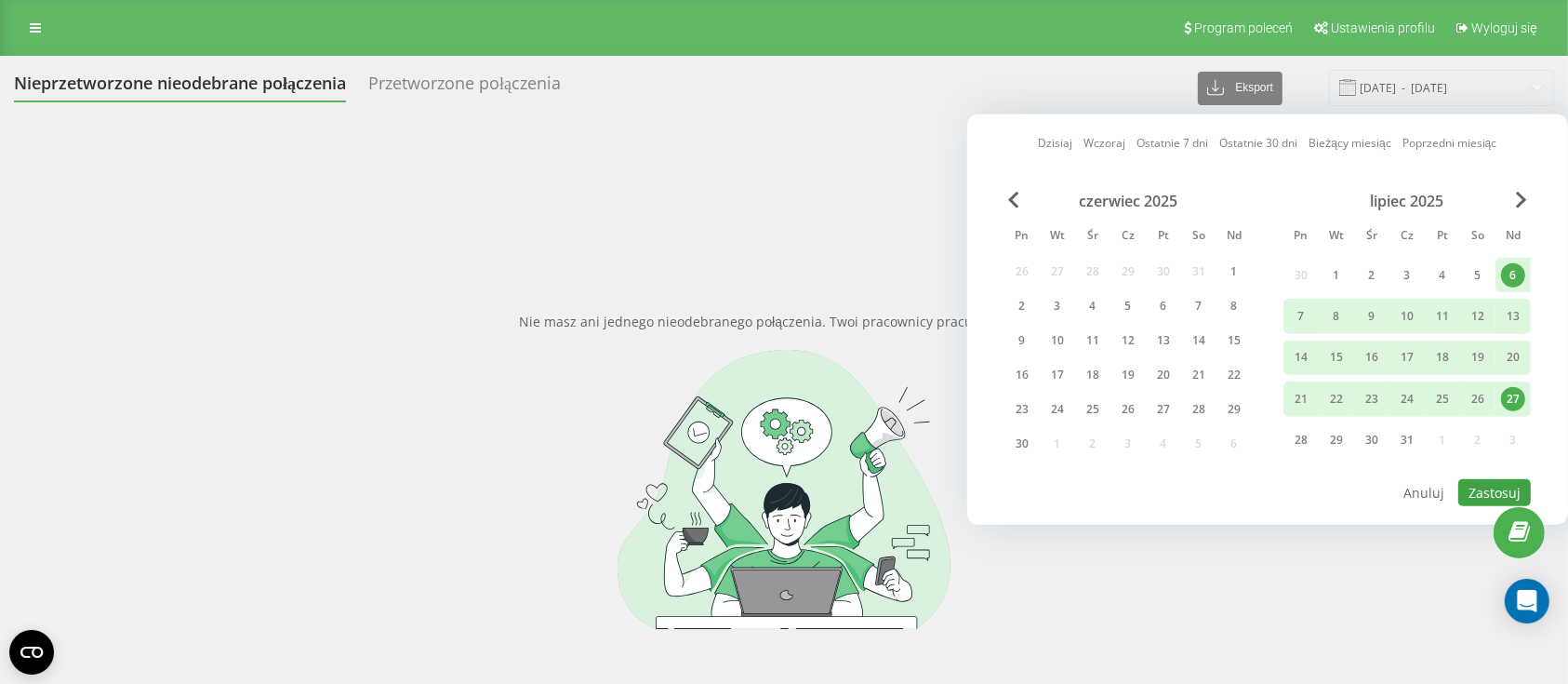 type on "[DATE]  -  [DATE]" 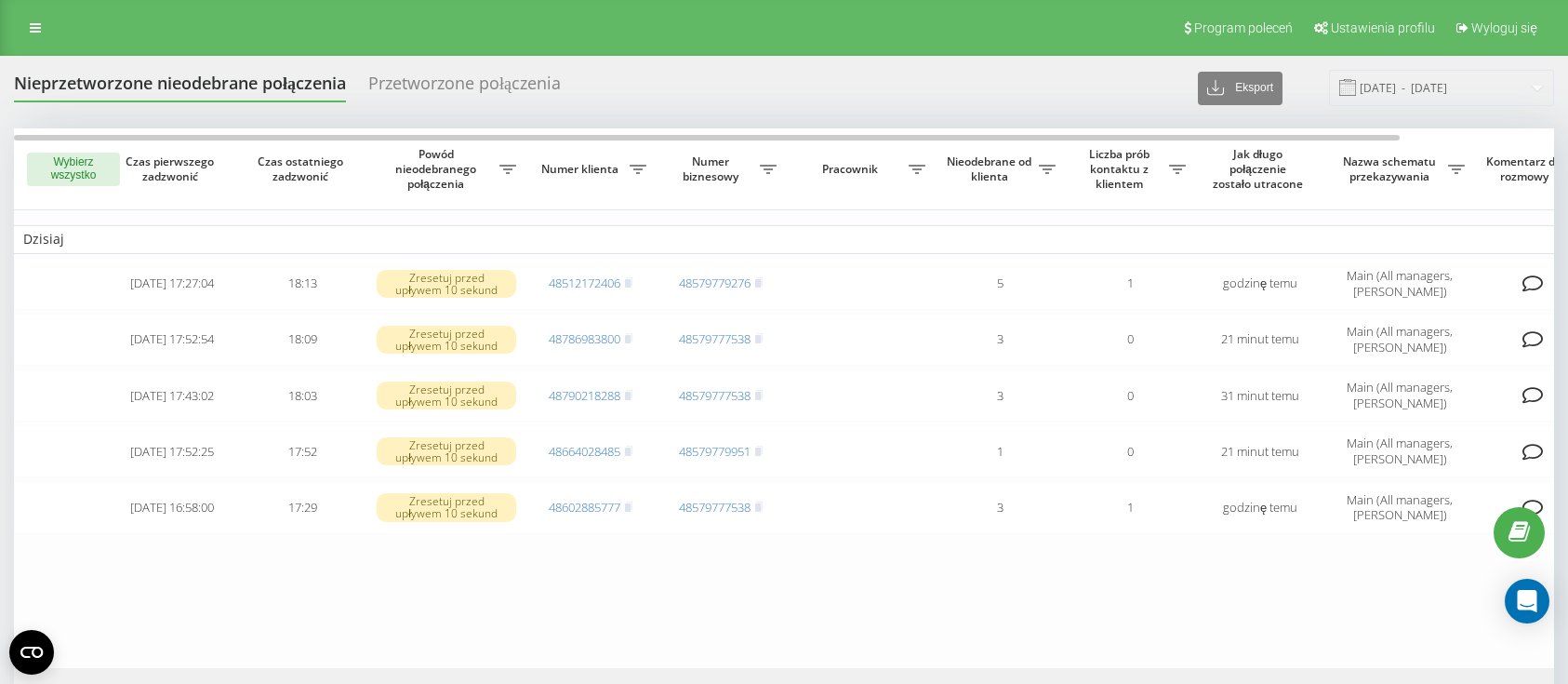 scroll, scrollTop: 0, scrollLeft: 0, axis: both 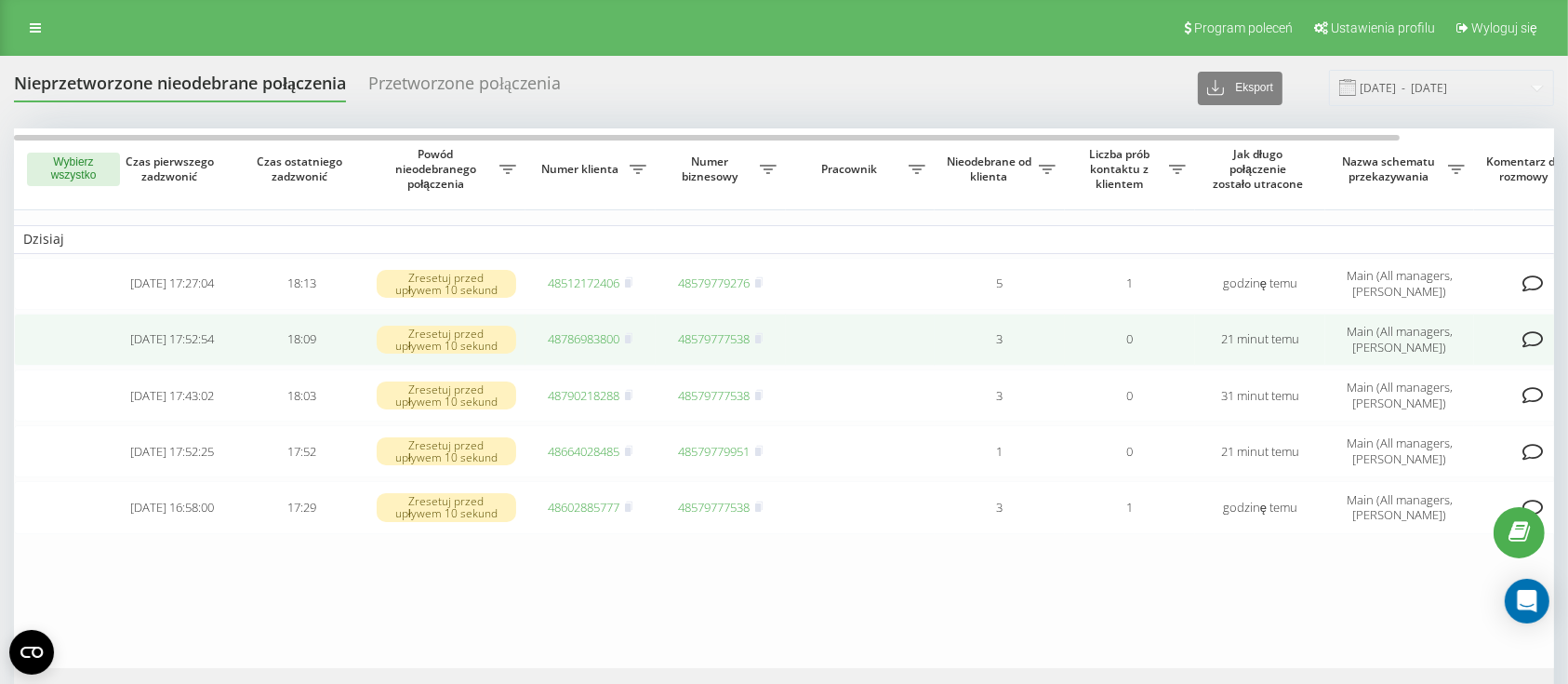 click on "48786983800" at bounding box center (584, 339) 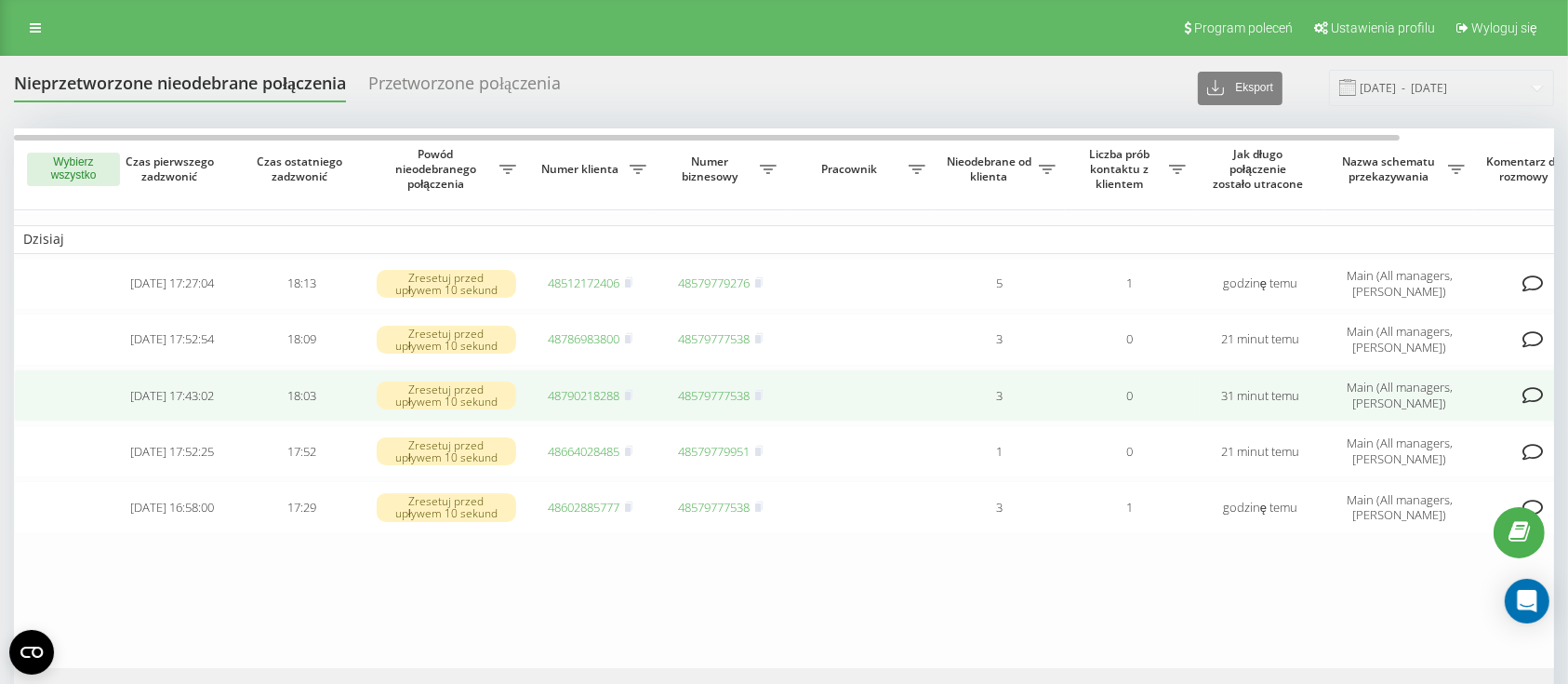 click on "48790218288" at bounding box center (584, 396) 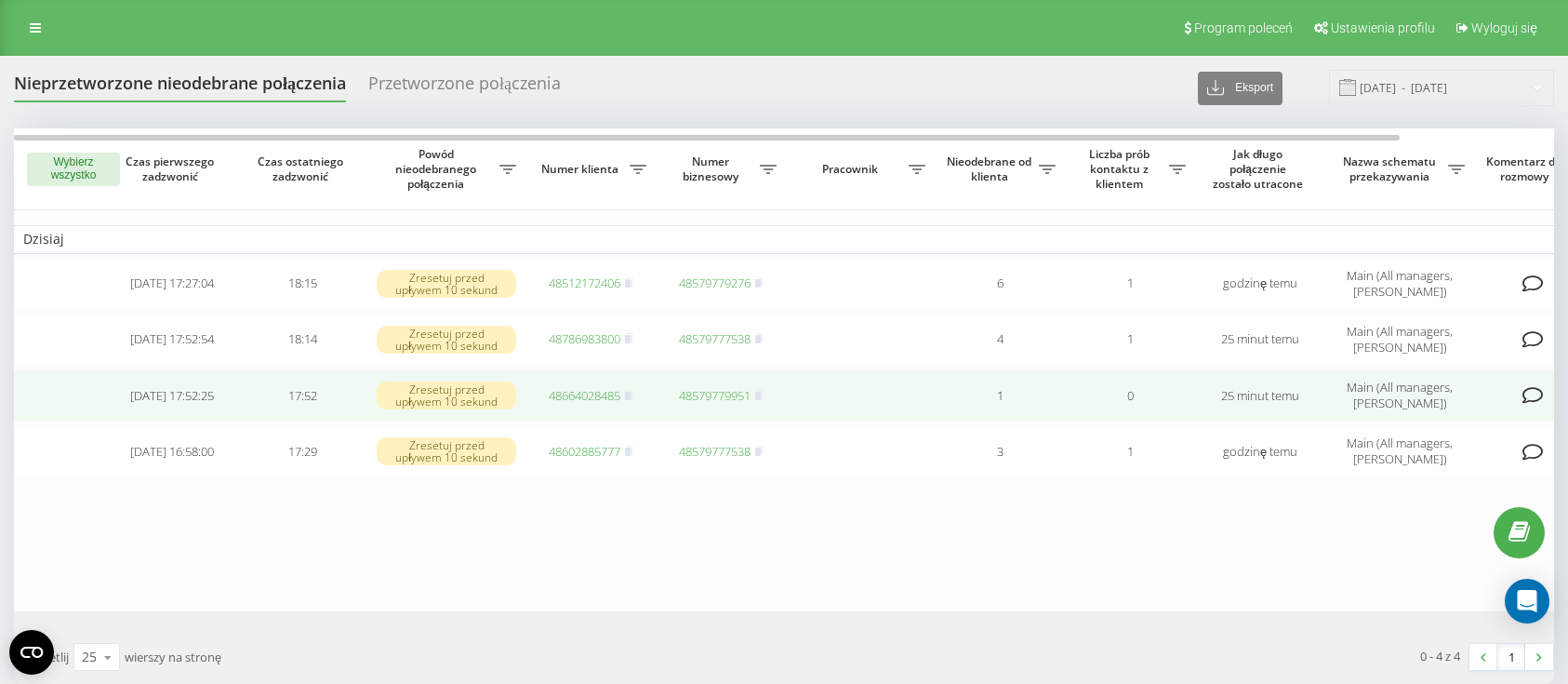 scroll, scrollTop: 0, scrollLeft: 0, axis: both 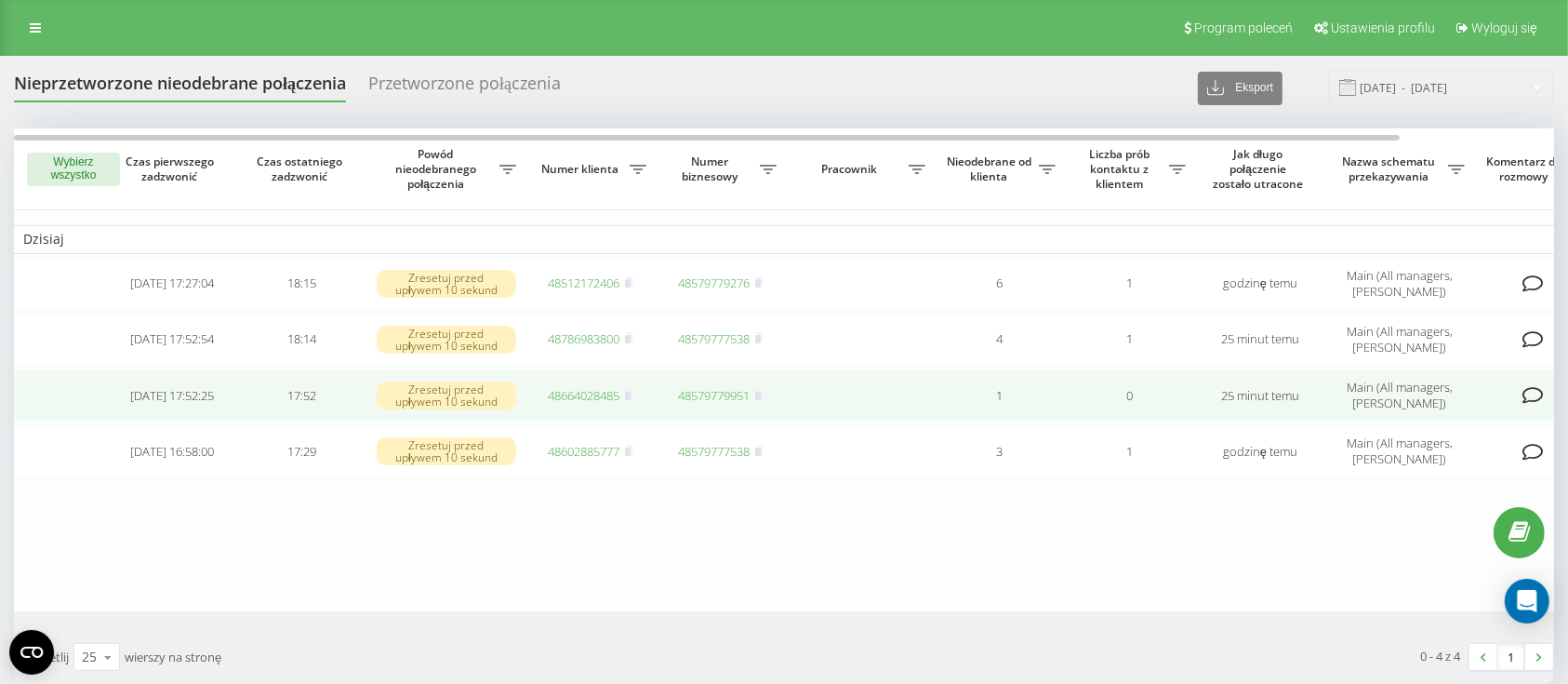 click on "48664028485" 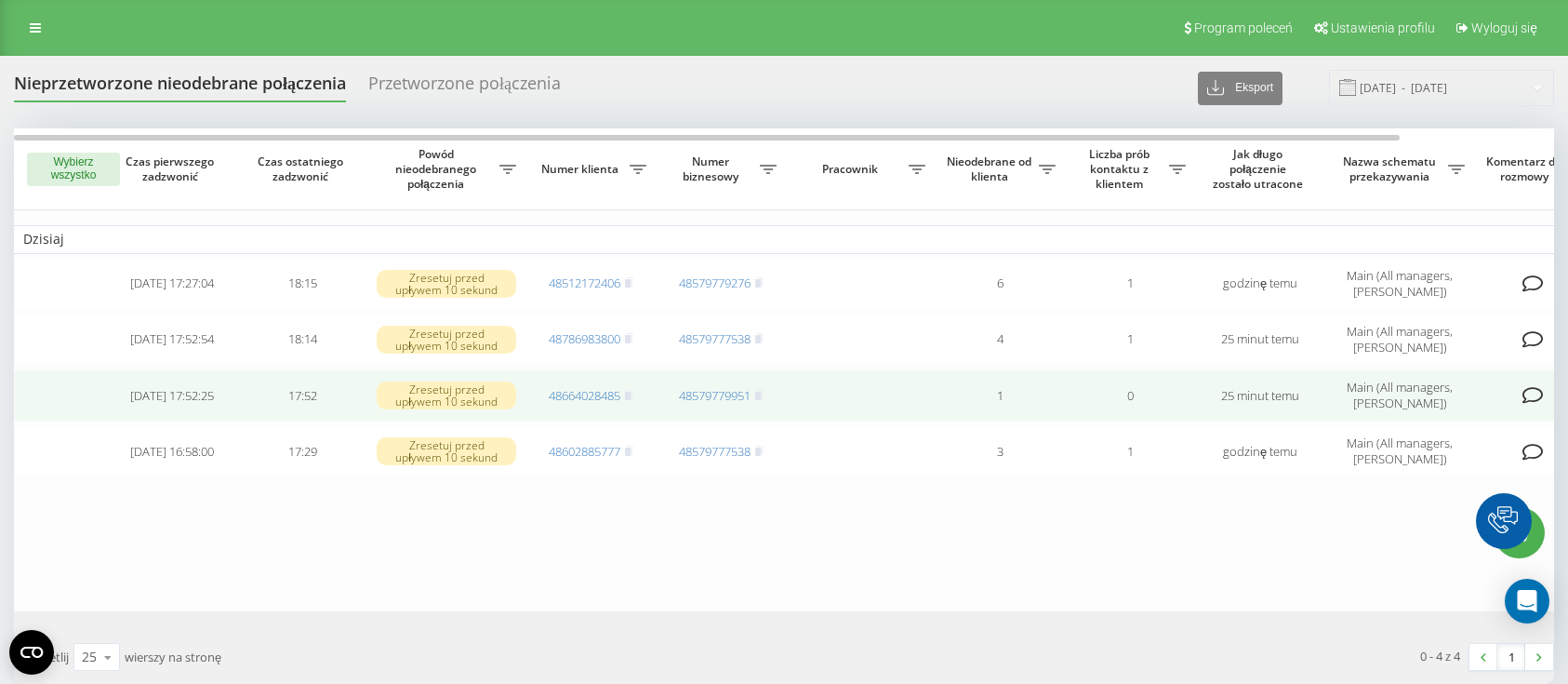 scroll, scrollTop: 0, scrollLeft: 0, axis: both 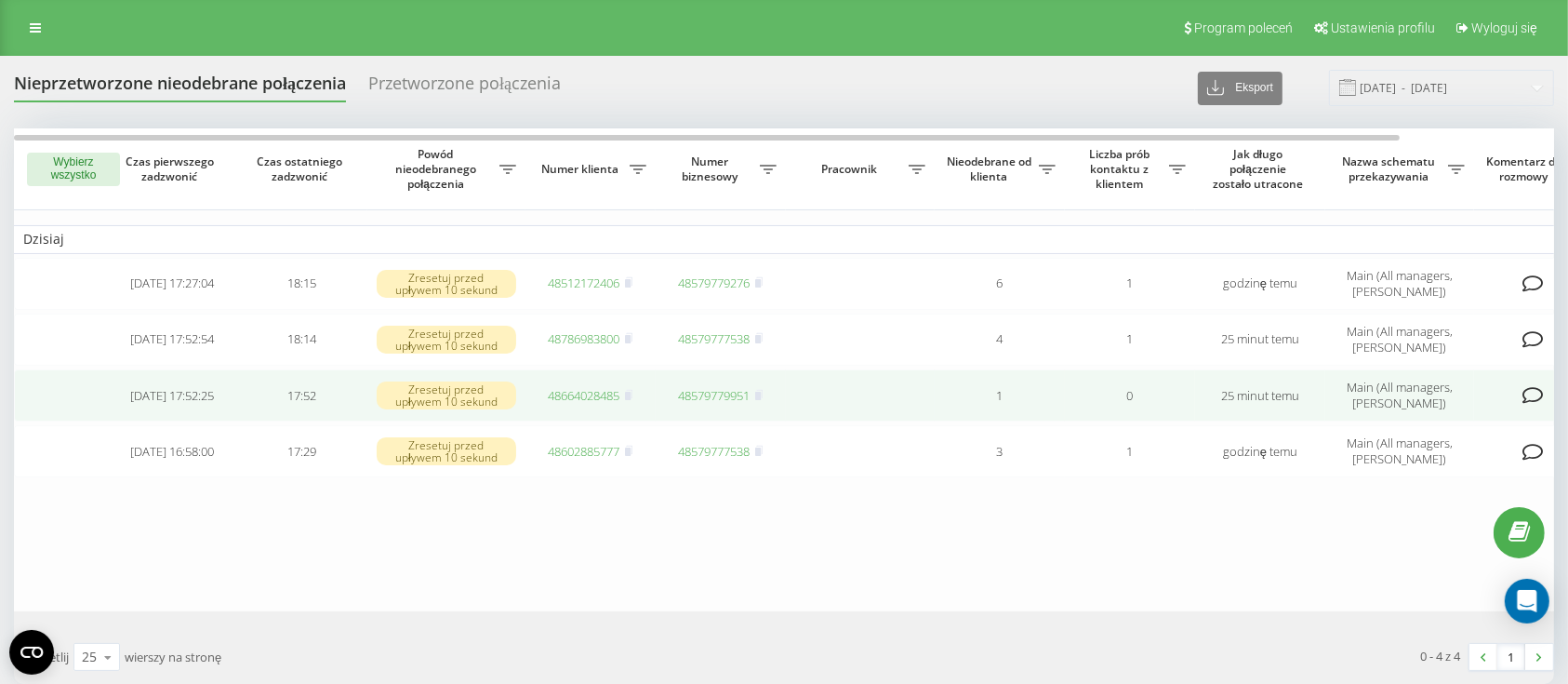 click on "48664028485" at bounding box center (584, 396) 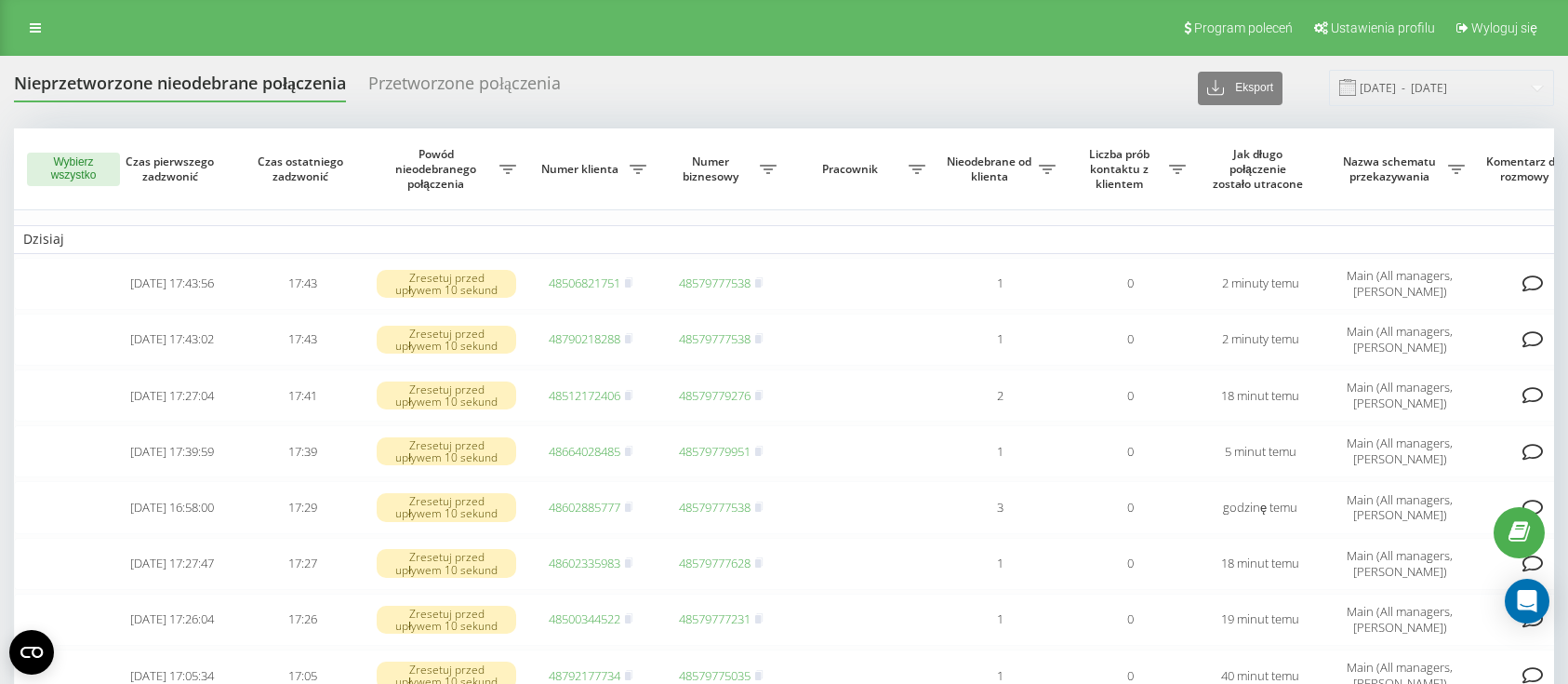 scroll, scrollTop: 0, scrollLeft: 0, axis: both 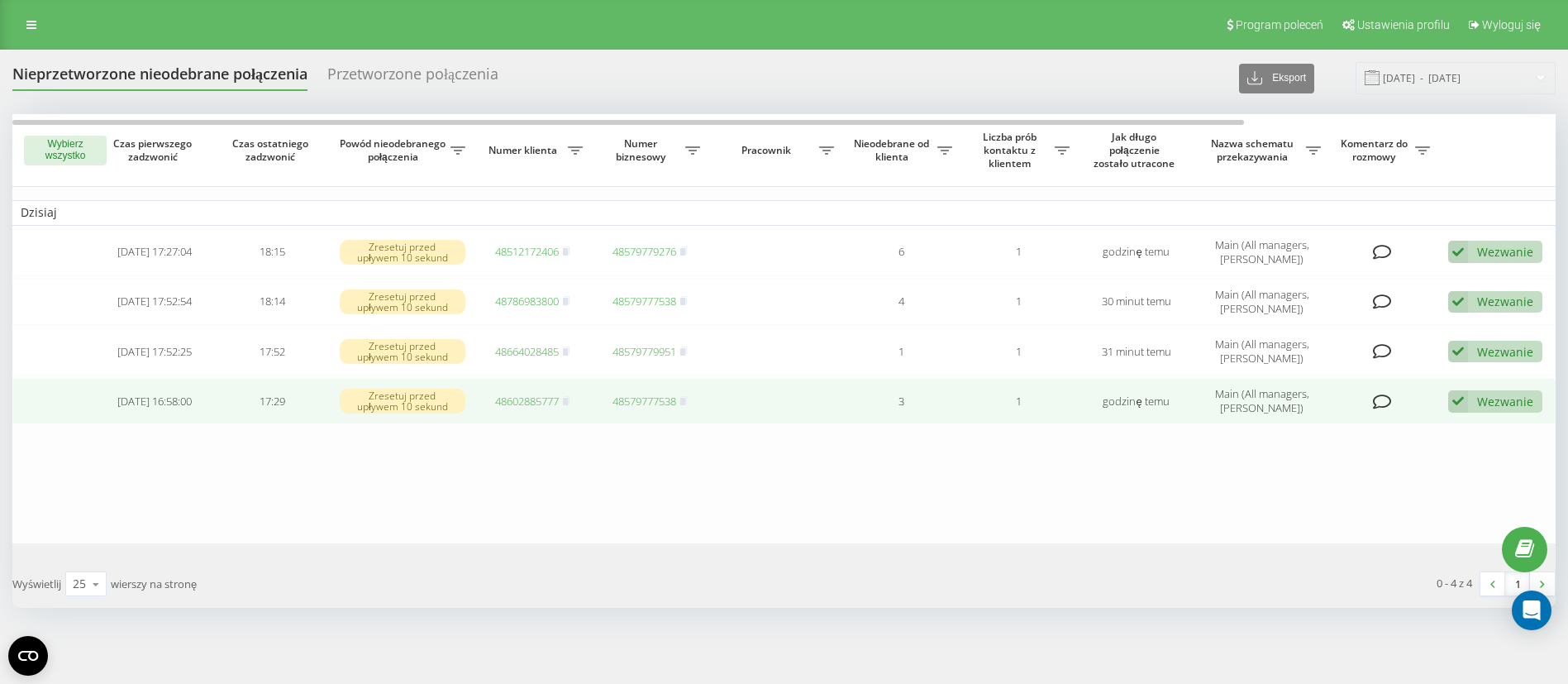 click on "Wezwanie" at bounding box center (1505, 401) 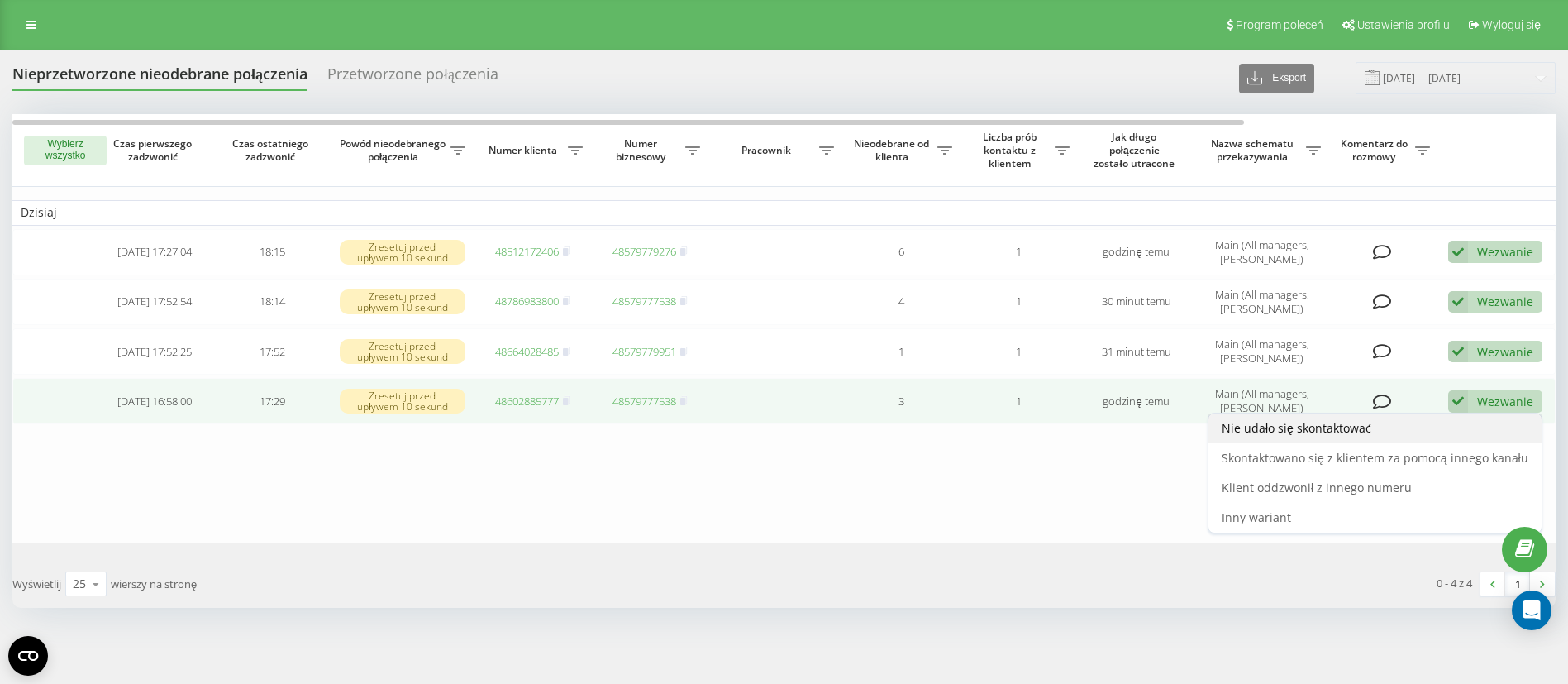 click on "Nie udało się skontaktować" at bounding box center (1375, 428) 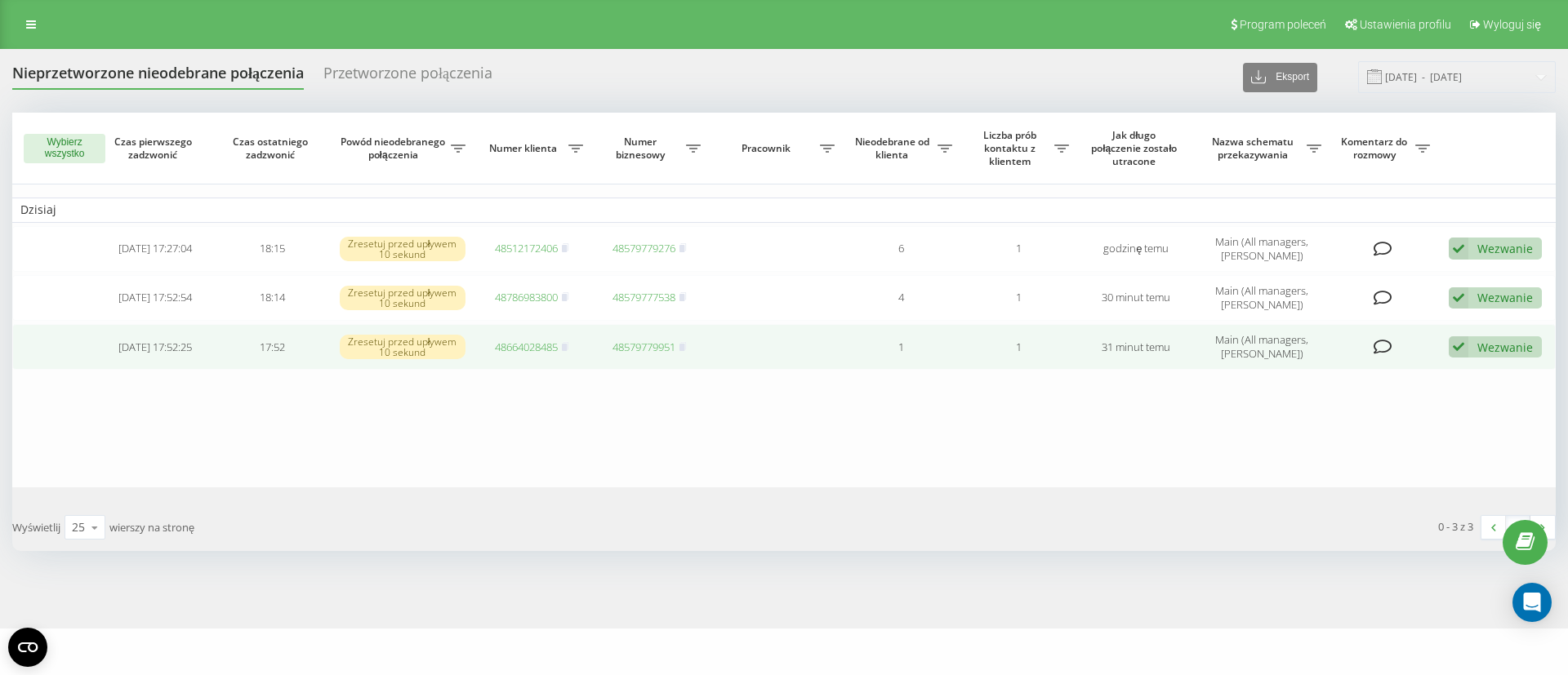 click on "Wezwanie Nie udało się skontaktować Skontaktowano się z klientem za pomocą innego kanału Klient oddzwonił z innego numeru Inny wariant" at bounding box center (1495, 347) 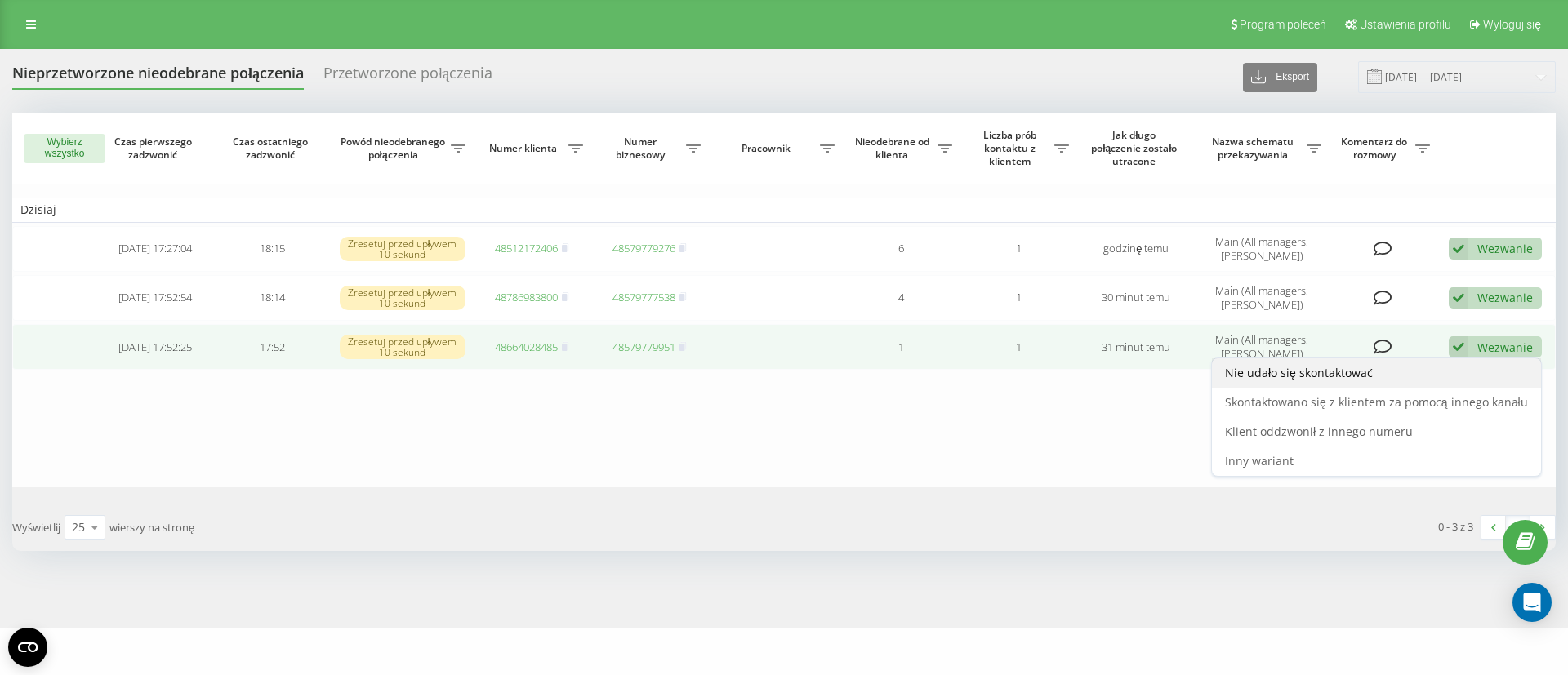 click on "Nie udało się skontaktować" at bounding box center [1376, 373] 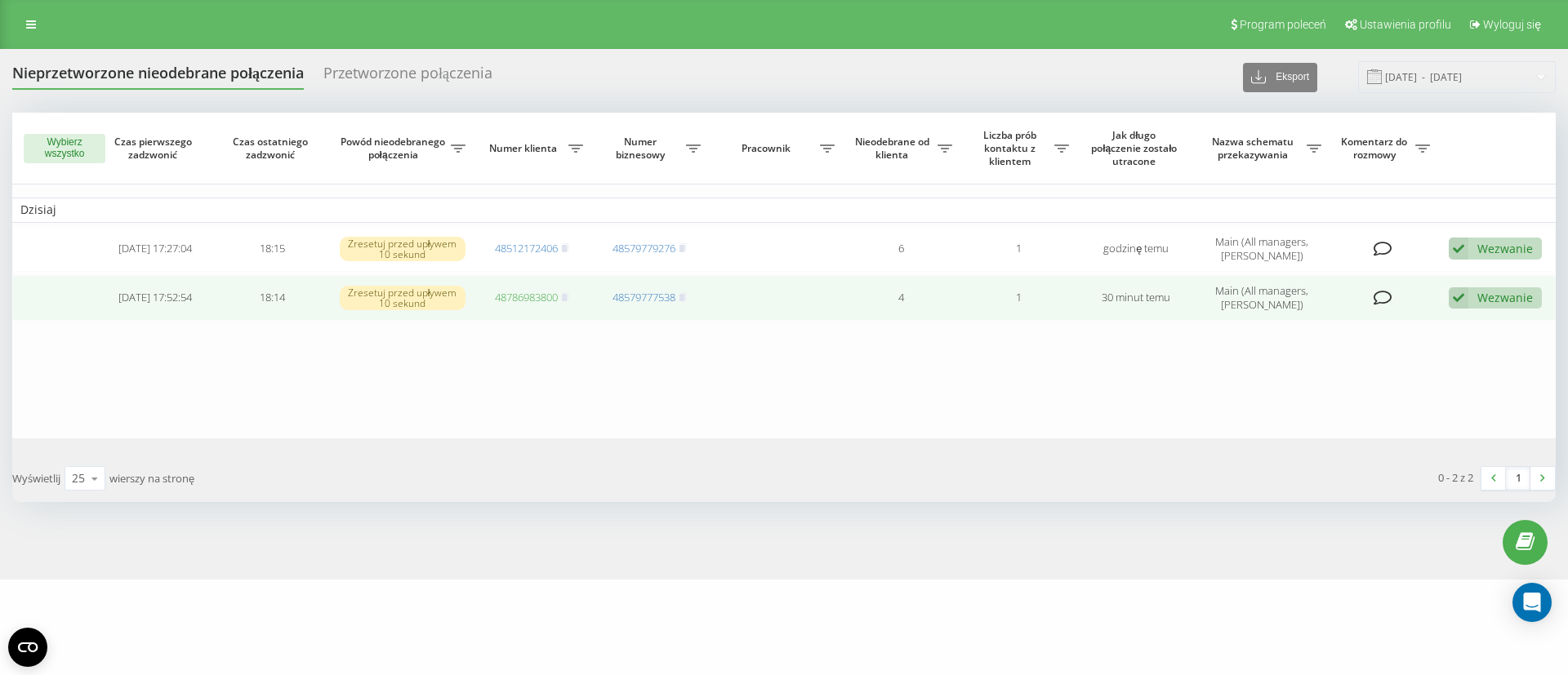 click on "48786983800" at bounding box center (526, 297) 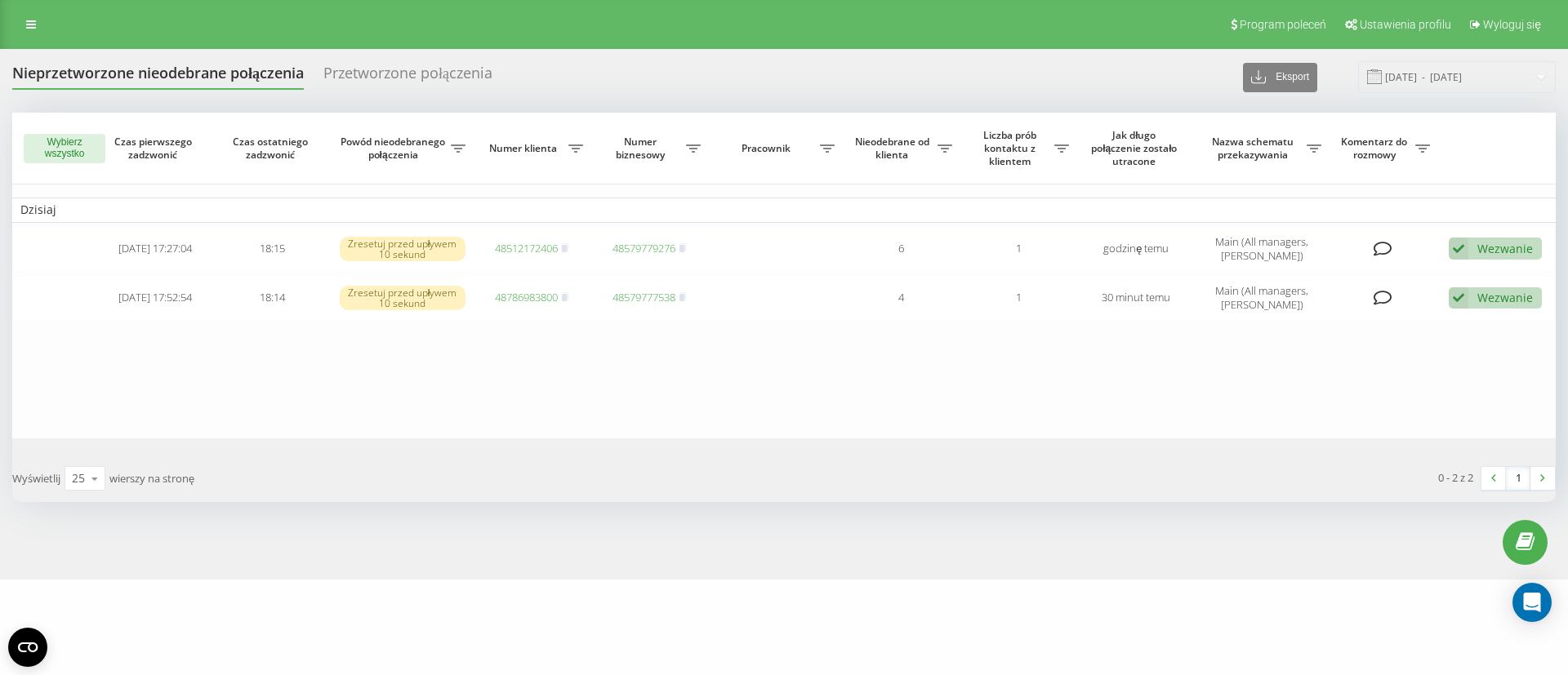 click on "Nieodebrane od klienta" at bounding box center [894, 148] 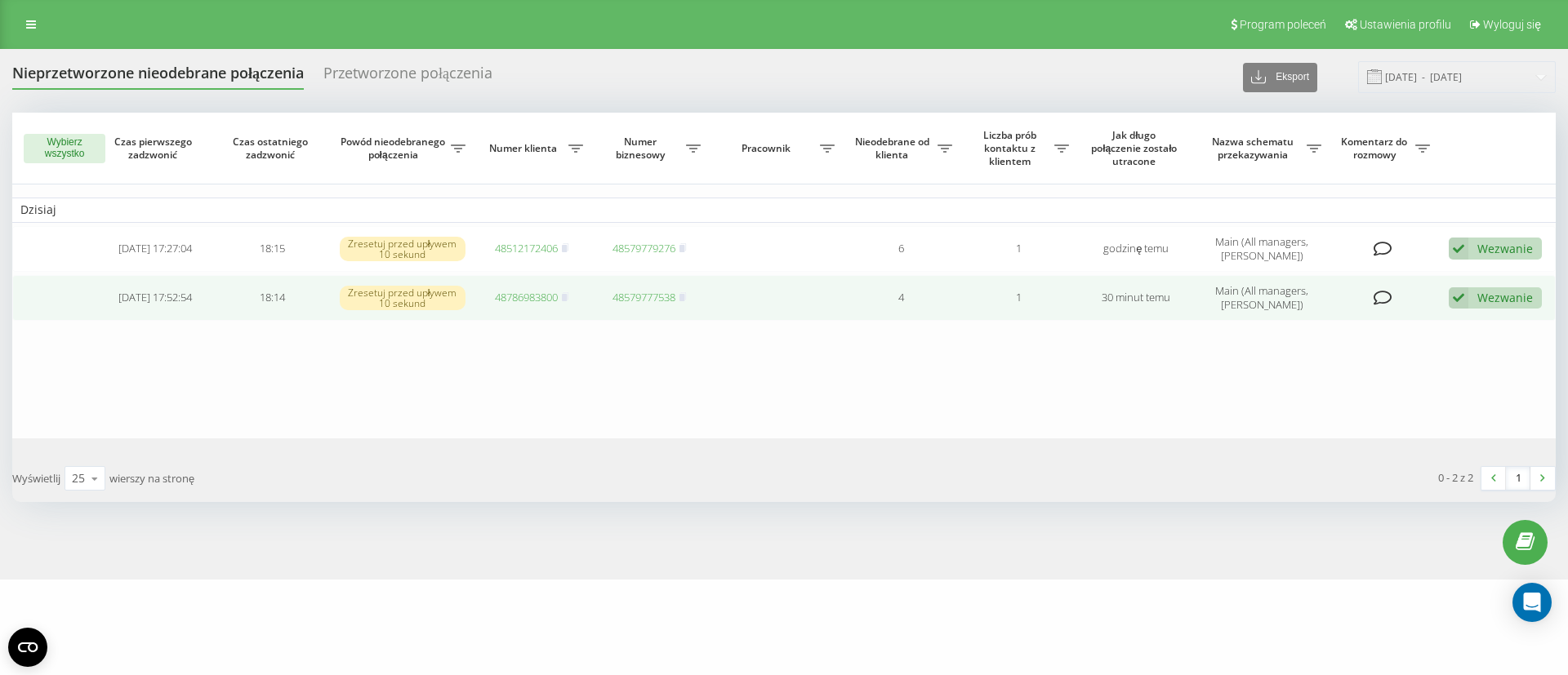 click on "48786983800" at bounding box center [526, 297] 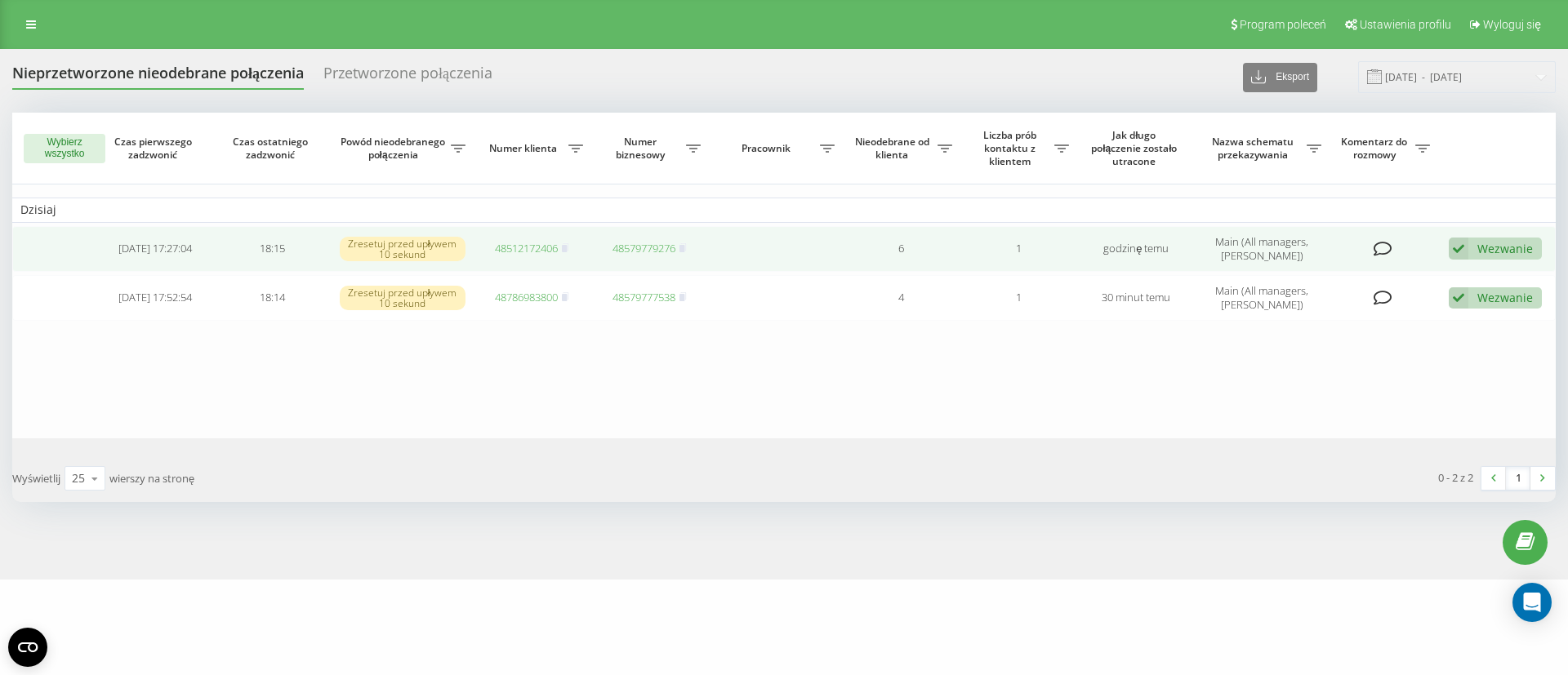click on "48512172406" at bounding box center (532, 249) 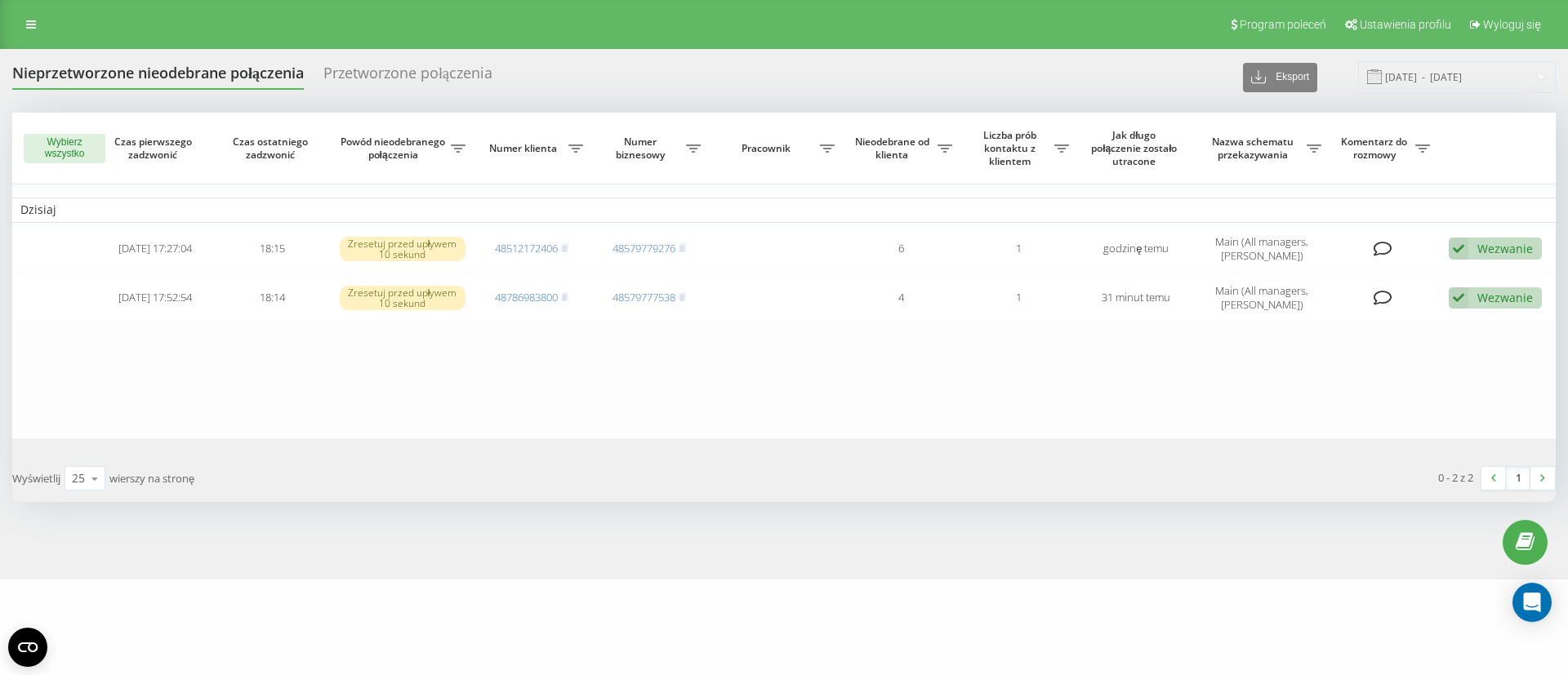 scroll, scrollTop: 0, scrollLeft: 0, axis: both 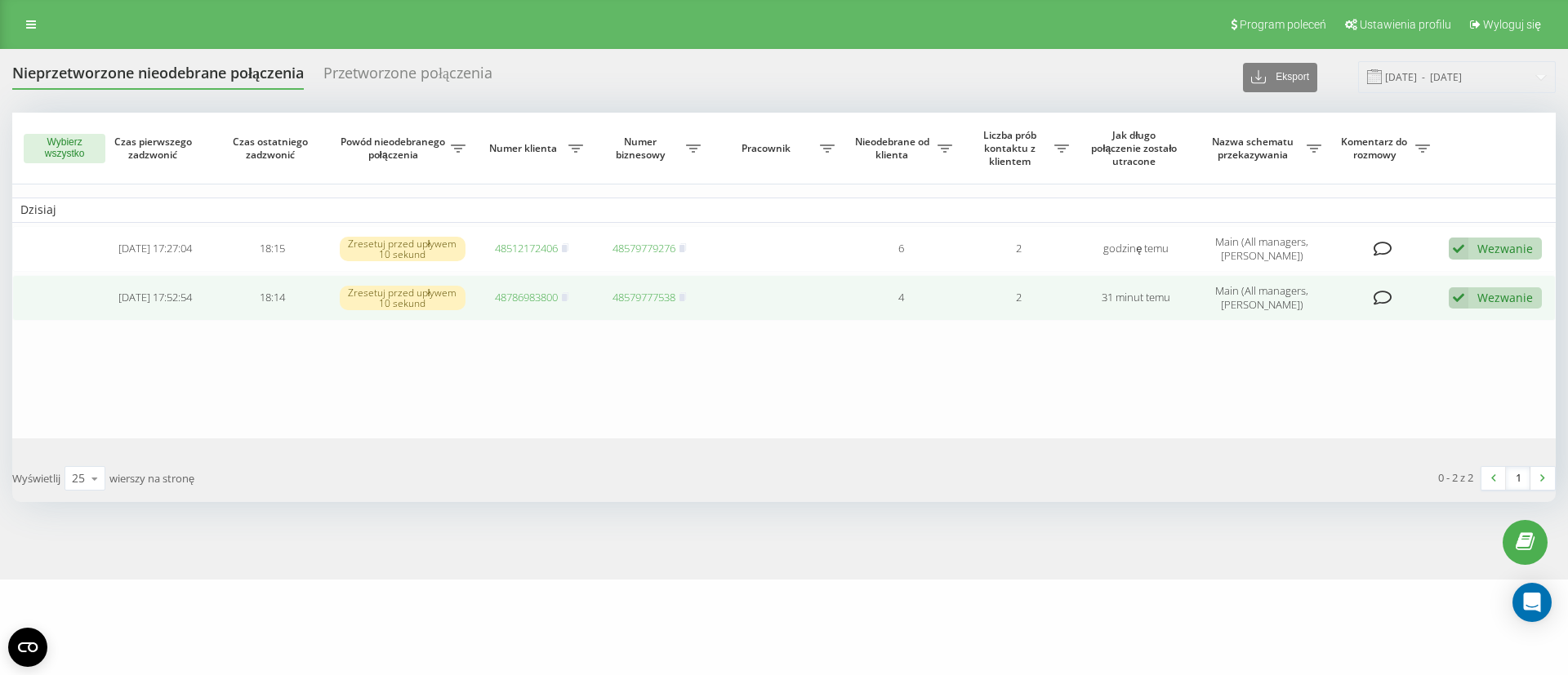 drag, startPoint x: 1518, startPoint y: 293, endPoint x: 1490, endPoint y: 301, distance: 29.12044 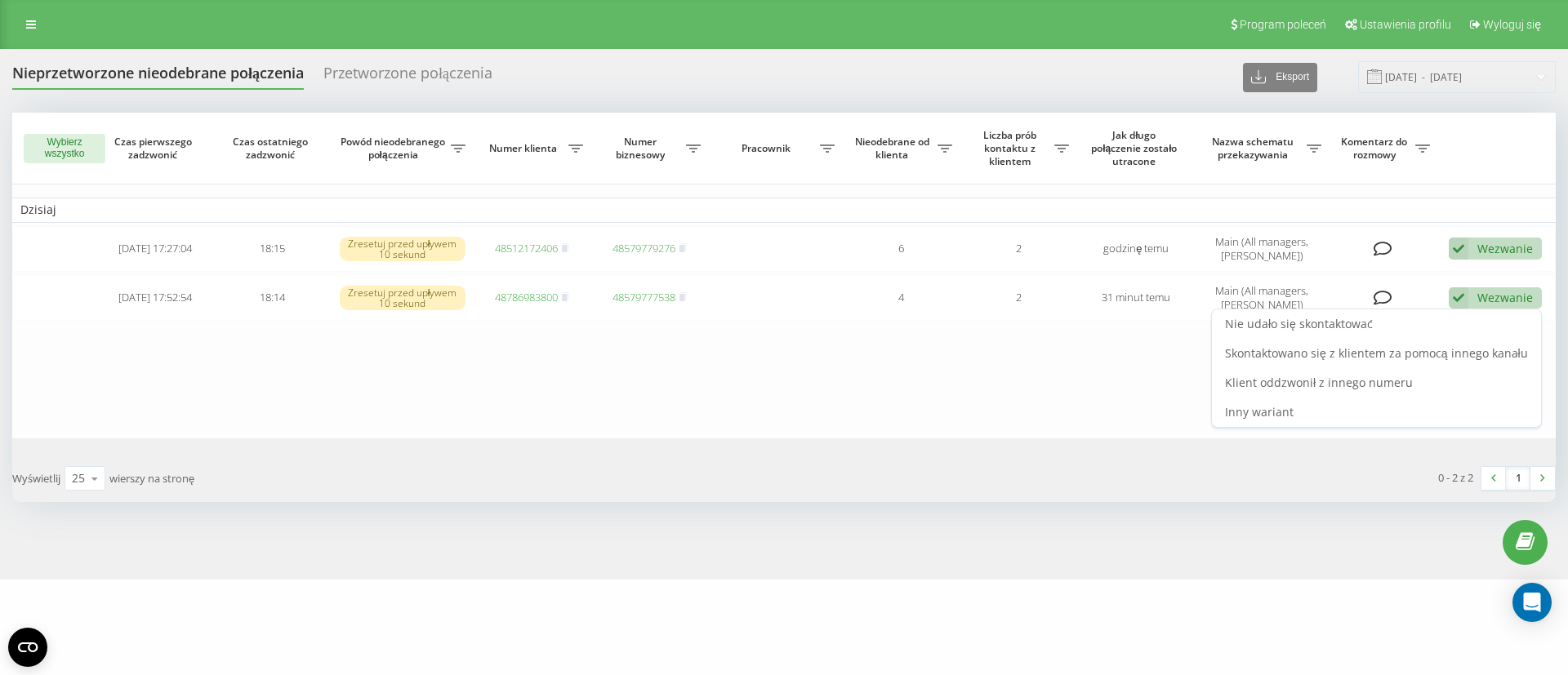 click on "Nie udało się skontaktować" at bounding box center [1376, 324] 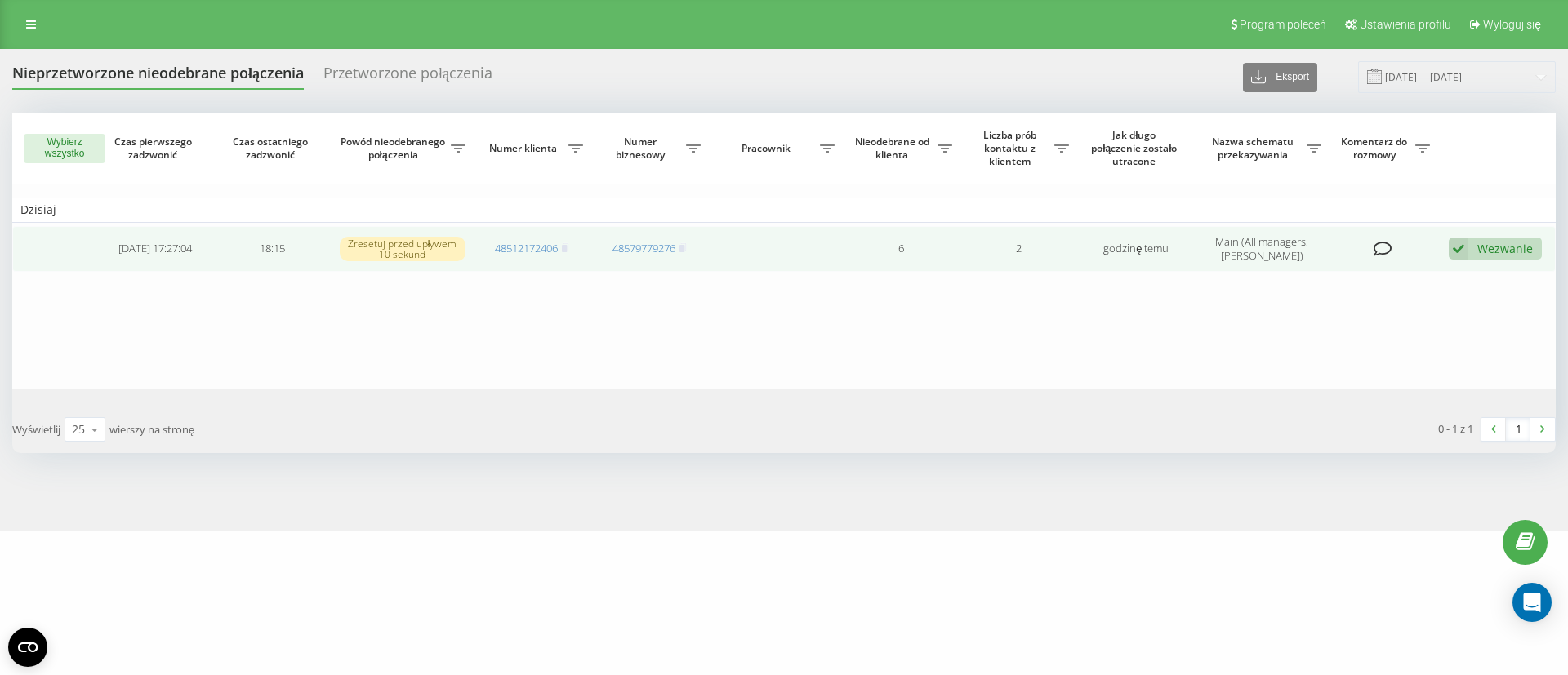click on "Wezwanie" at bounding box center (1505, 248) 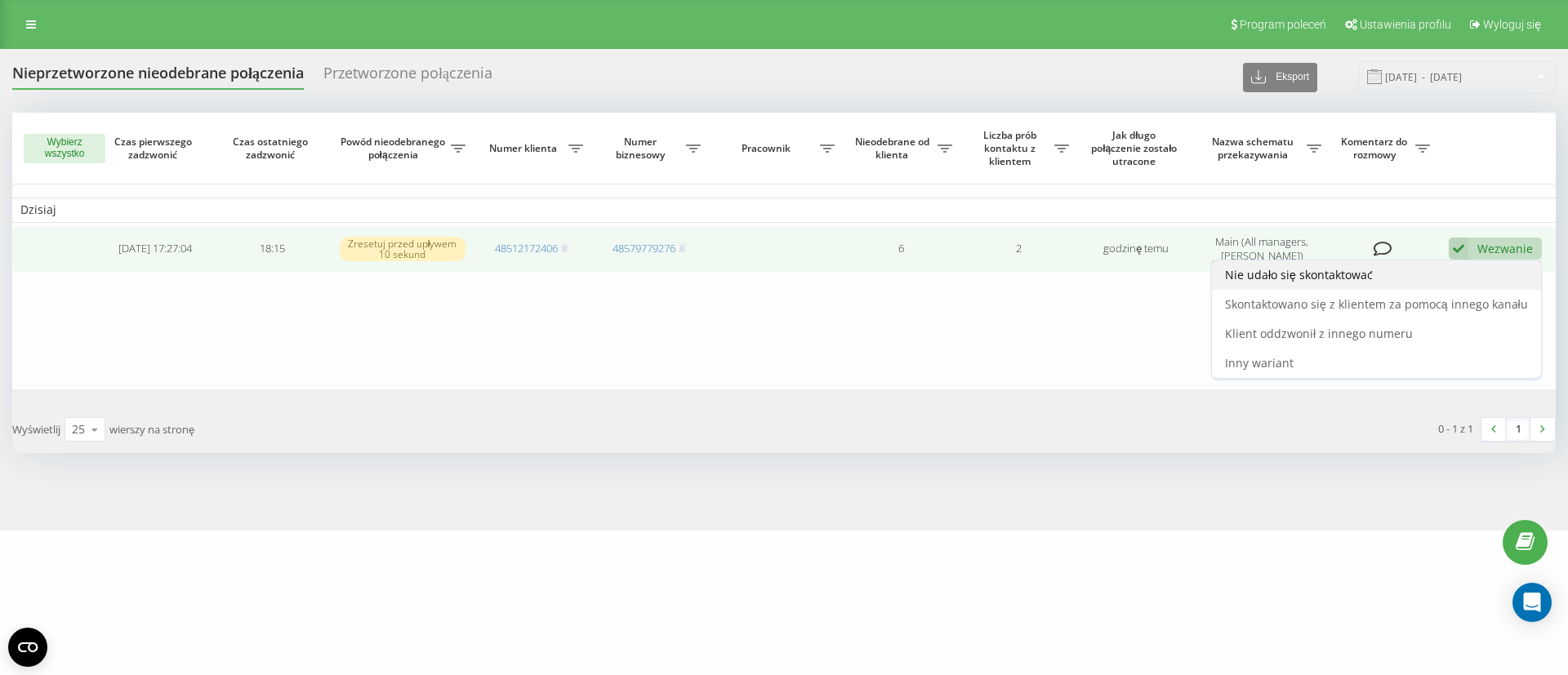 click on "Nie udało się skontaktować" at bounding box center [1376, 275] 